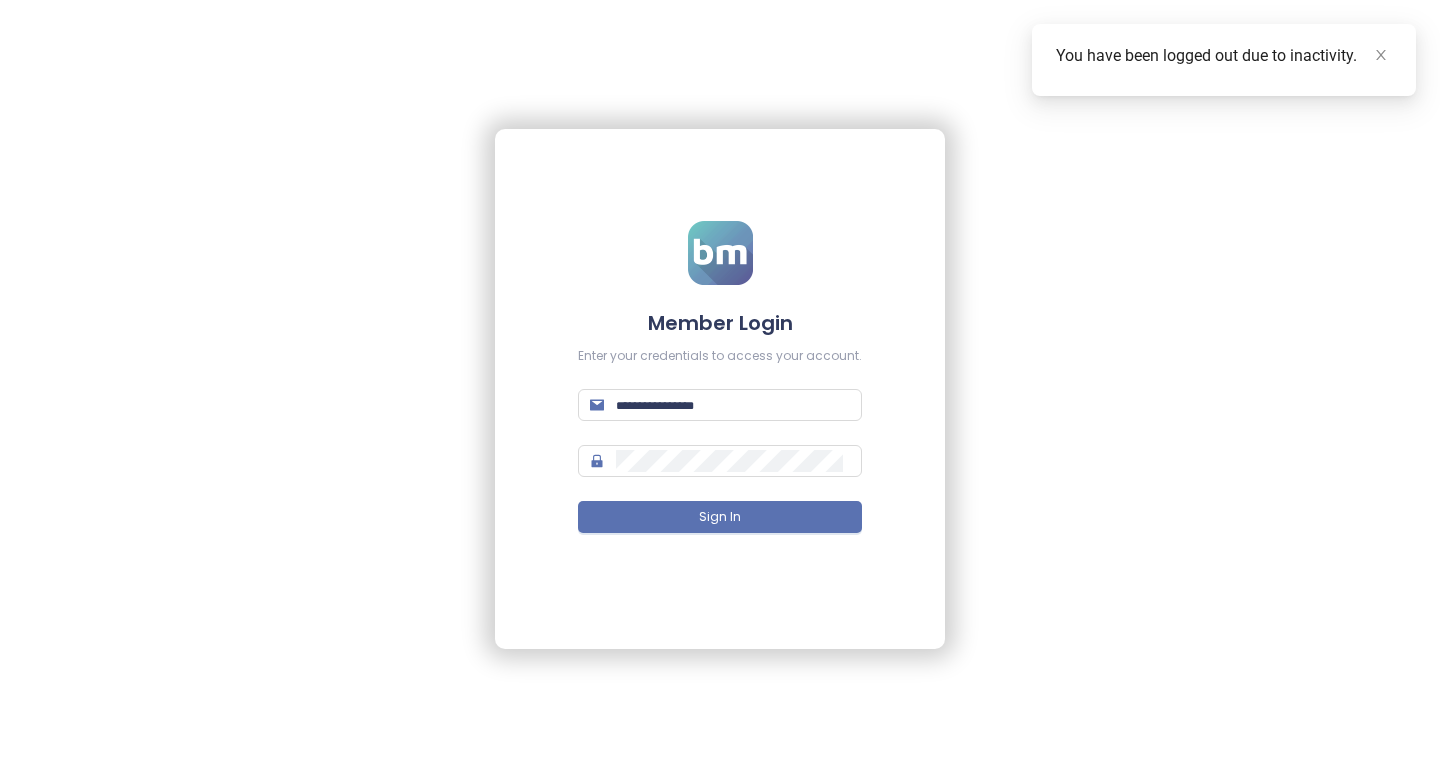 scroll, scrollTop: 0, scrollLeft: 0, axis: both 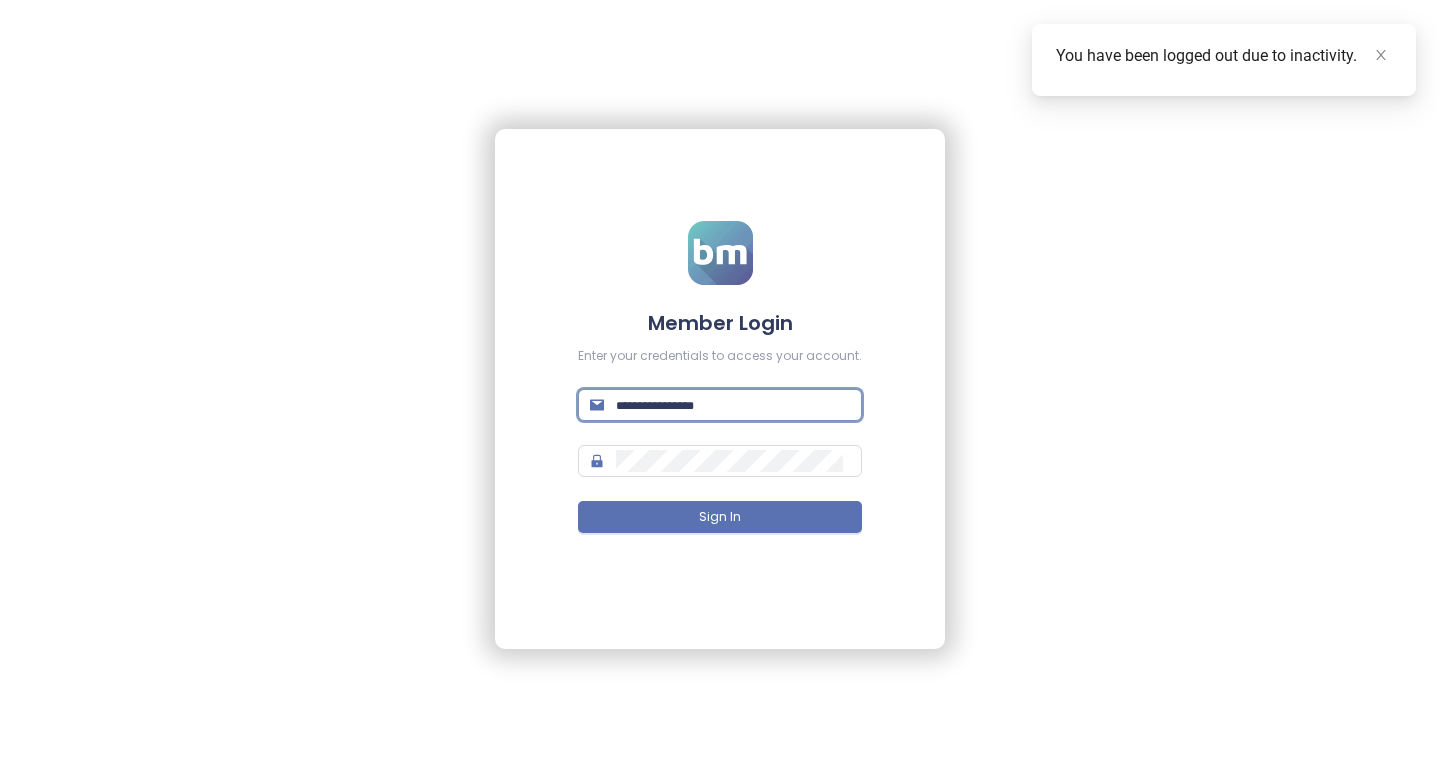 click at bounding box center [733, 405] 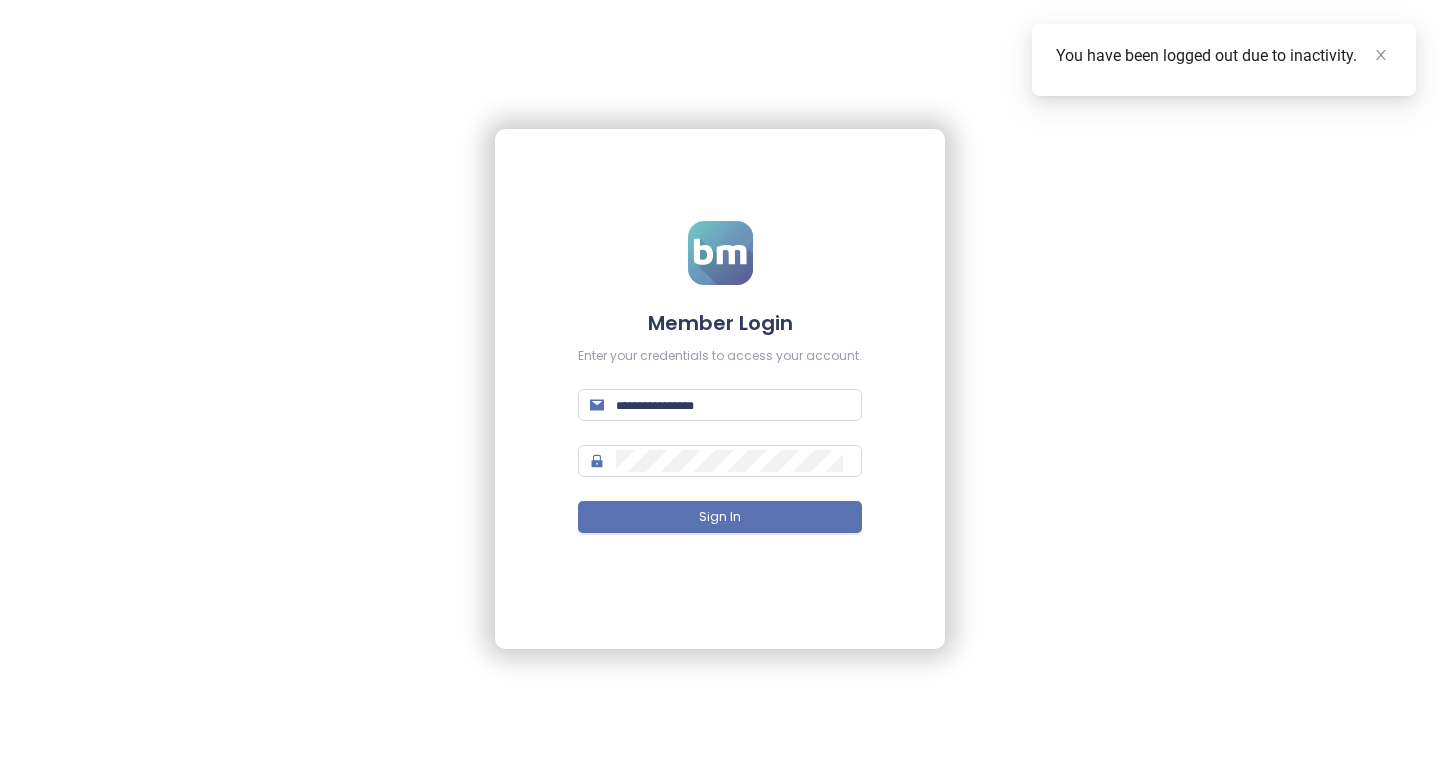 type on "**********" 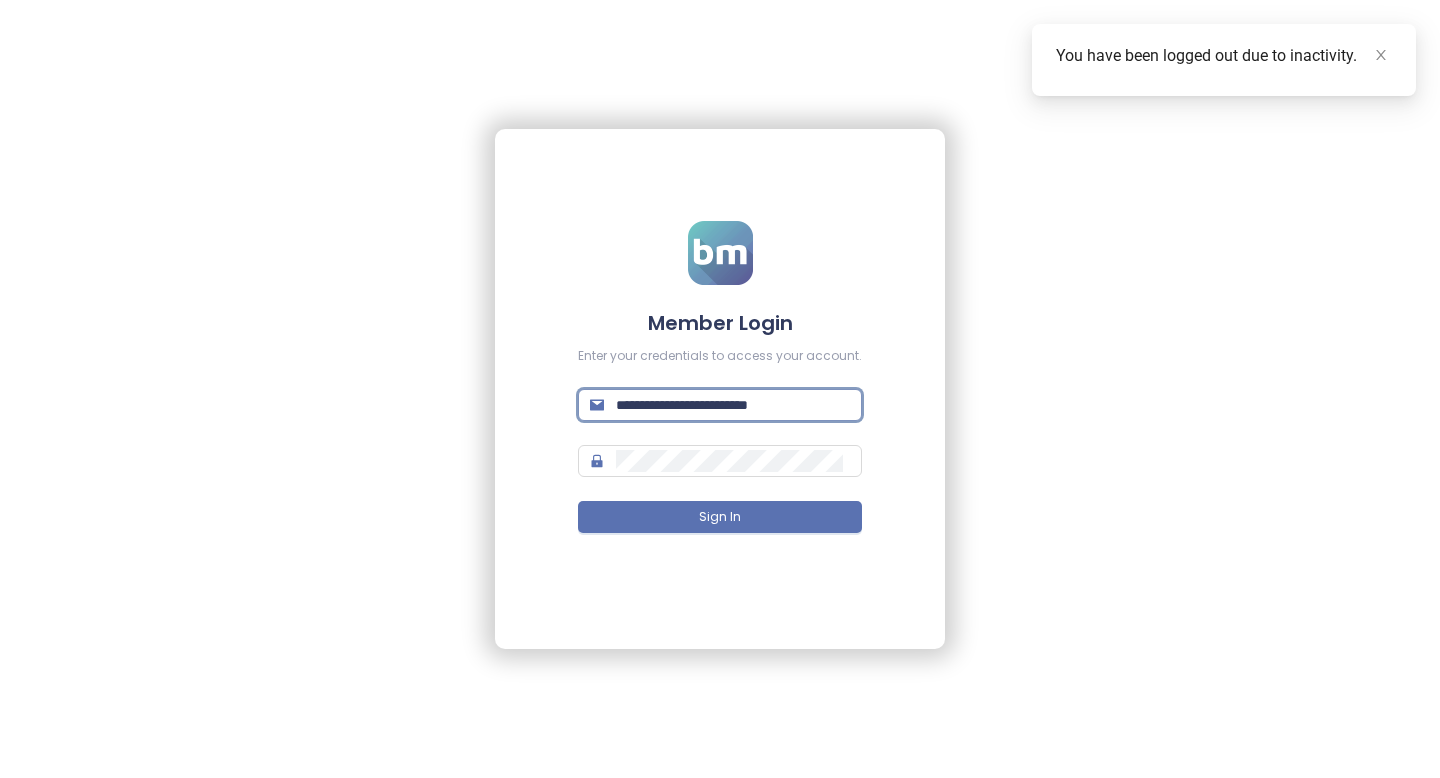 click on "**********" at bounding box center [720, 389] 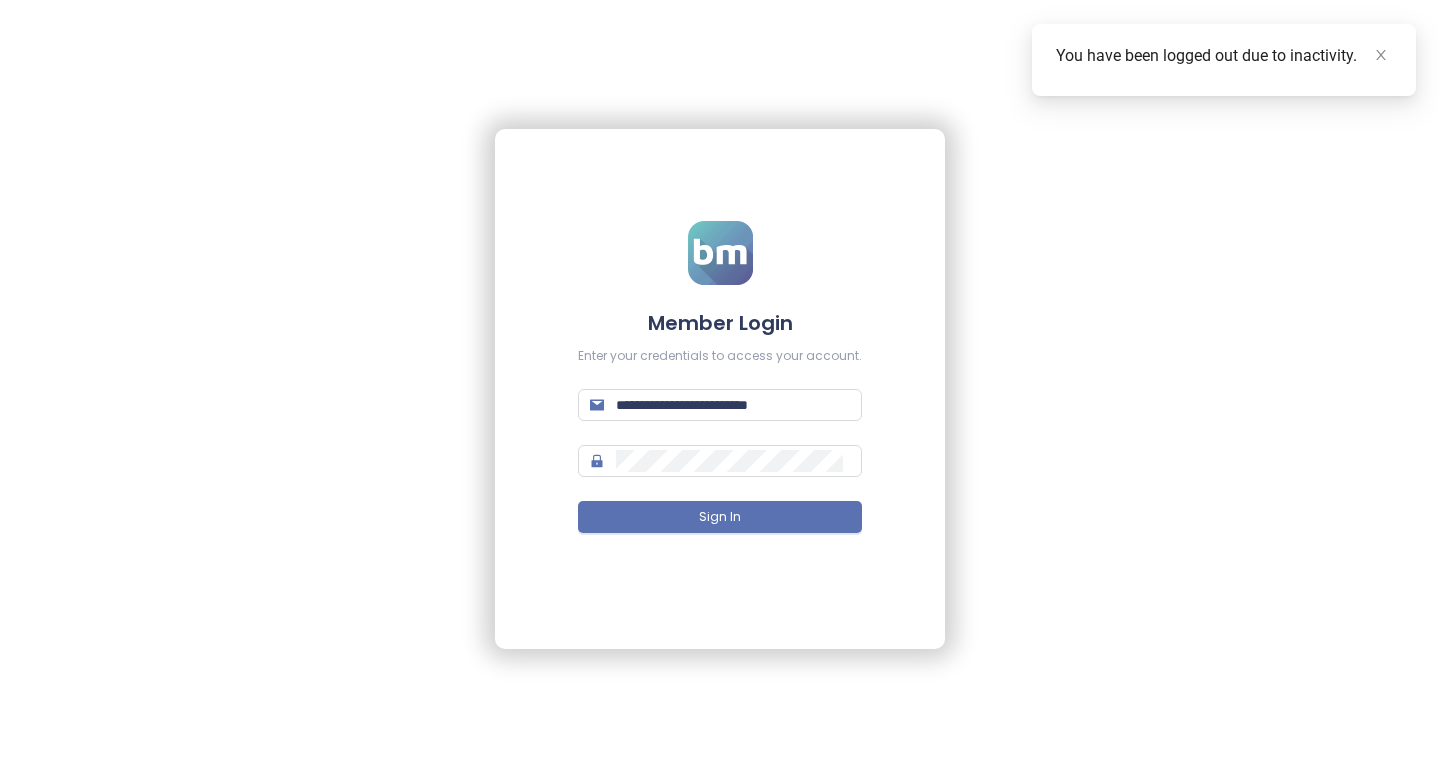 click on "**********" at bounding box center (720, 389) 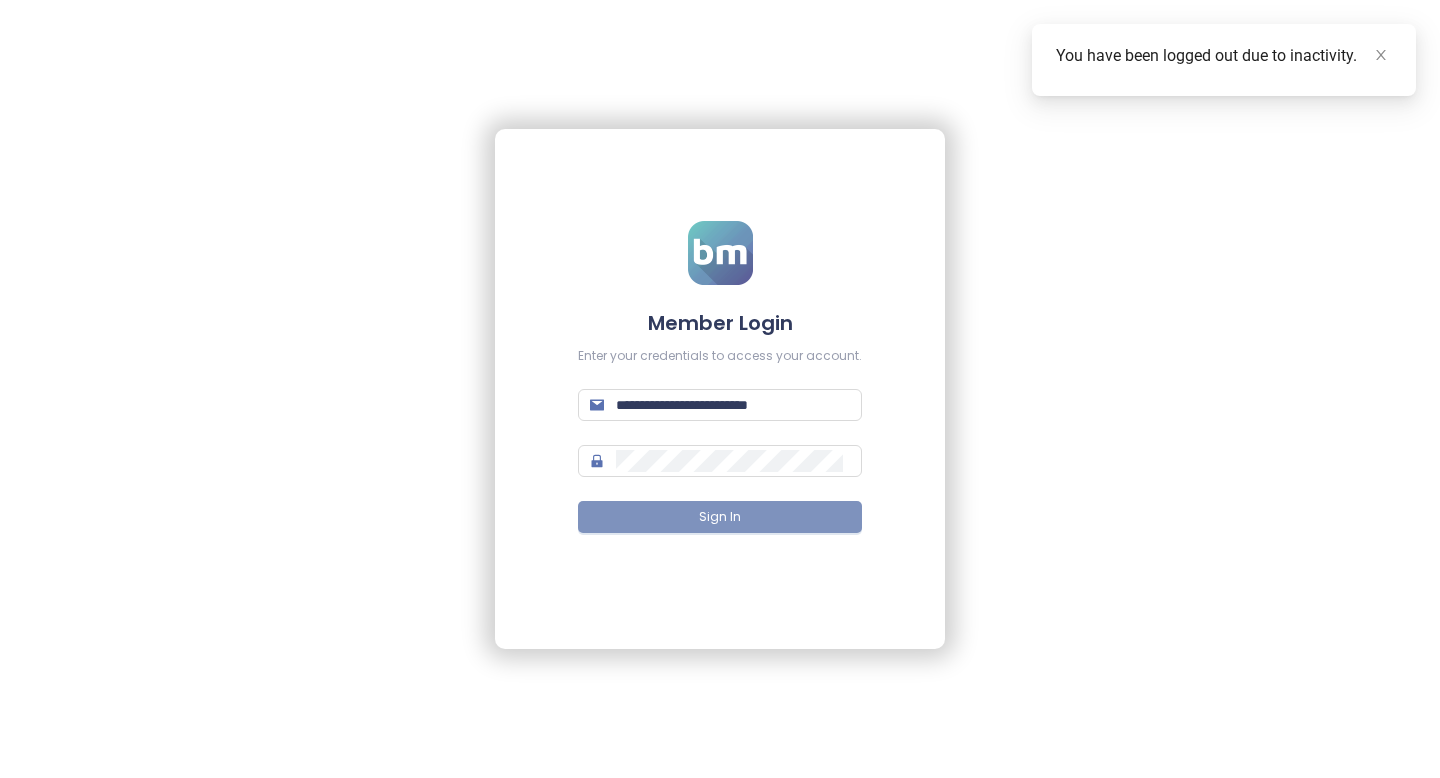 click on "Sign In" at bounding box center (720, 517) 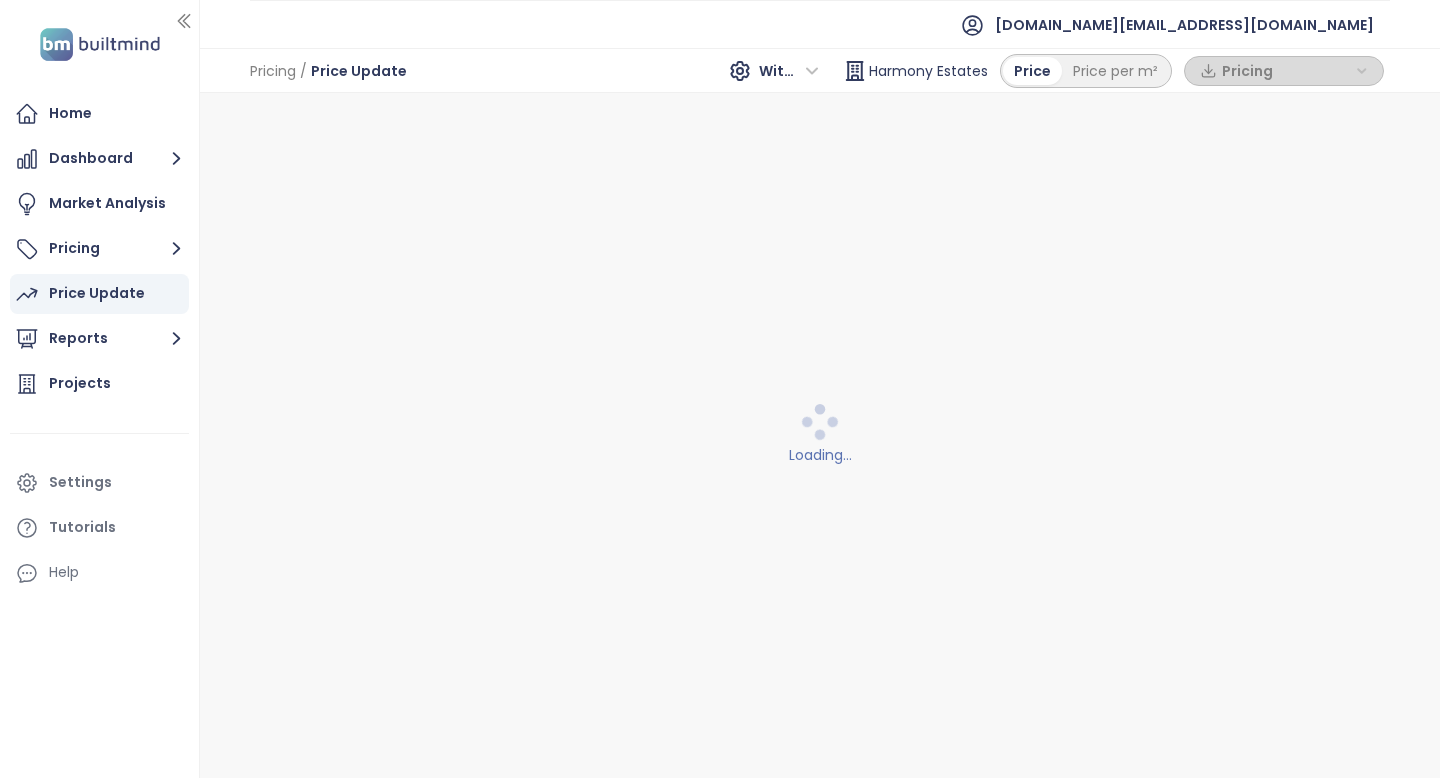 click on "Price Update" at bounding box center [97, 293] 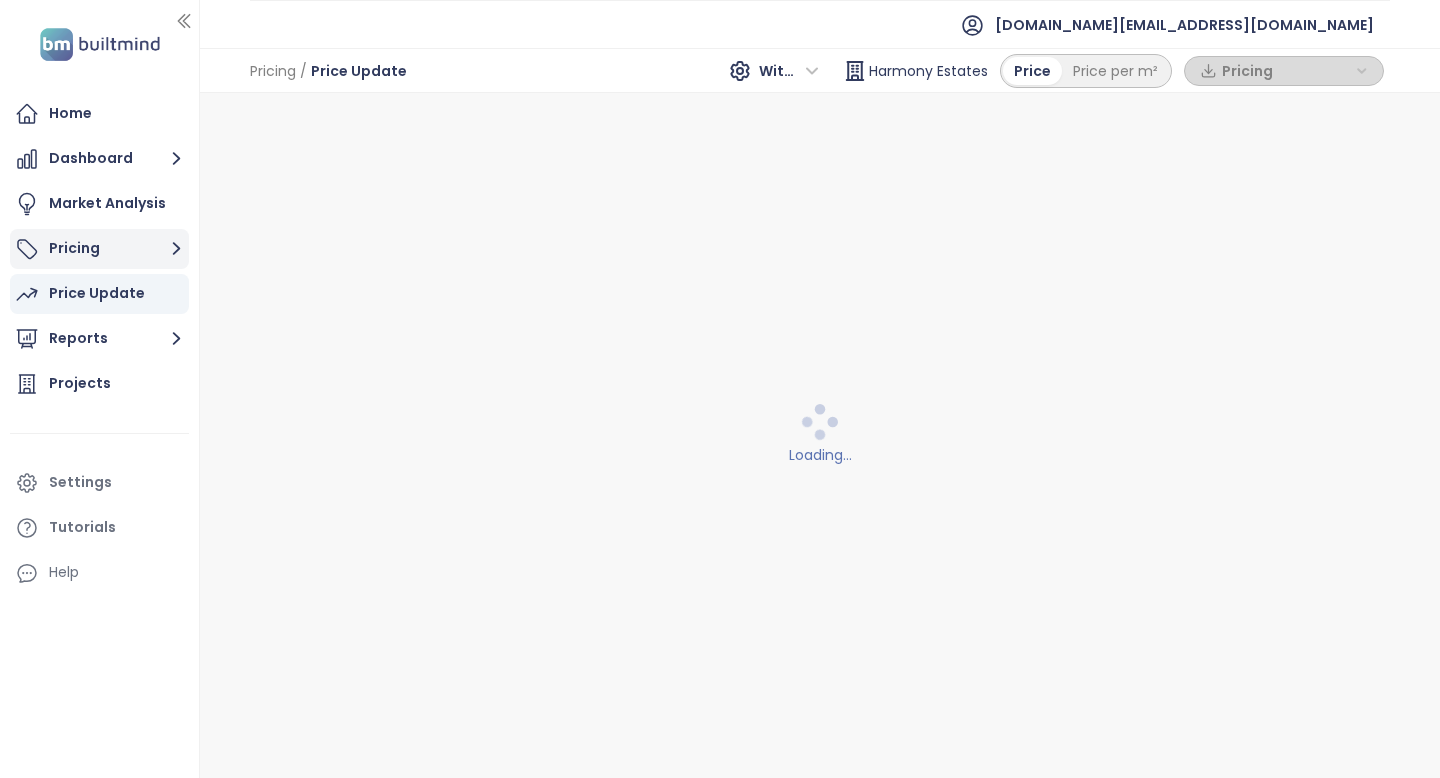 click on "Pricing" at bounding box center (99, 249) 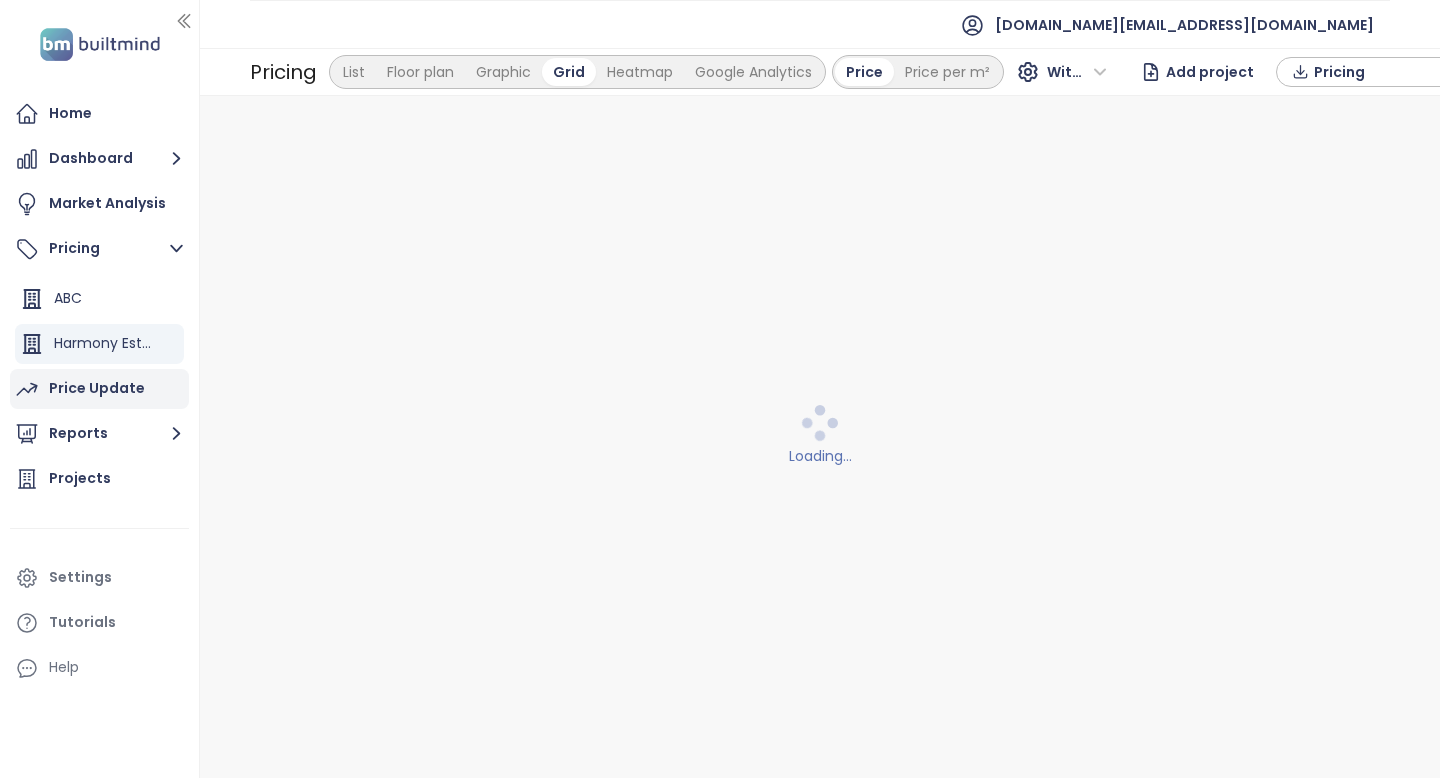 click on "Price Update" at bounding box center [99, 389] 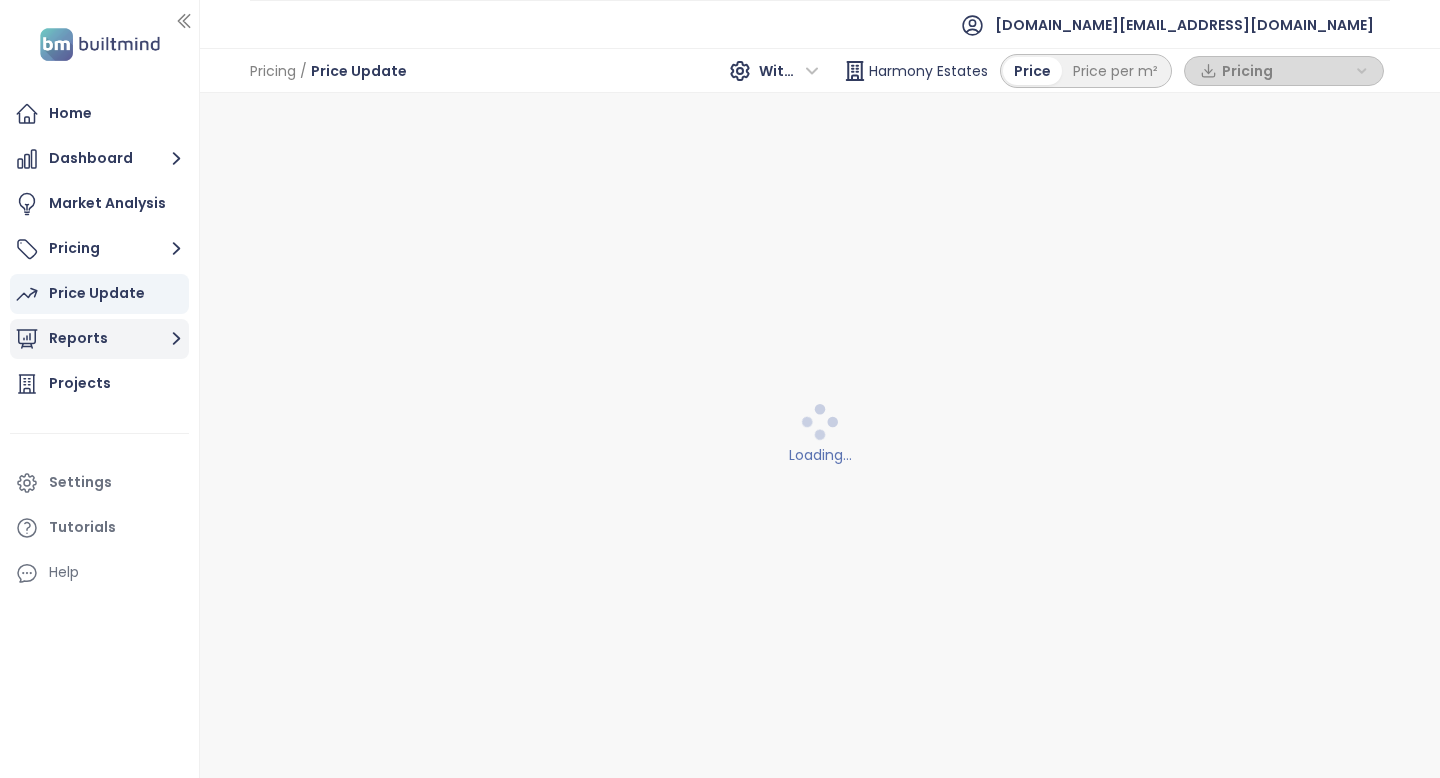 click on "Reports" at bounding box center [99, 339] 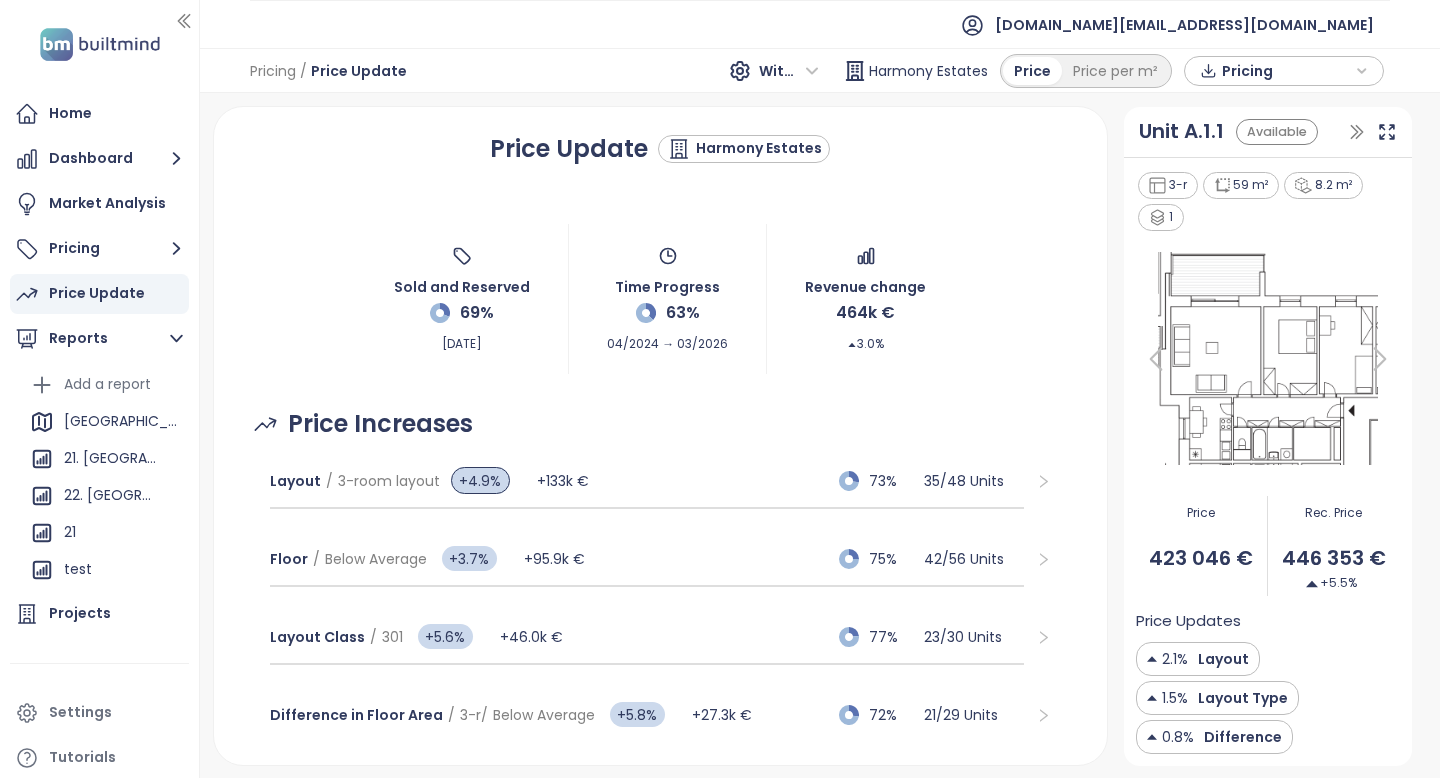 click on "Price Update" at bounding box center [99, 294] 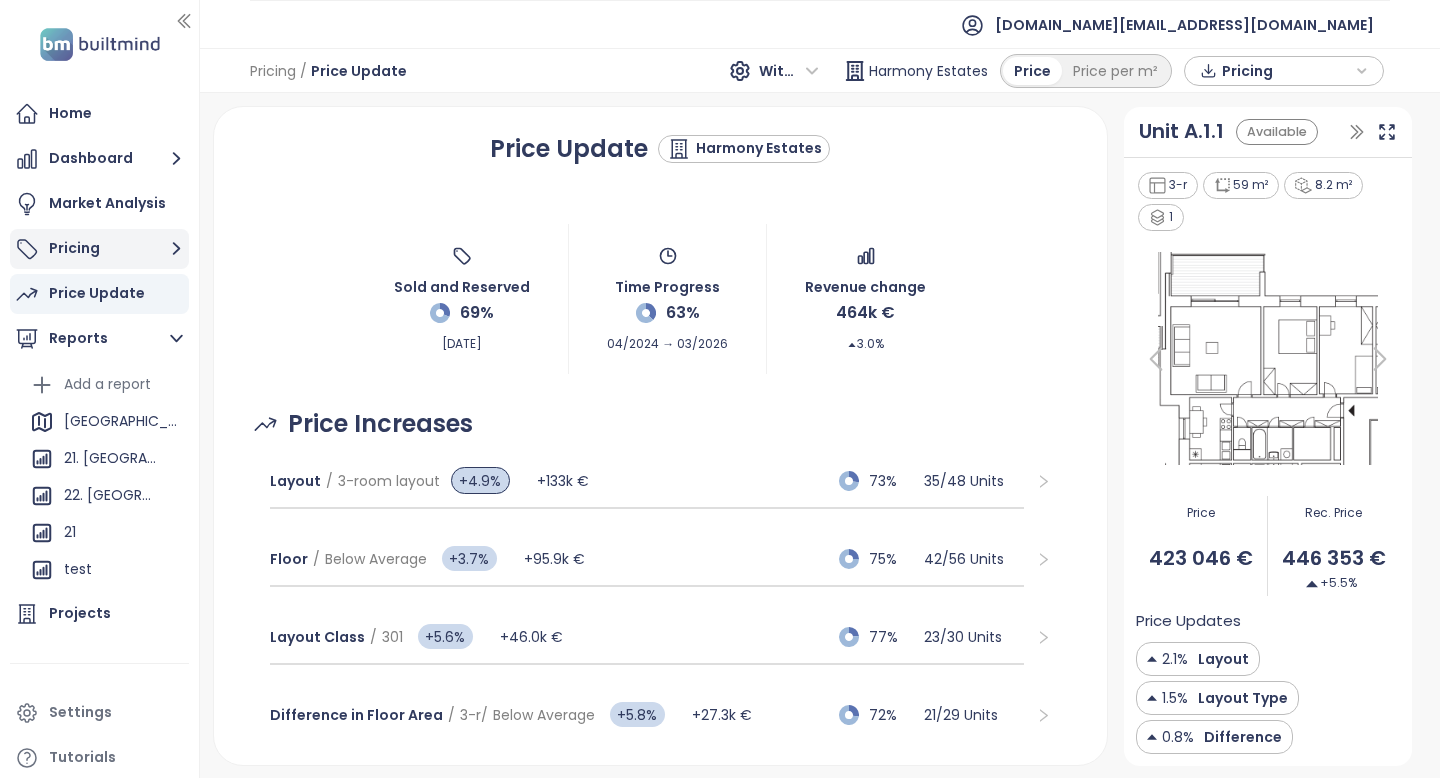 click on "Pricing" at bounding box center (99, 249) 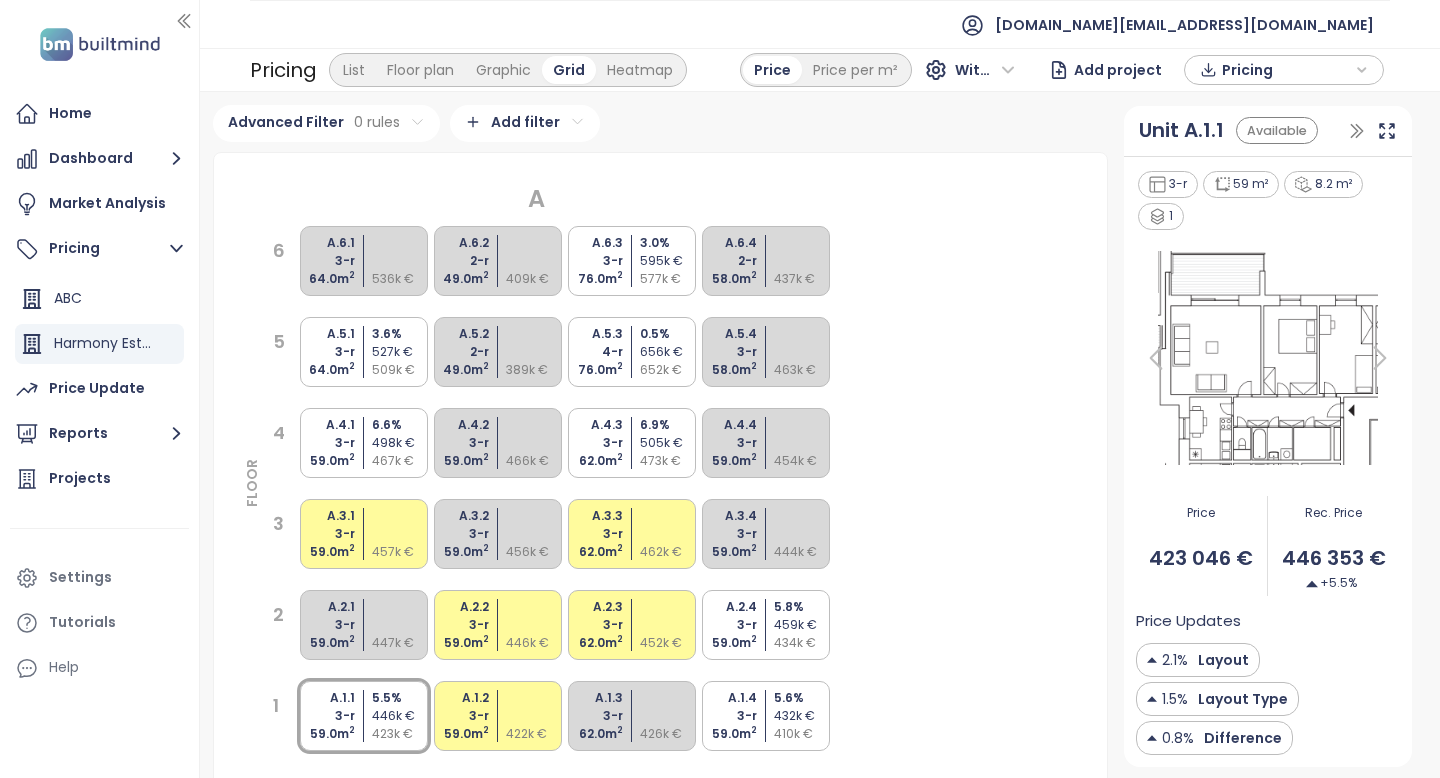click on "Price Price per m² With VAT Add project Pricing" at bounding box center [1062, 70] 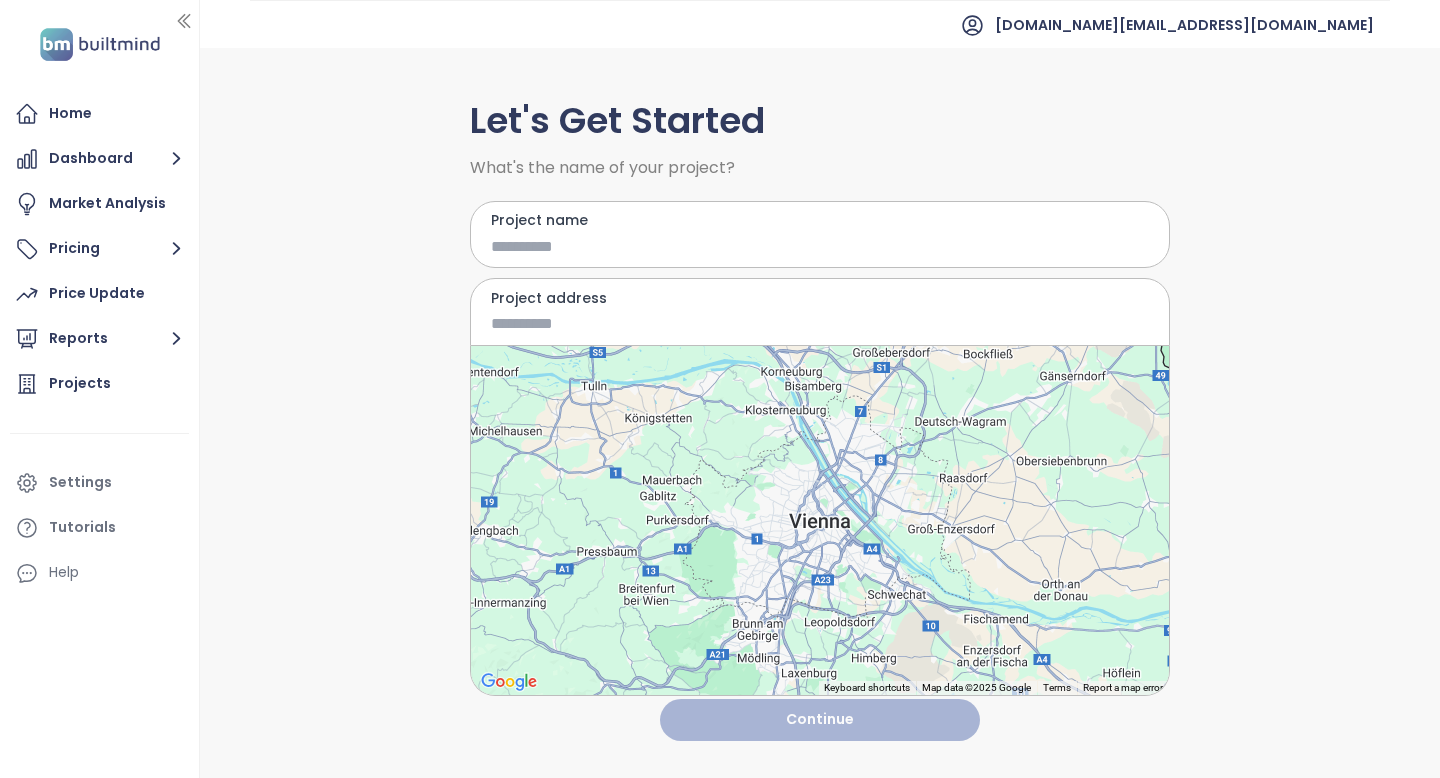click at bounding box center (820, 520) 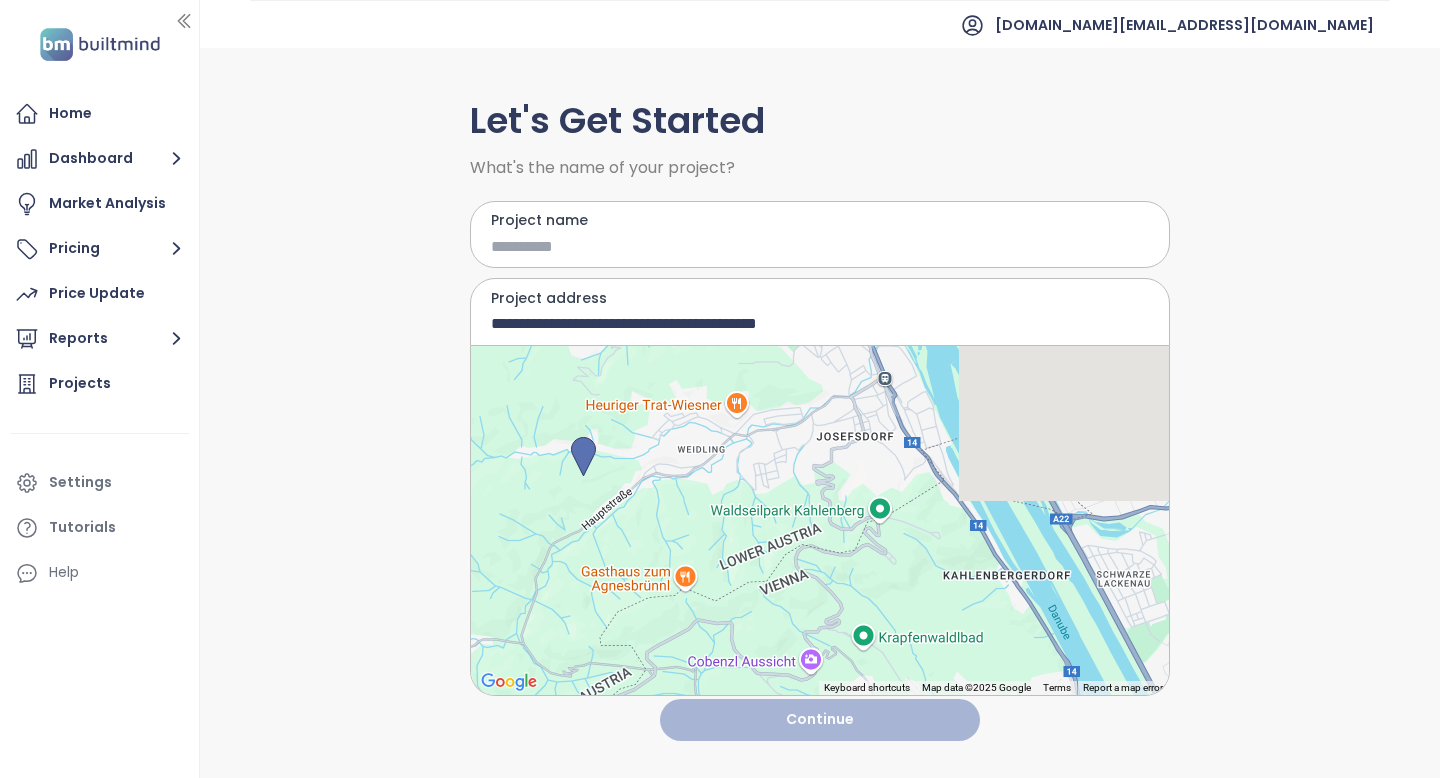 drag, startPoint x: 1081, startPoint y: 445, endPoint x: 728, endPoint y: 448, distance: 353.01276 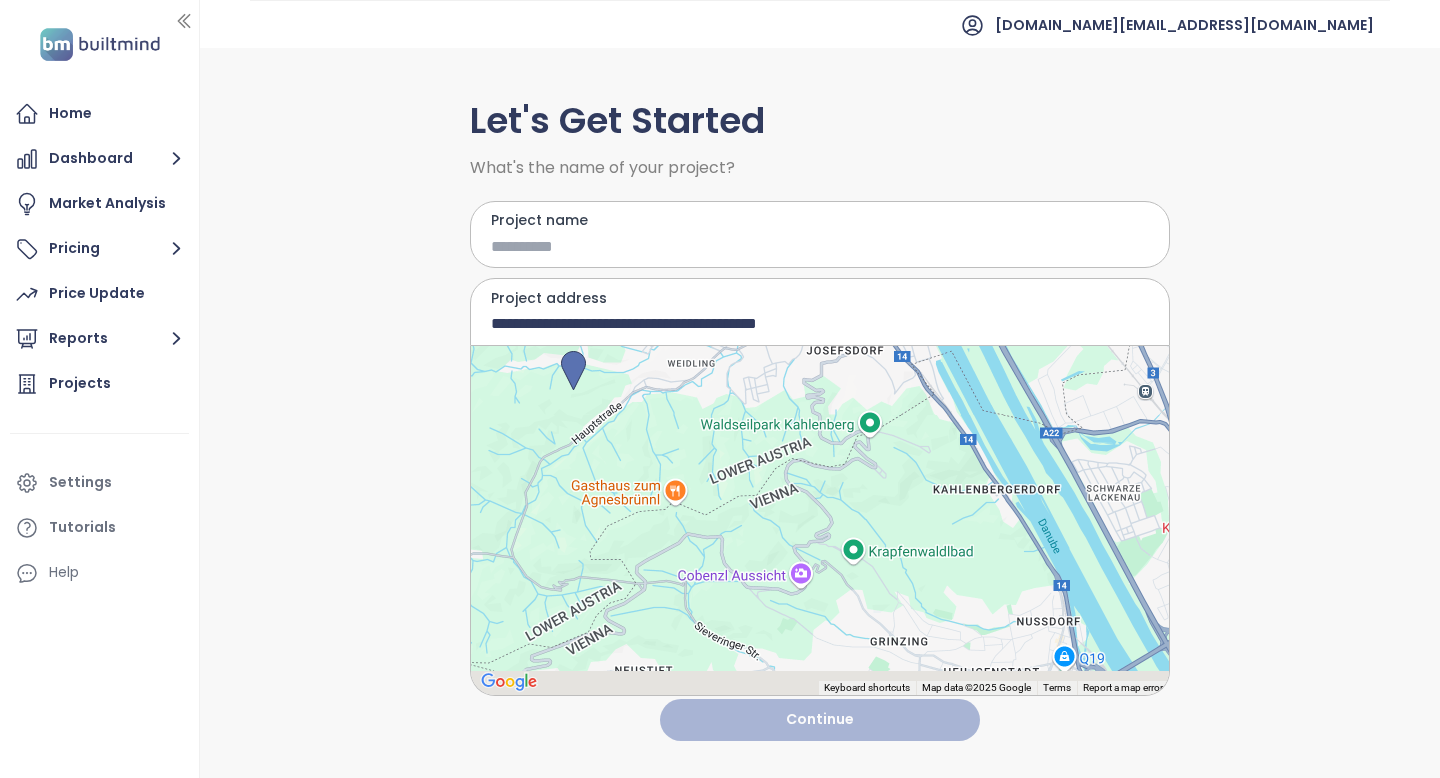 drag, startPoint x: 755, startPoint y: 527, endPoint x: 744, endPoint y: 369, distance: 158.38245 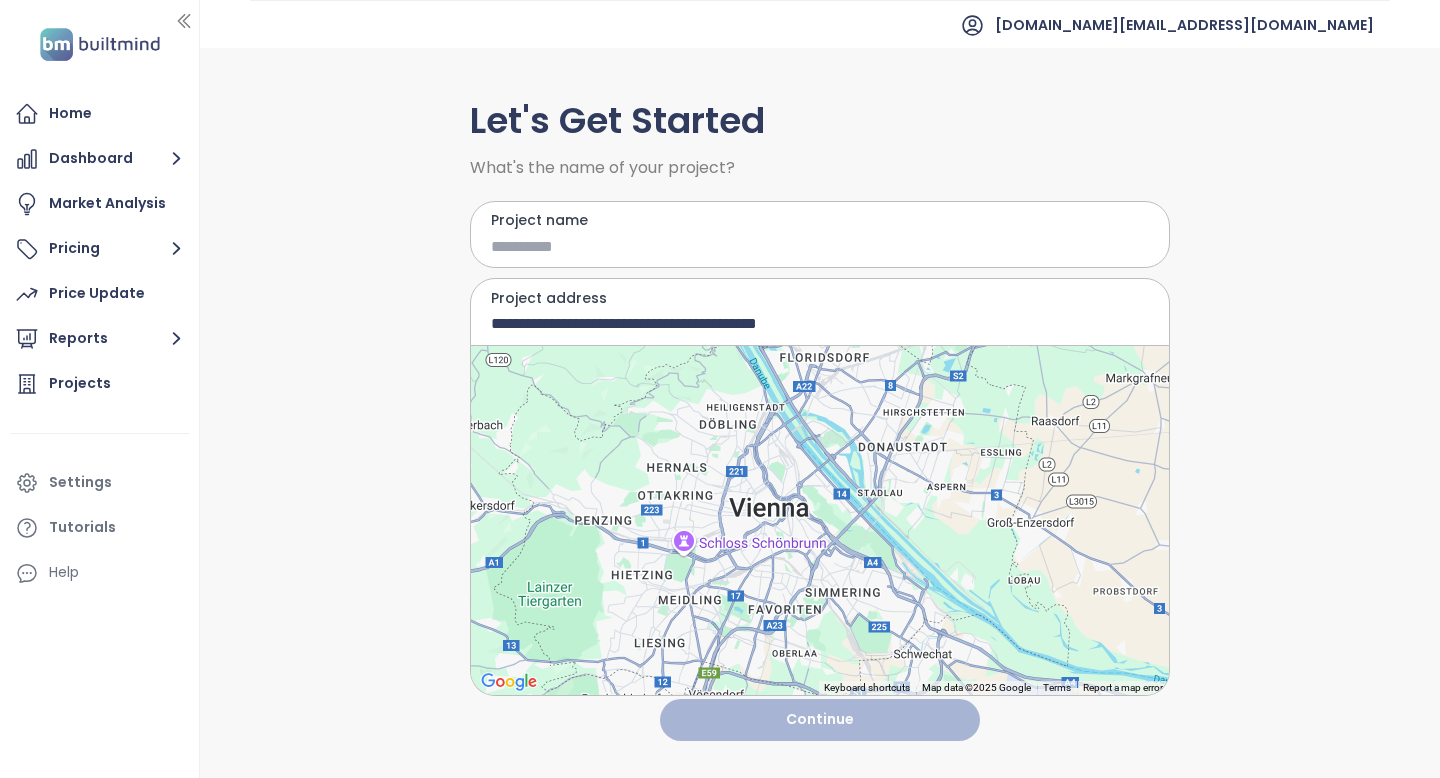 drag, startPoint x: 797, startPoint y: 555, endPoint x: 698, endPoint y: 428, distance: 161.02795 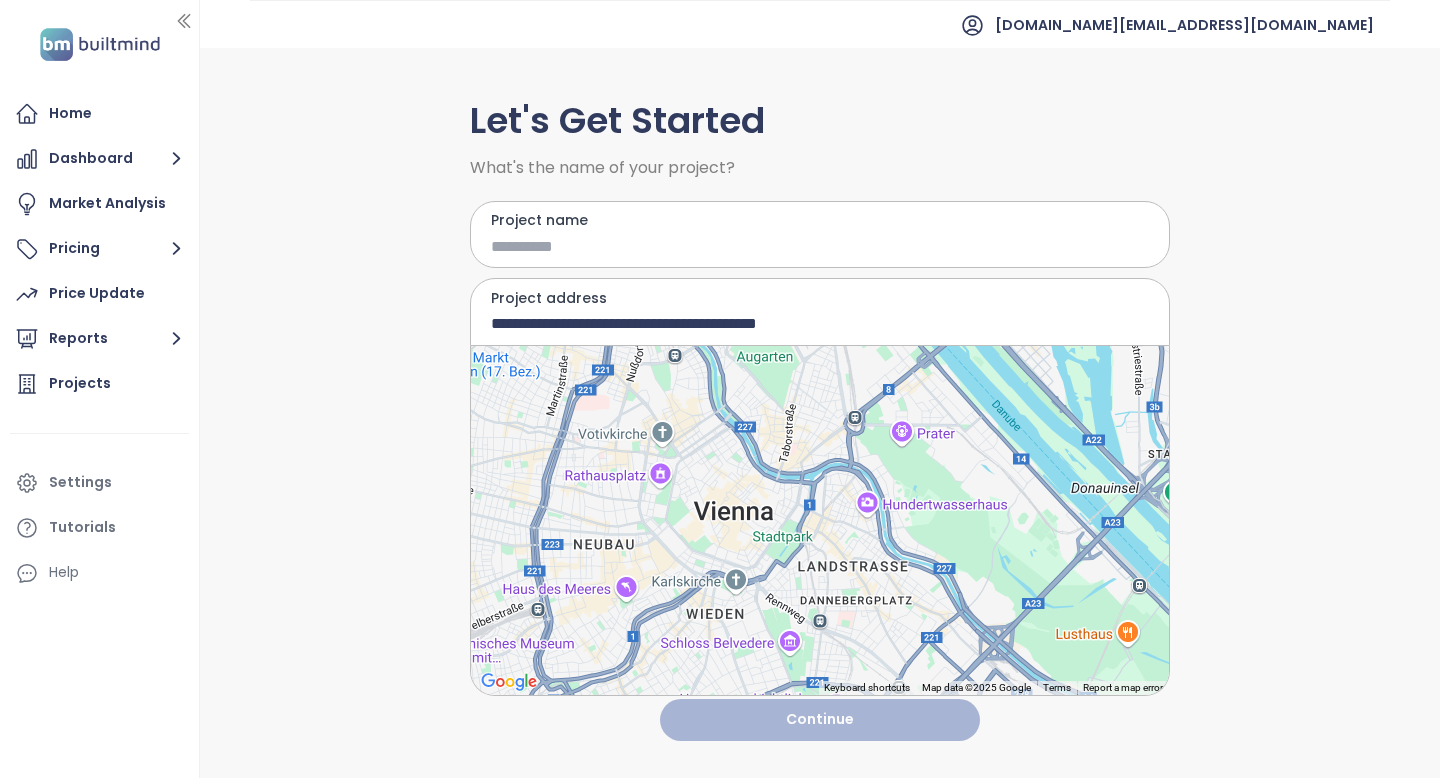 drag, startPoint x: 686, startPoint y: 548, endPoint x: 739, endPoint y: 503, distance: 69.52697 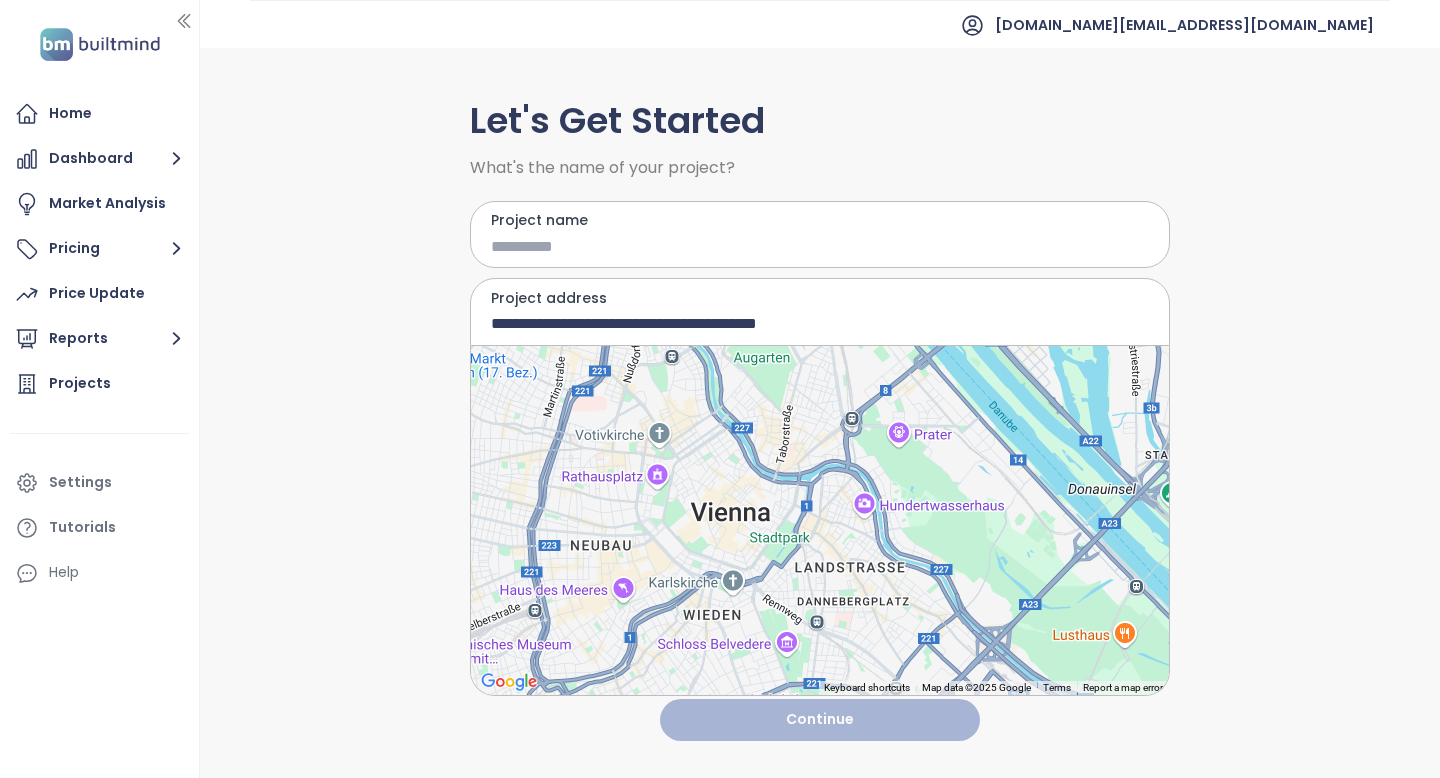 click at bounding box center (820, 520) 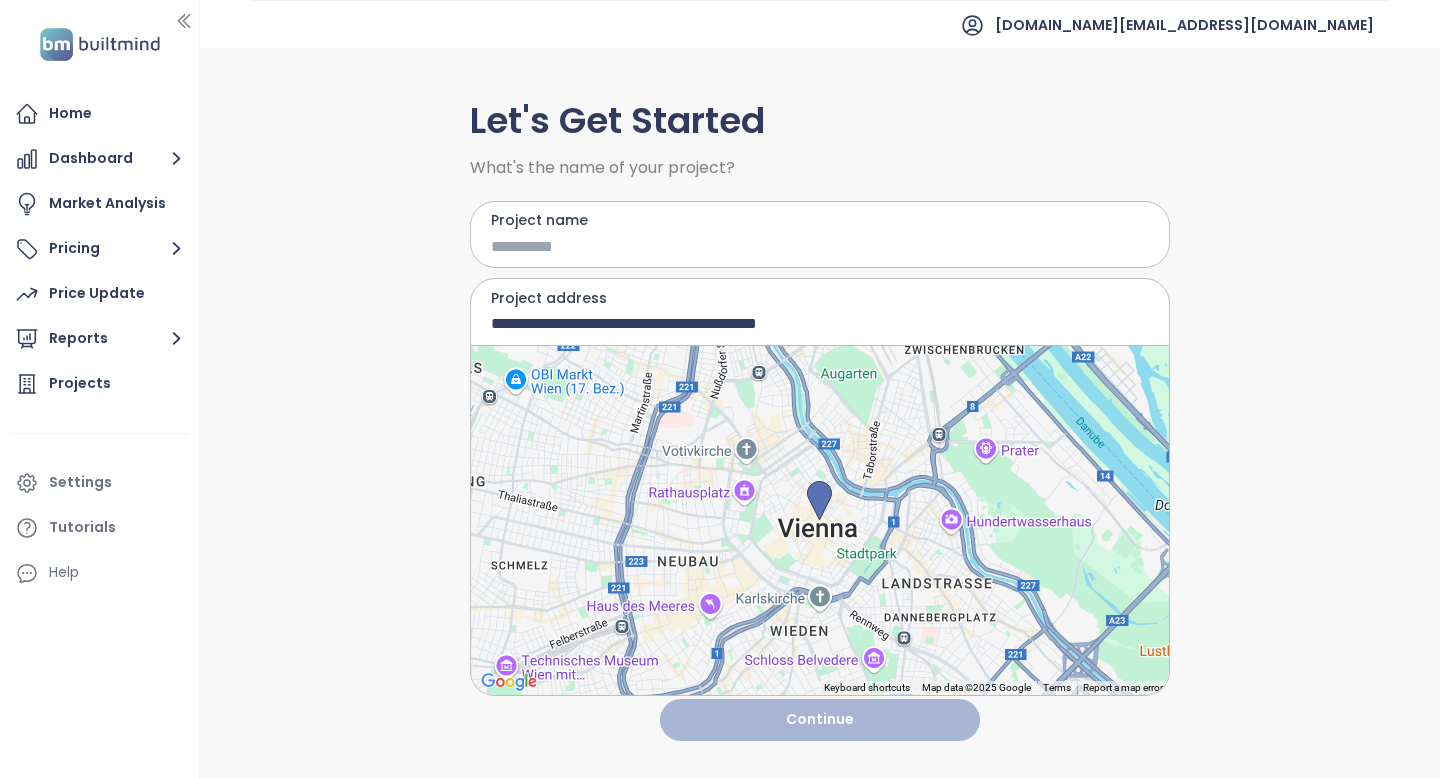 type on "**********" 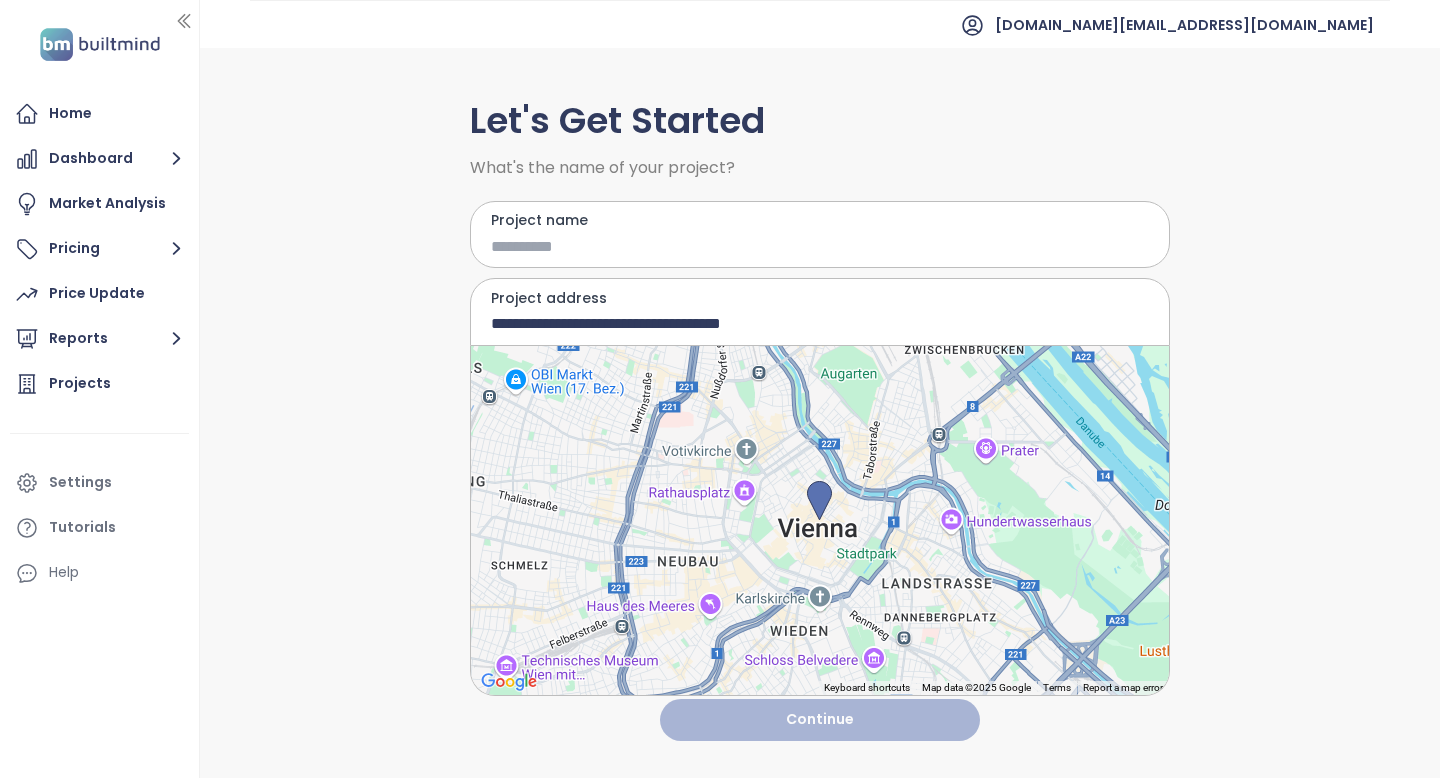 click on "Project name" at bounding box center (805, 246) 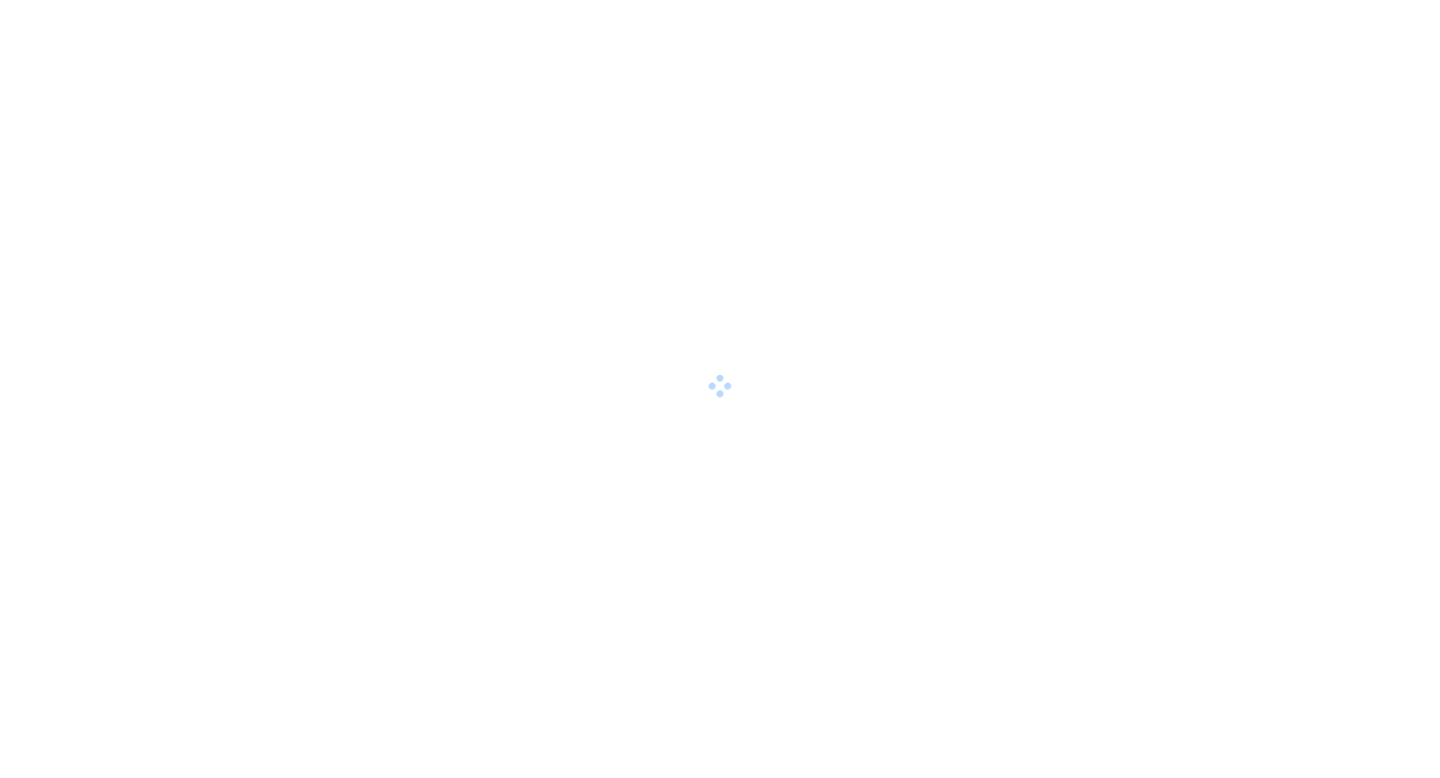 scroll, scrollTop: 0, scrollLeft: 0, axis: both 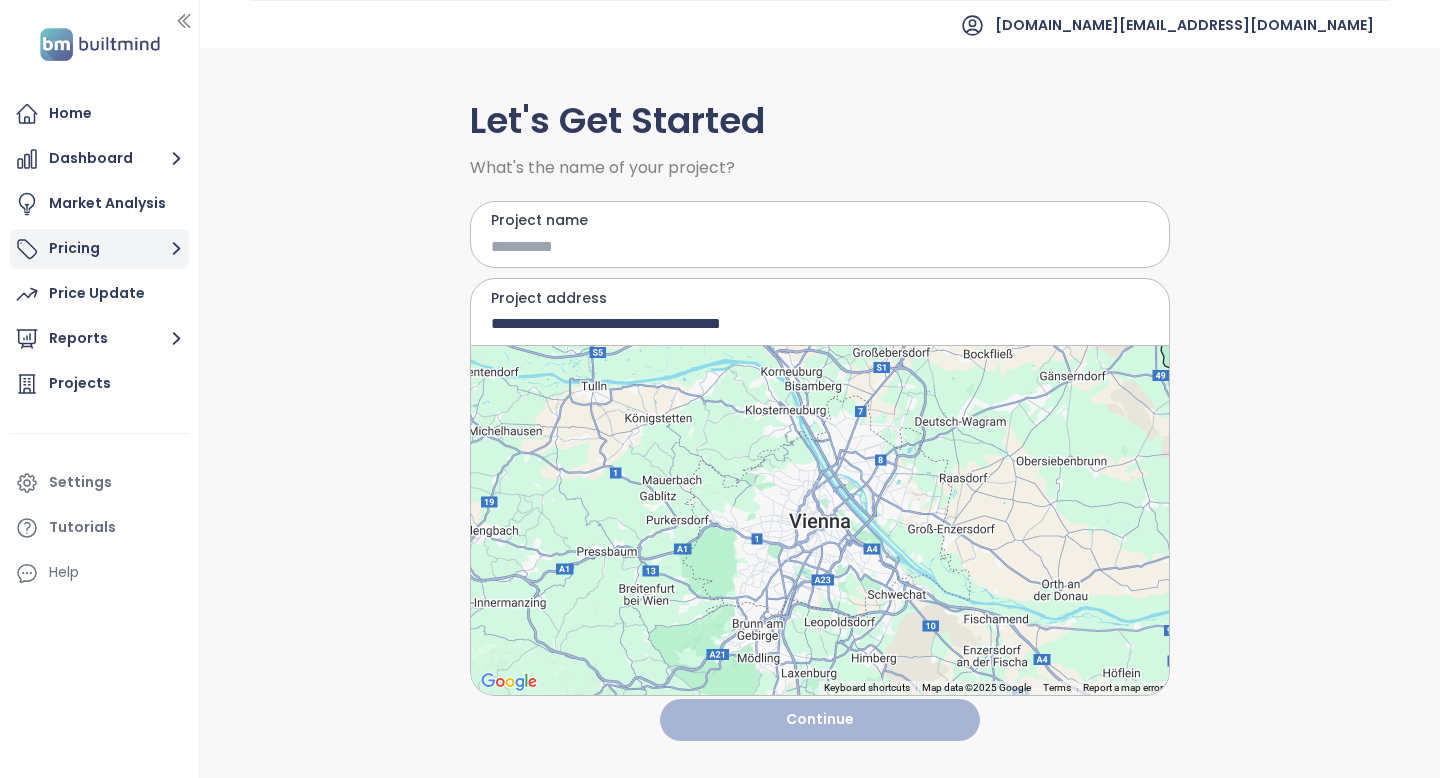 click on "Pricing" at bounding box center (99, 249) 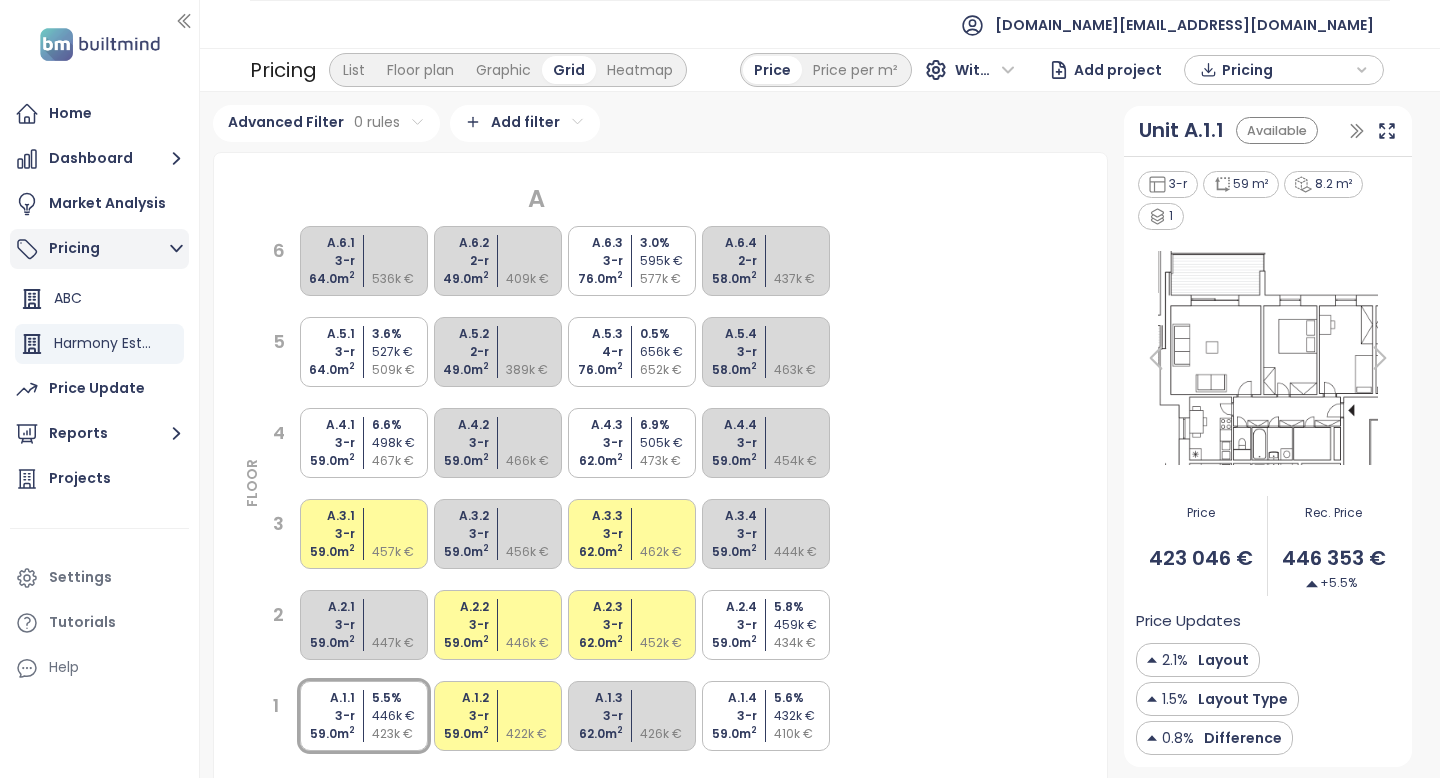 type 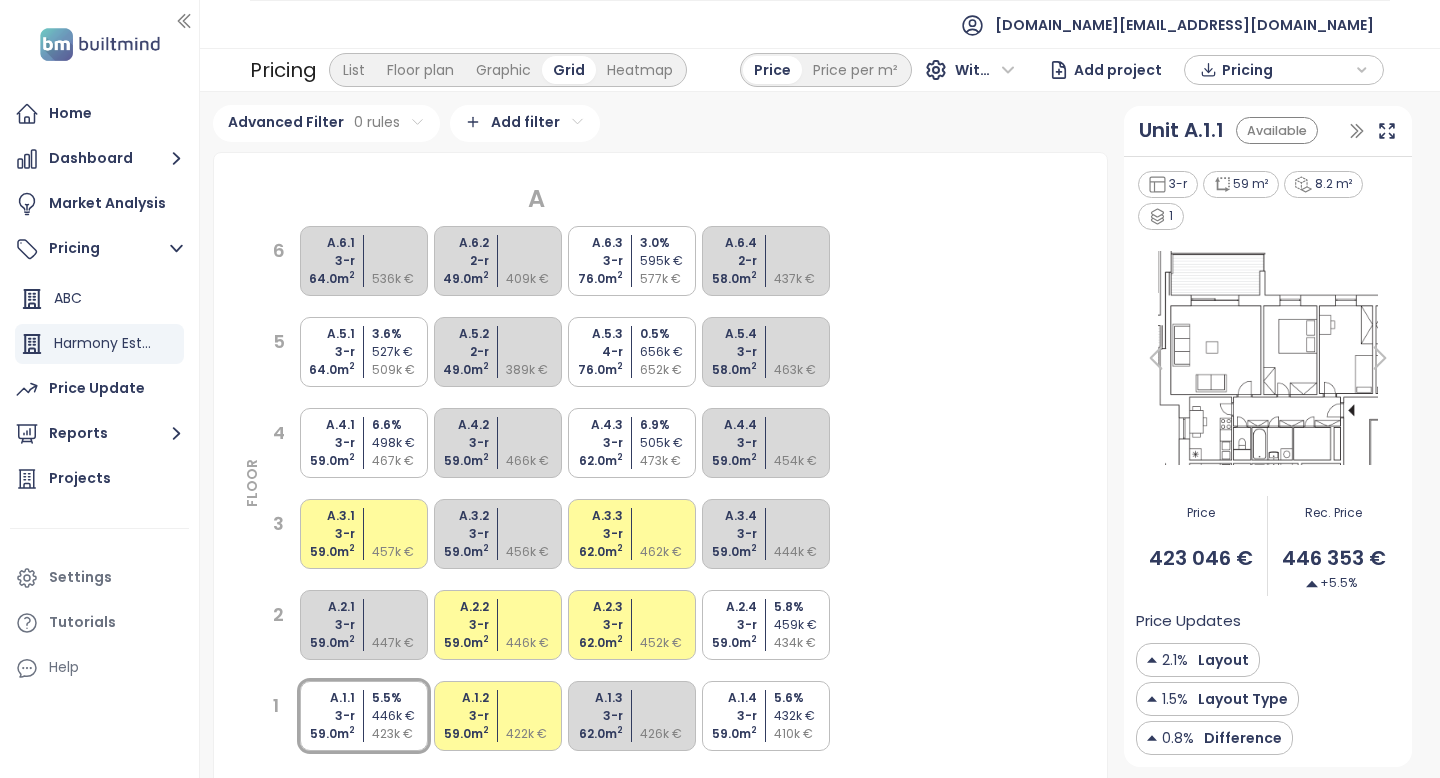 click on "Add project" at bounding box center (1118, 70) 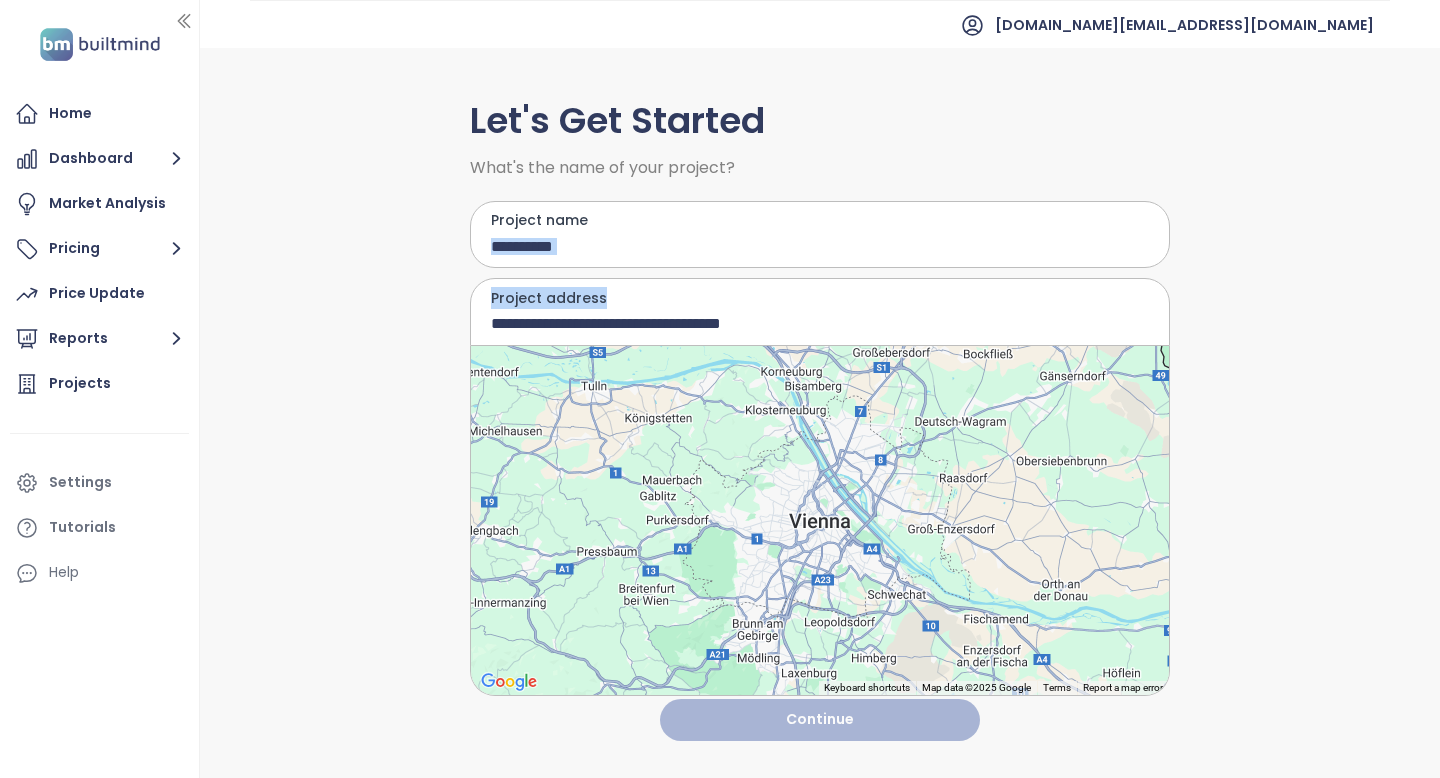 drag, startPoint x: 1326, startPoint y: 261, endPoint x: 1332, endPoint y: 317, distance: 56.32051 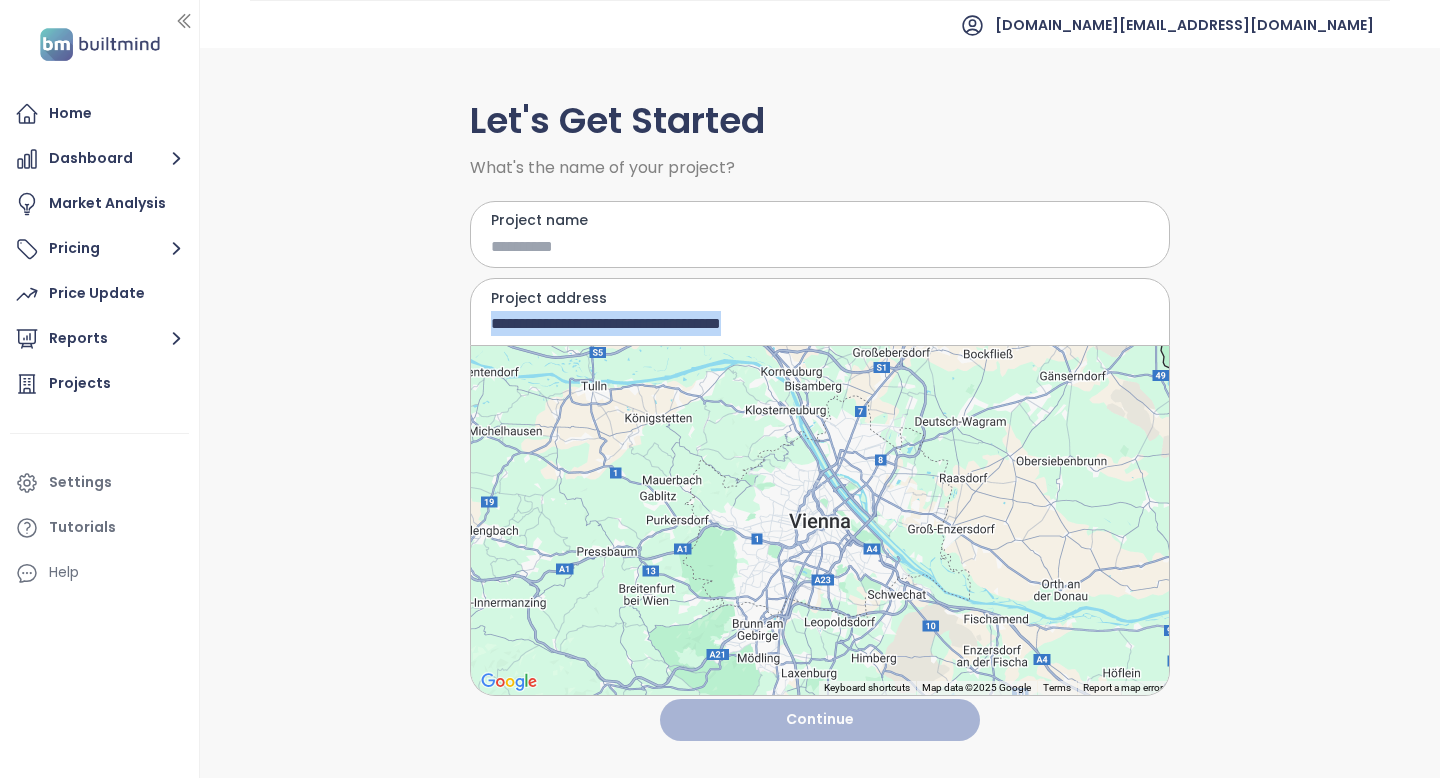 drag, startPoint x: 1402, startPoint y: 300, endPoint x: 1404, endPoint y: 356, distance: 56.0357 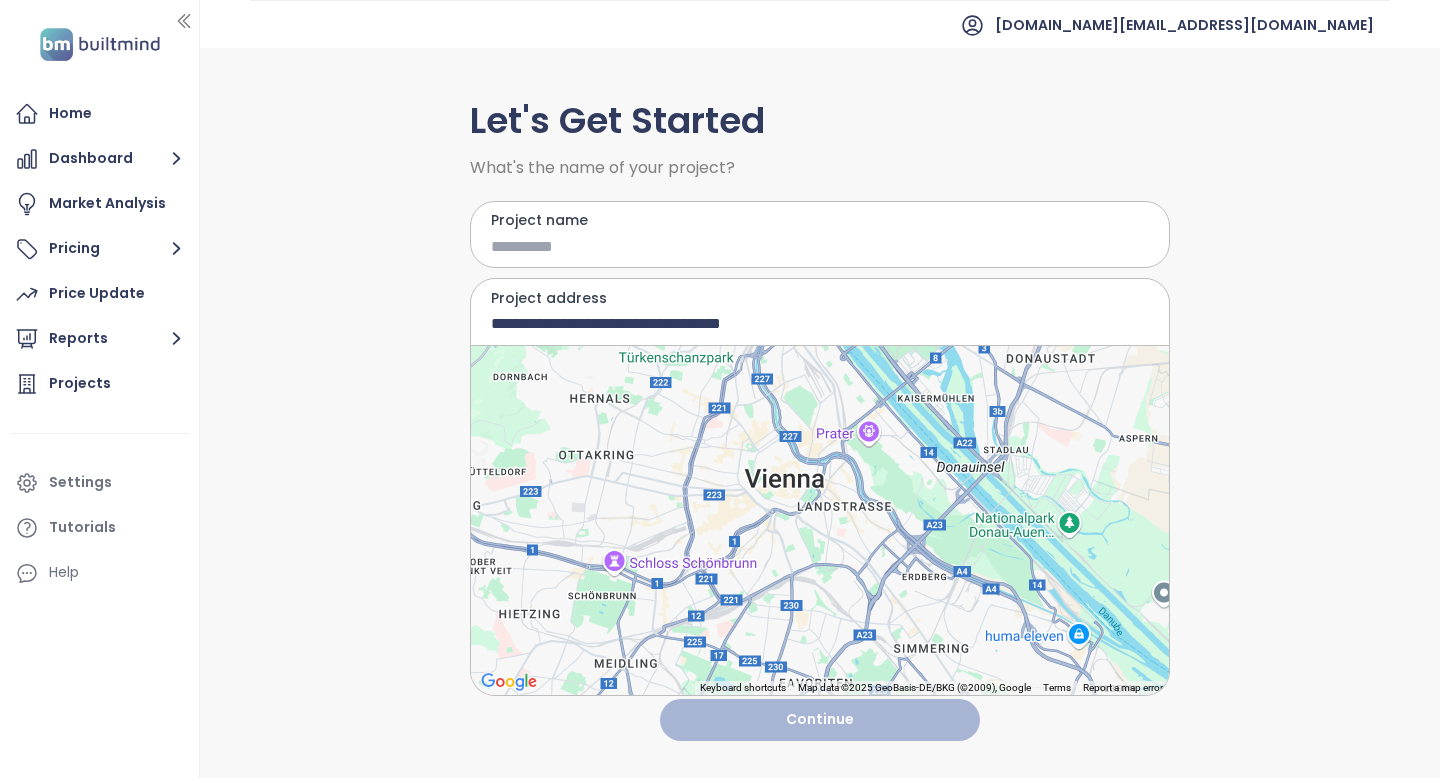 drag, startPoint x: 807, startPoint y: 505, endPoint x: 864, endPoint y: 531, distance: 62.649822 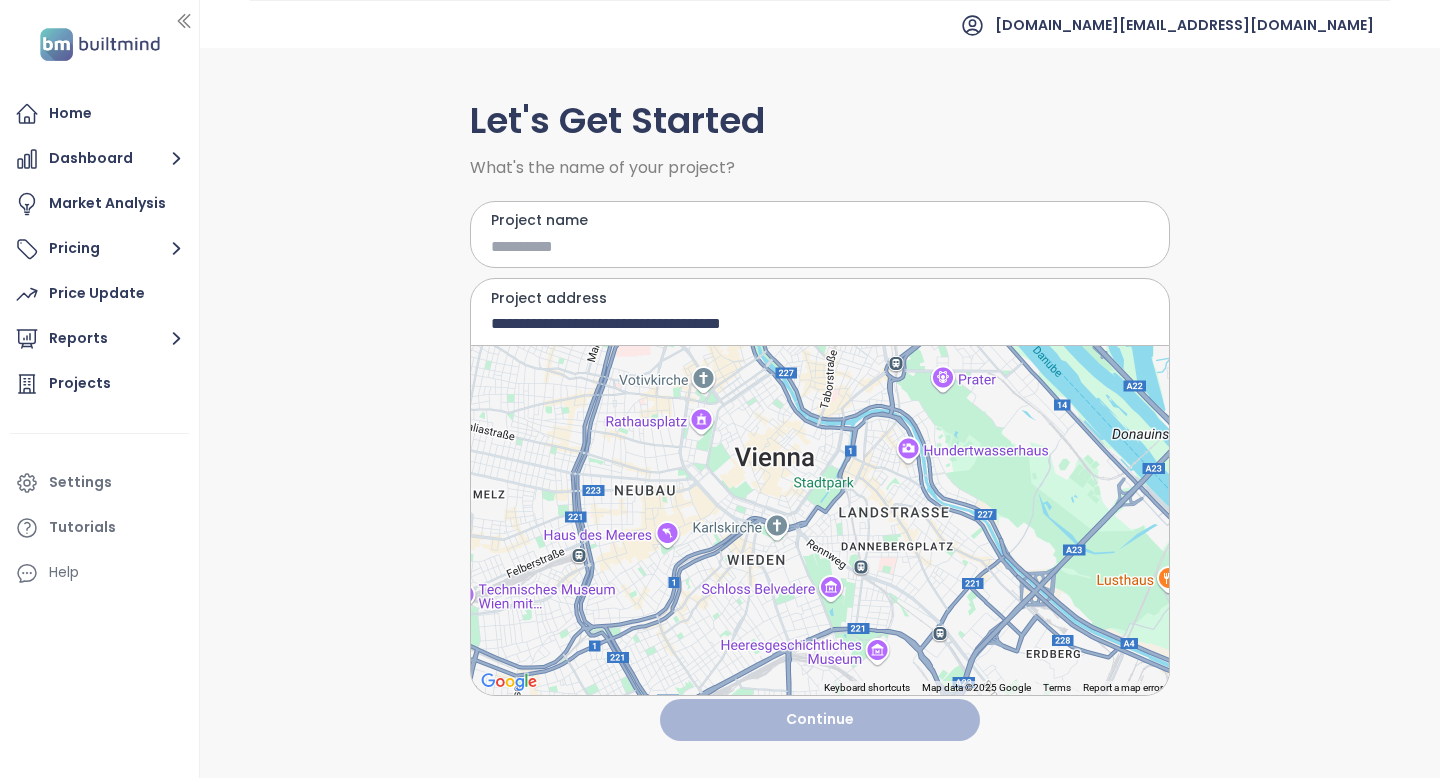drag, startPoint x: 749, startPoint y: 471, endPoint x: 827, endPoint y: 506, distance: 85.49269 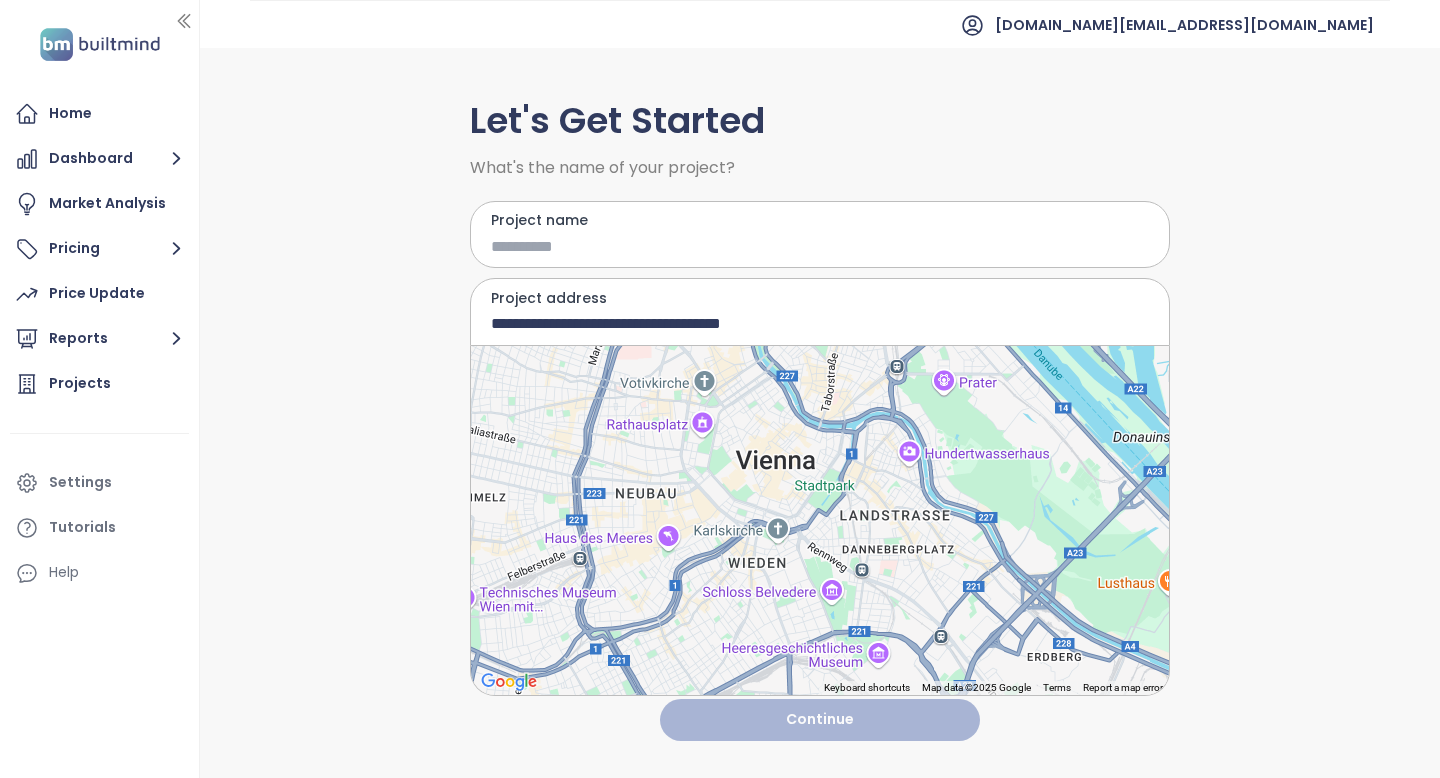 click at bounding box center (820, 520) 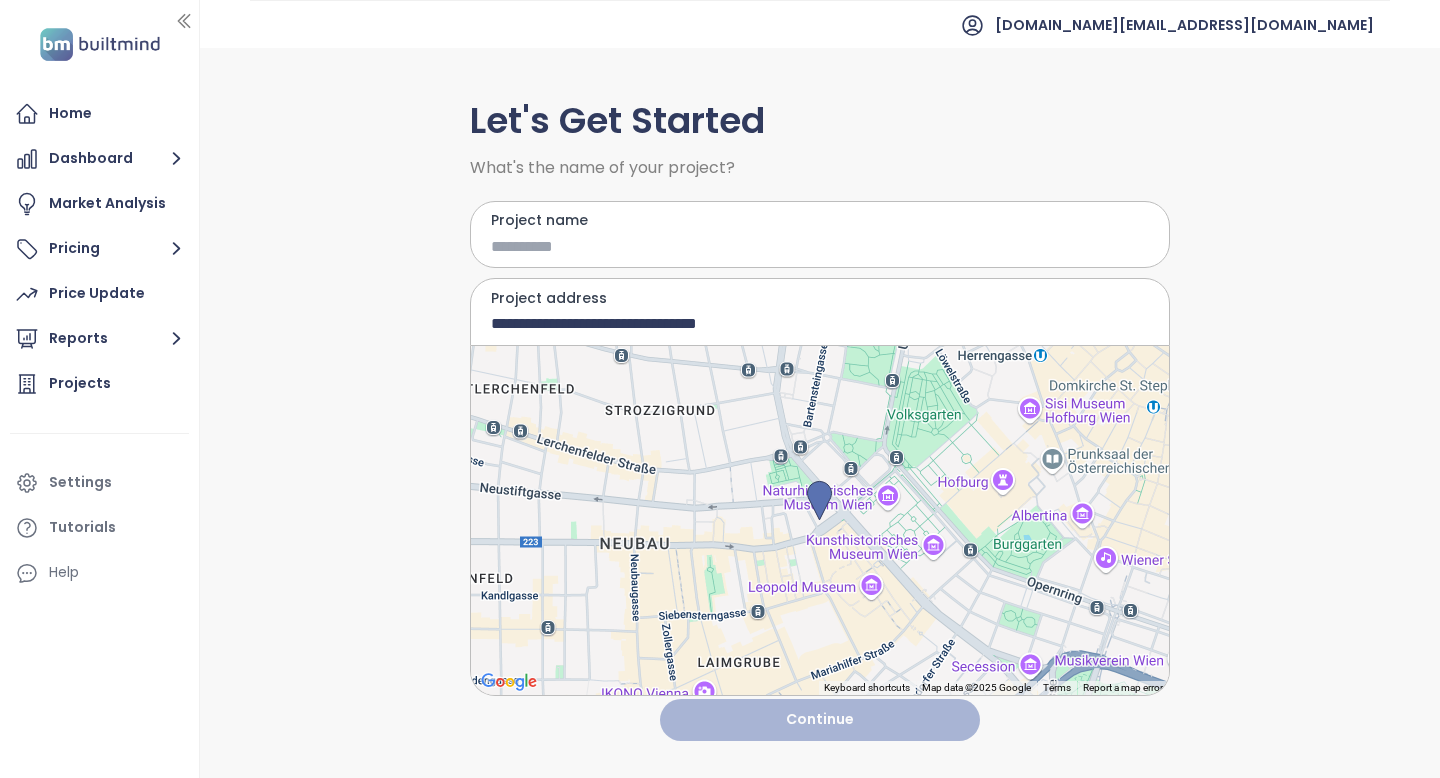 click at bounding box center [820, 520] 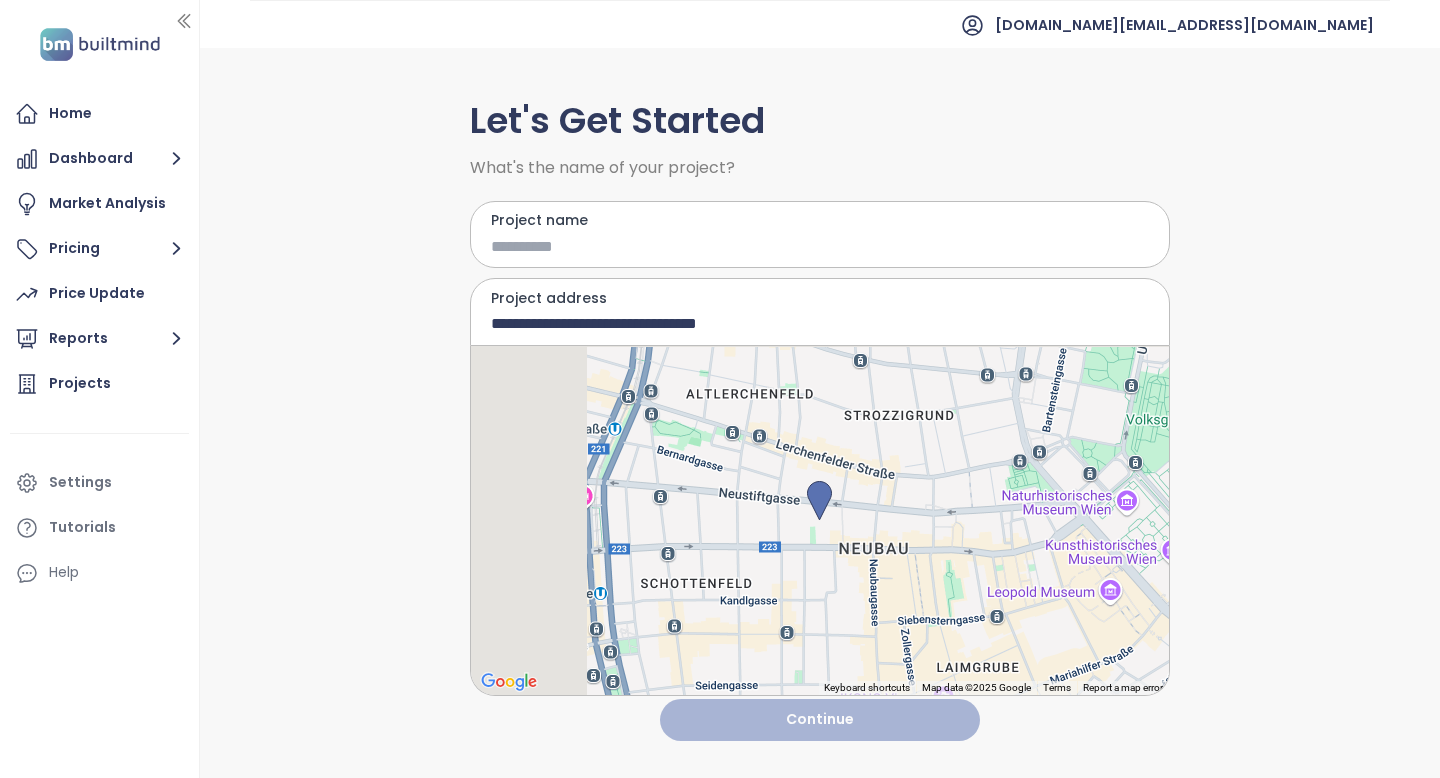 type on "**********" 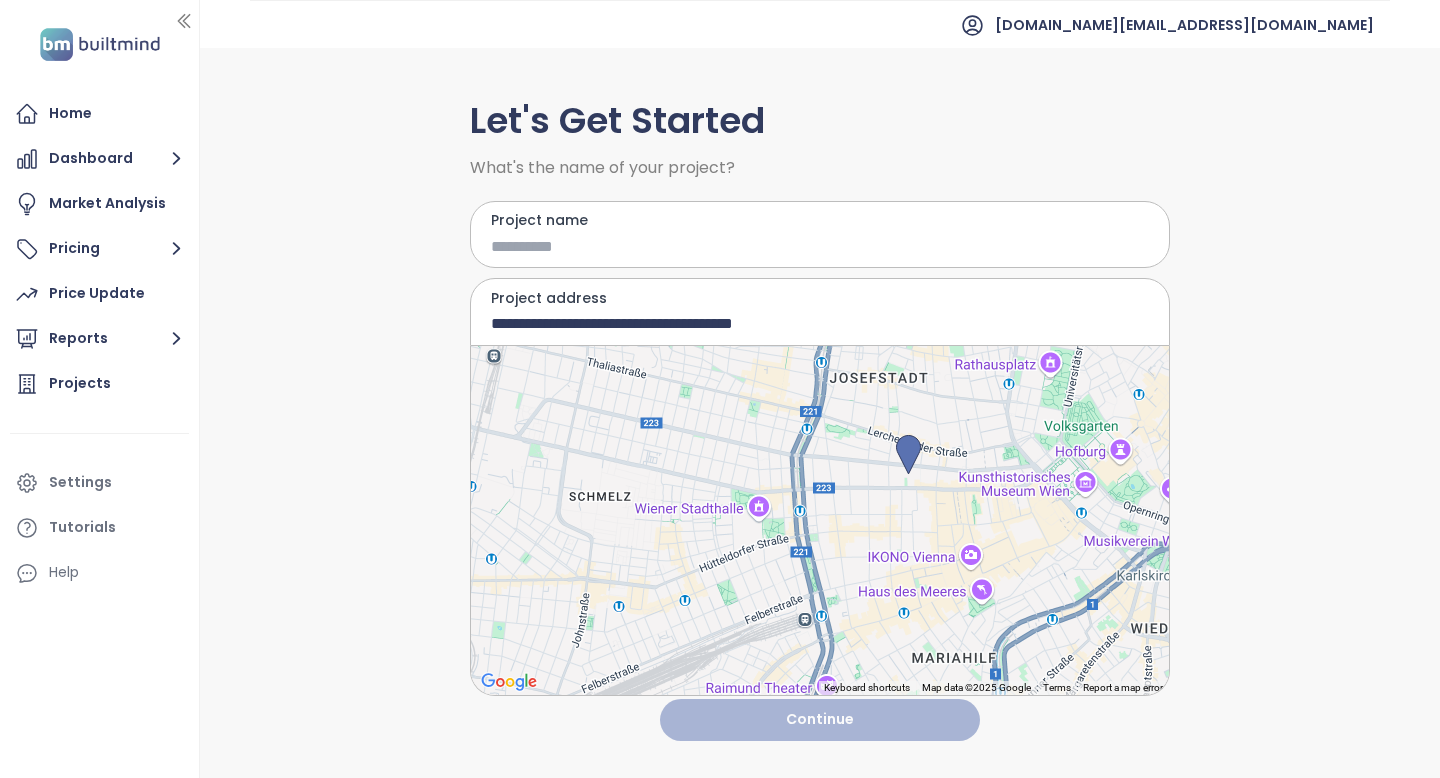 click on "Project name" at bounding box center (805, 246) 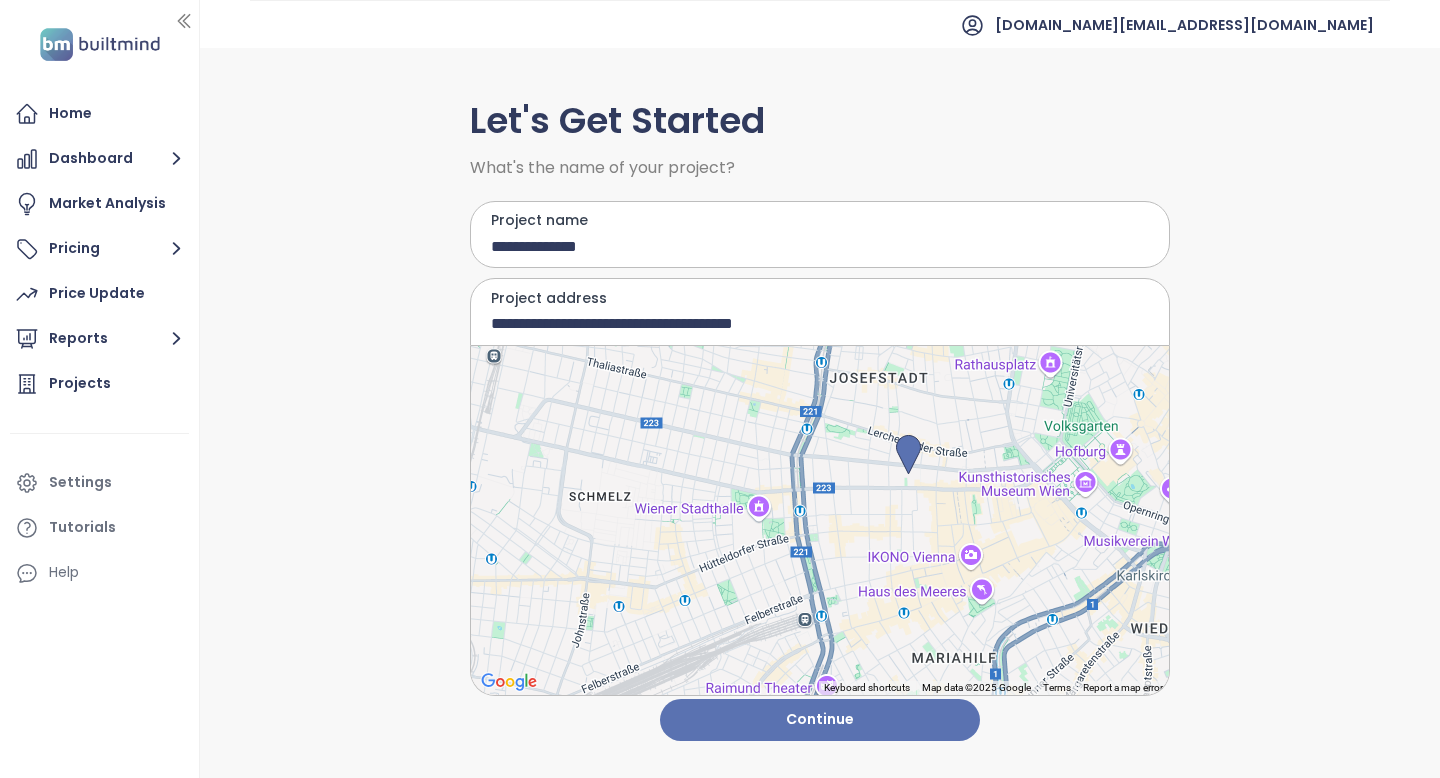 type on "**********" 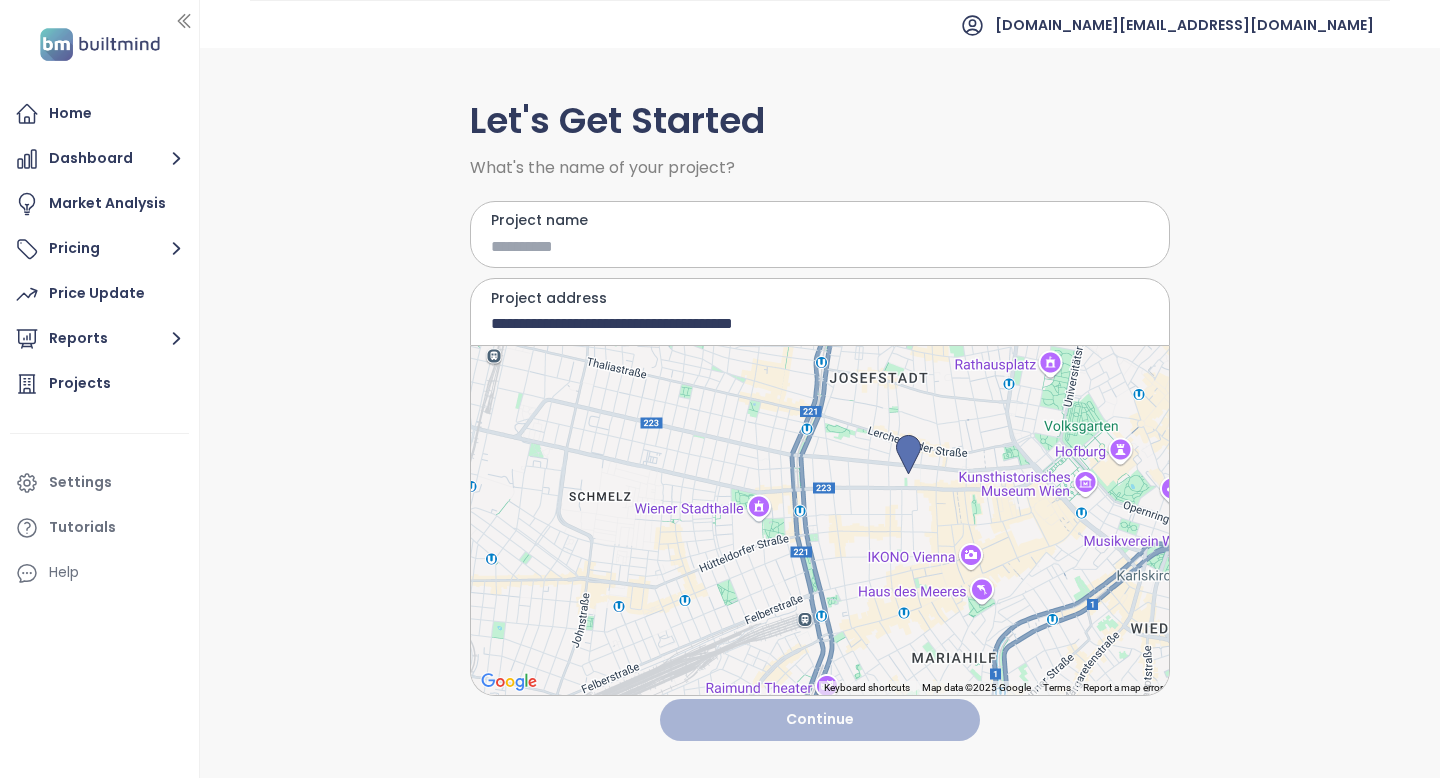 click on "Project name" at bounding box center [820, 235] 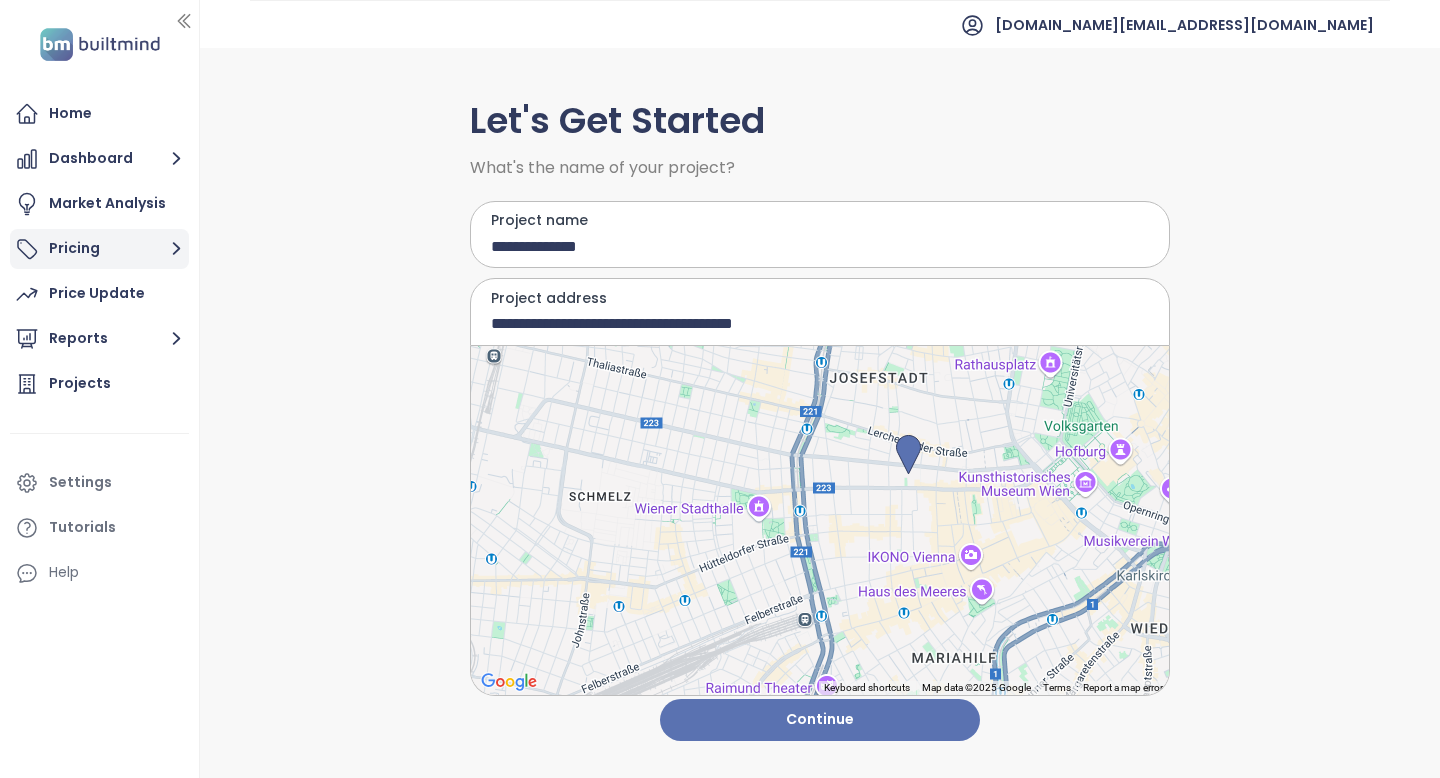 type on "**********" 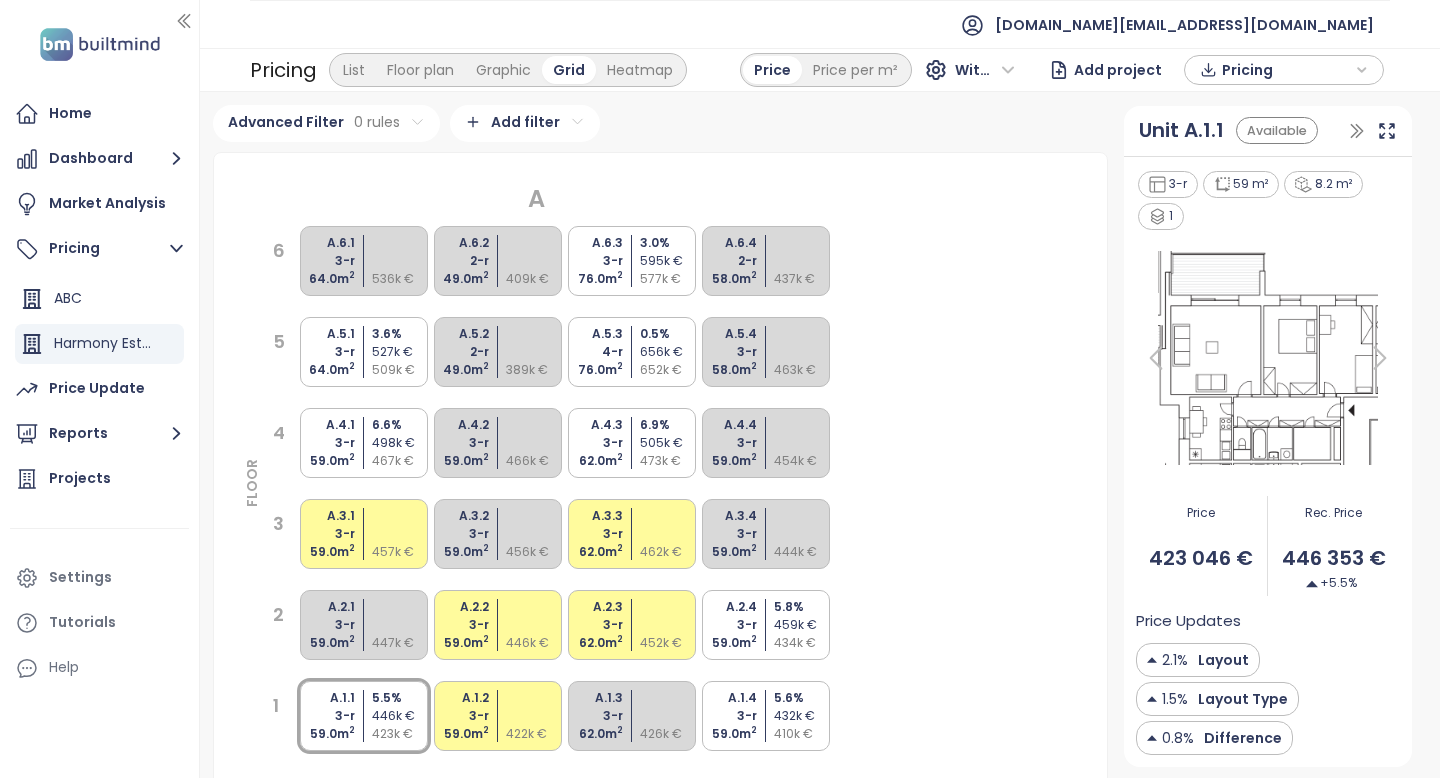 click on "Add project" at bounding box center [1118, 70] 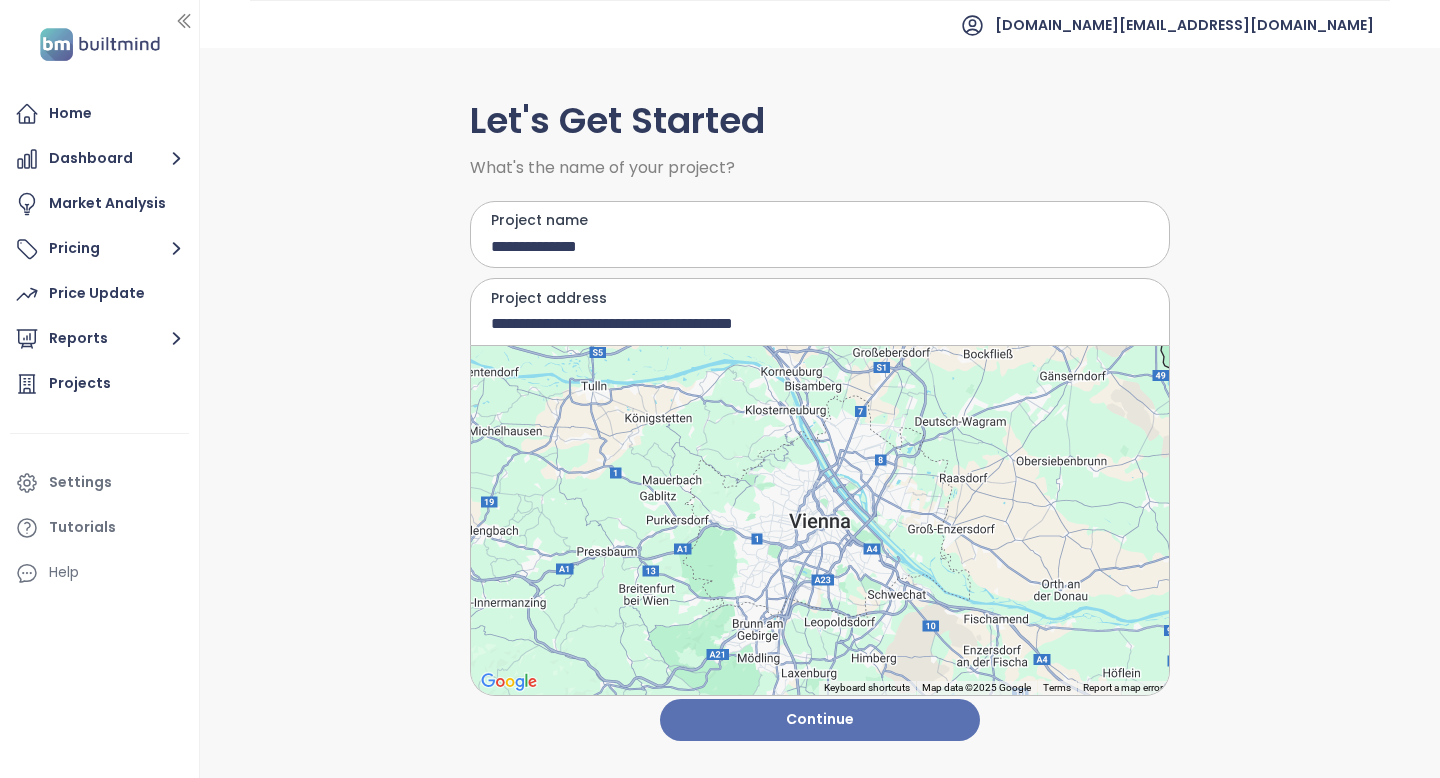 click on "**********" at bounding box center [805, 246] 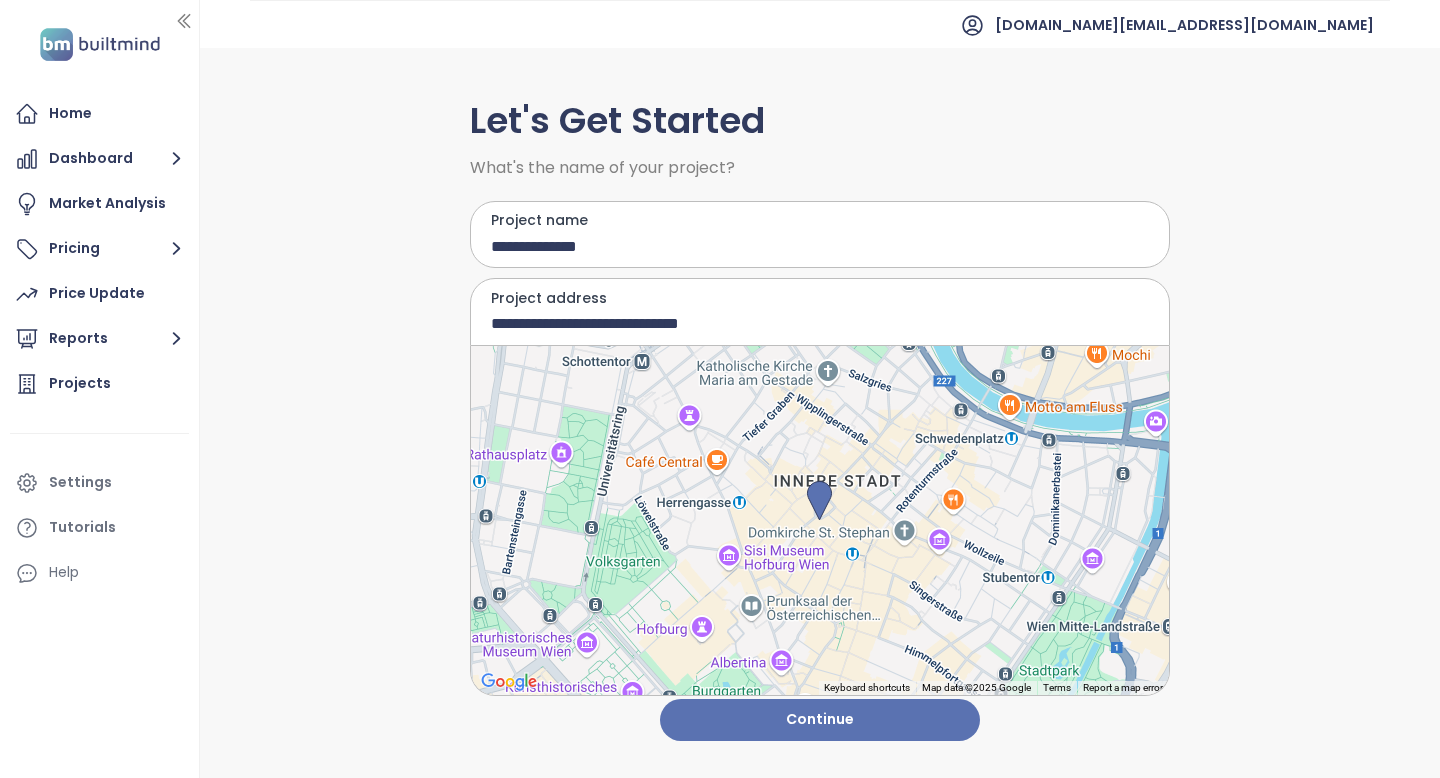 click at bounding box center (820, 520) 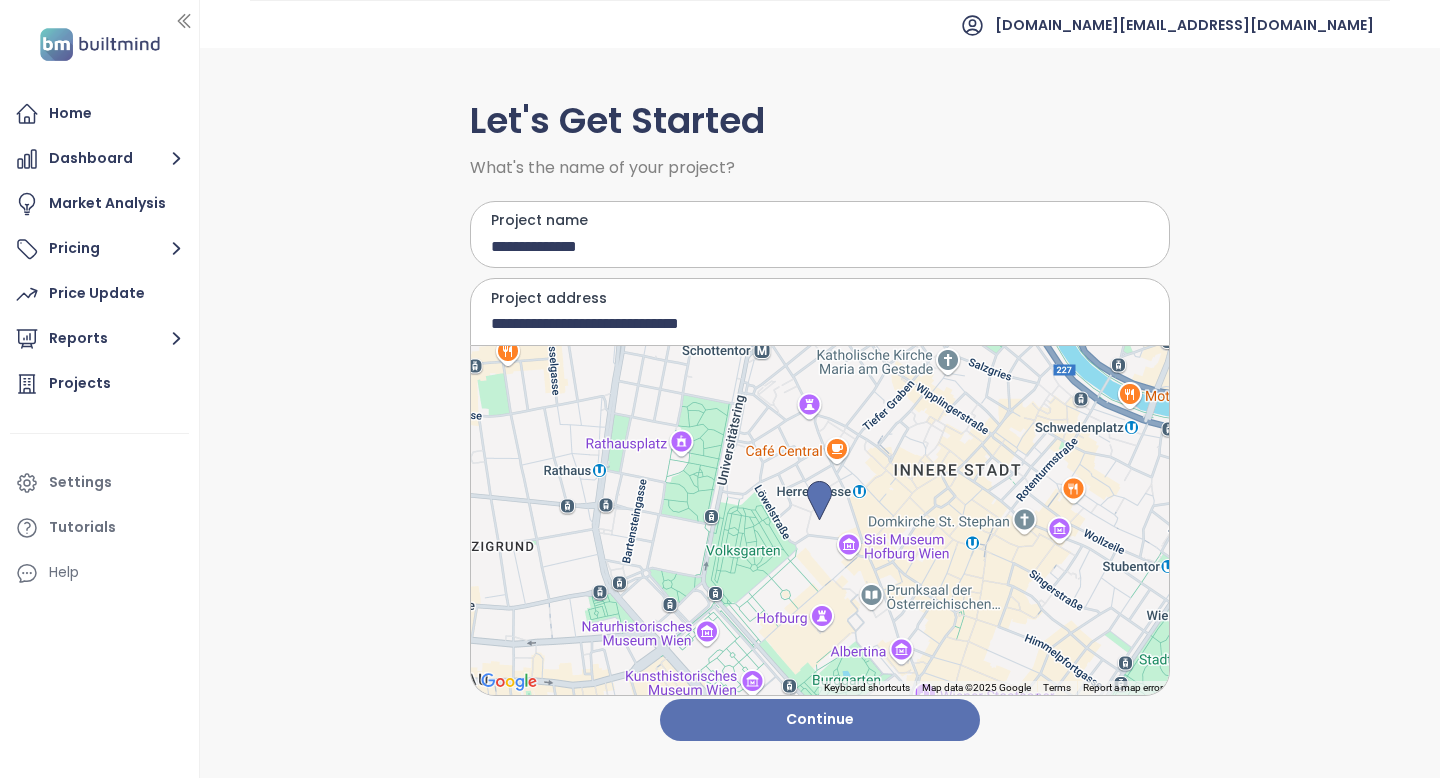 type on "**********" 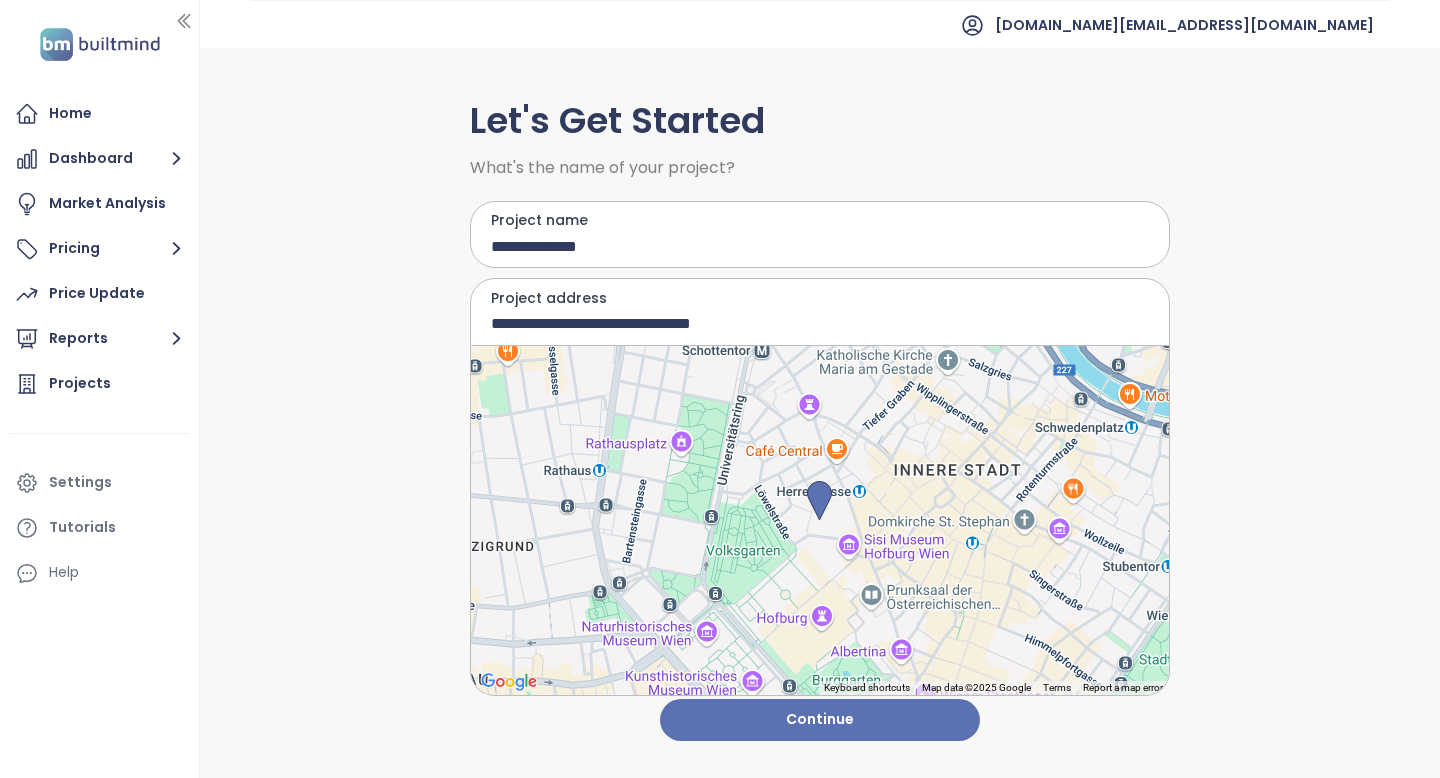click on "Continue" at bounding box center [820, 720] 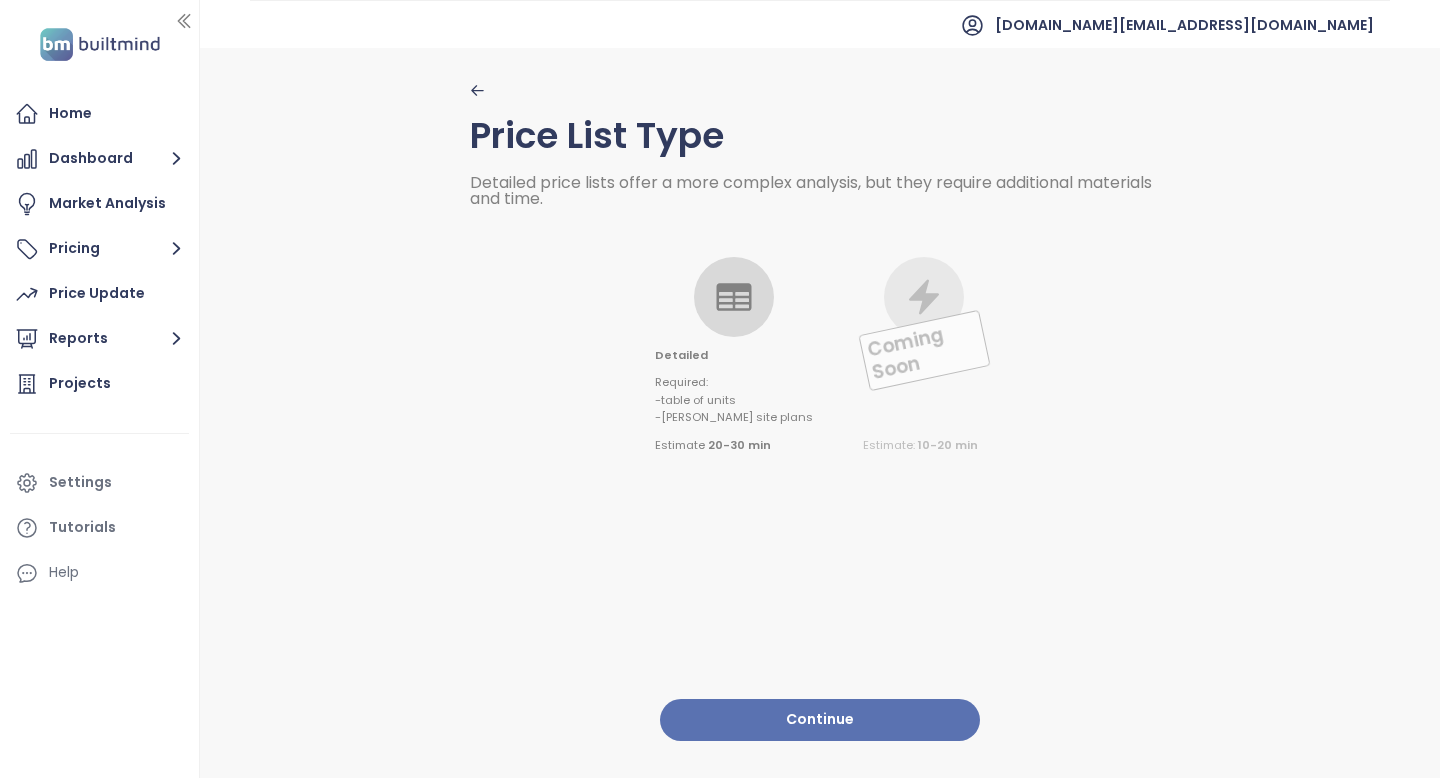 click on "Continue" at bounding box center [820, 720] 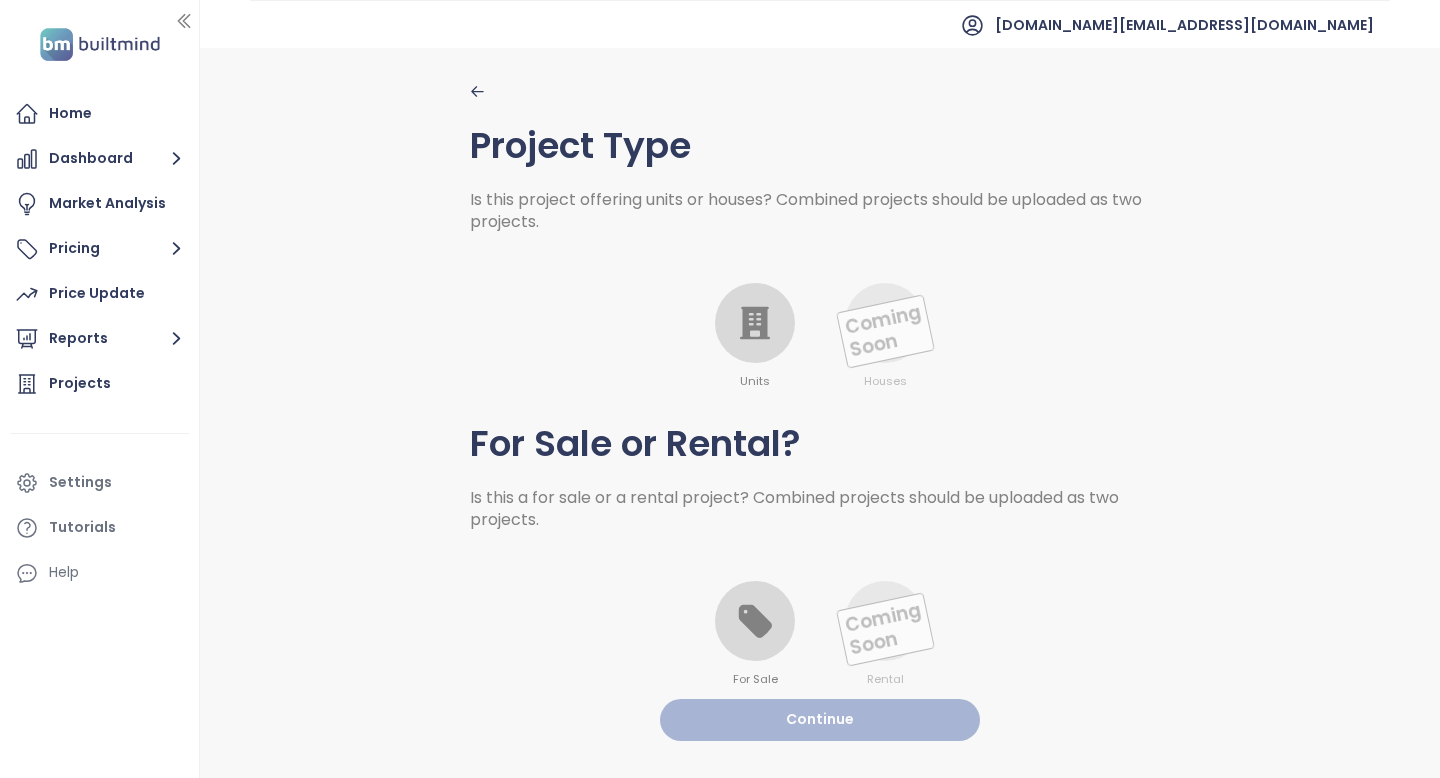 click 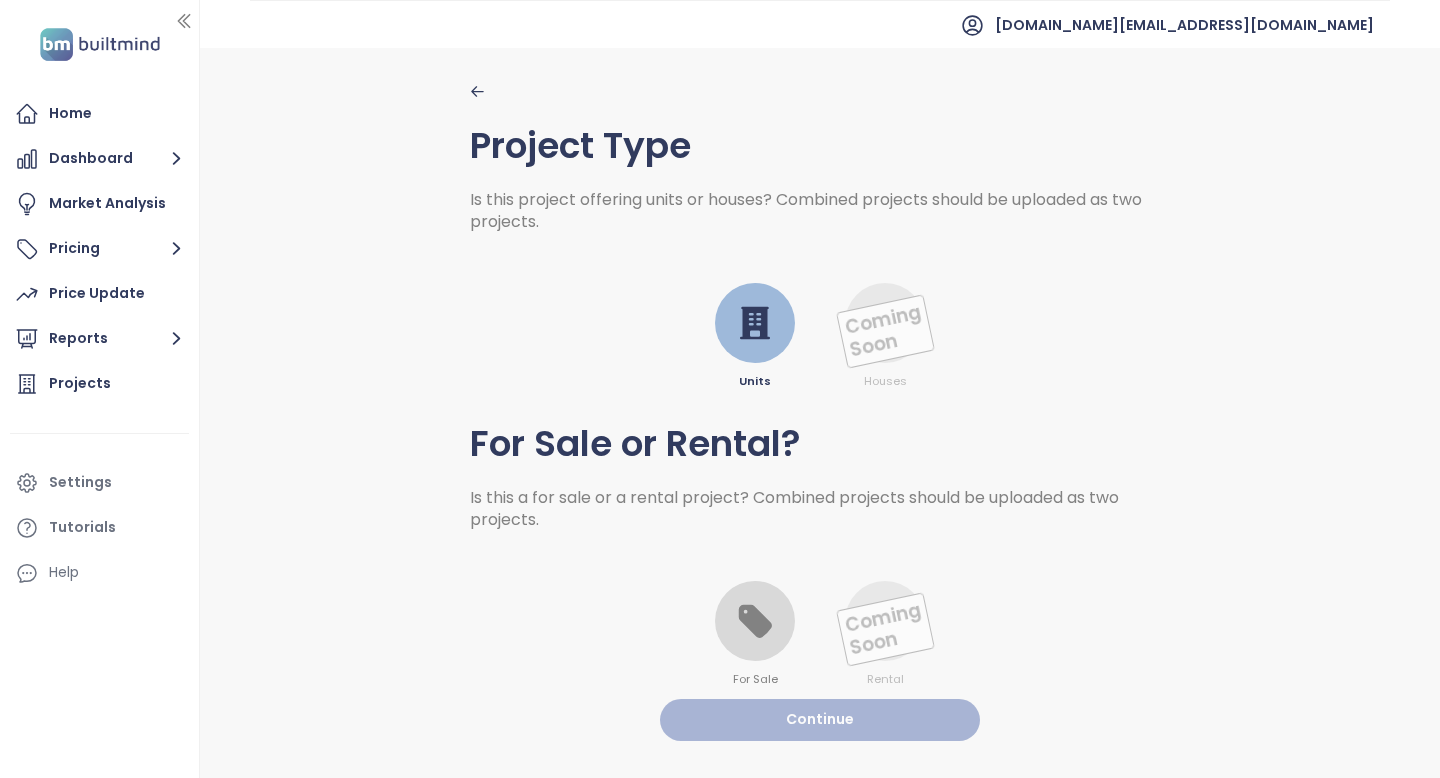 click 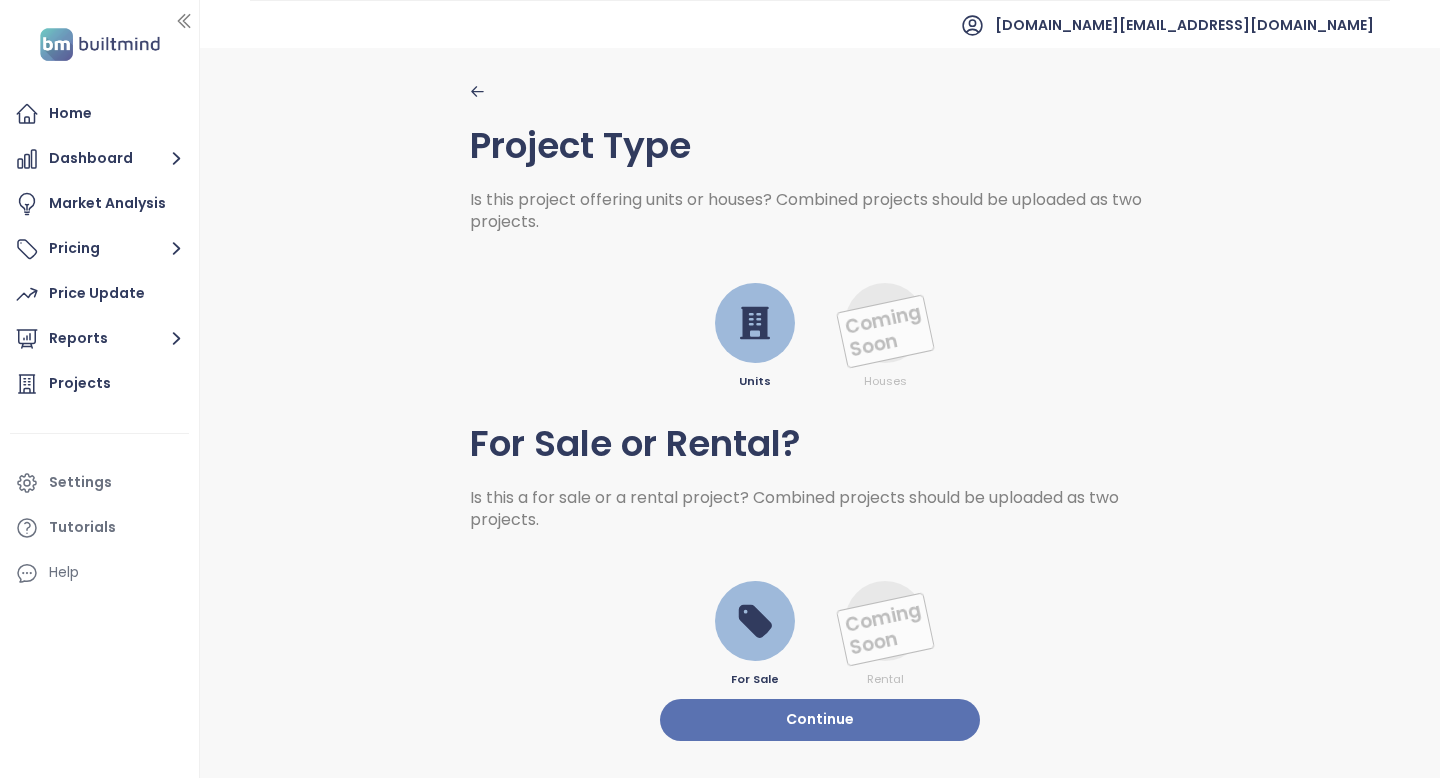 click on "Continue" at bounding box center (820, 720) 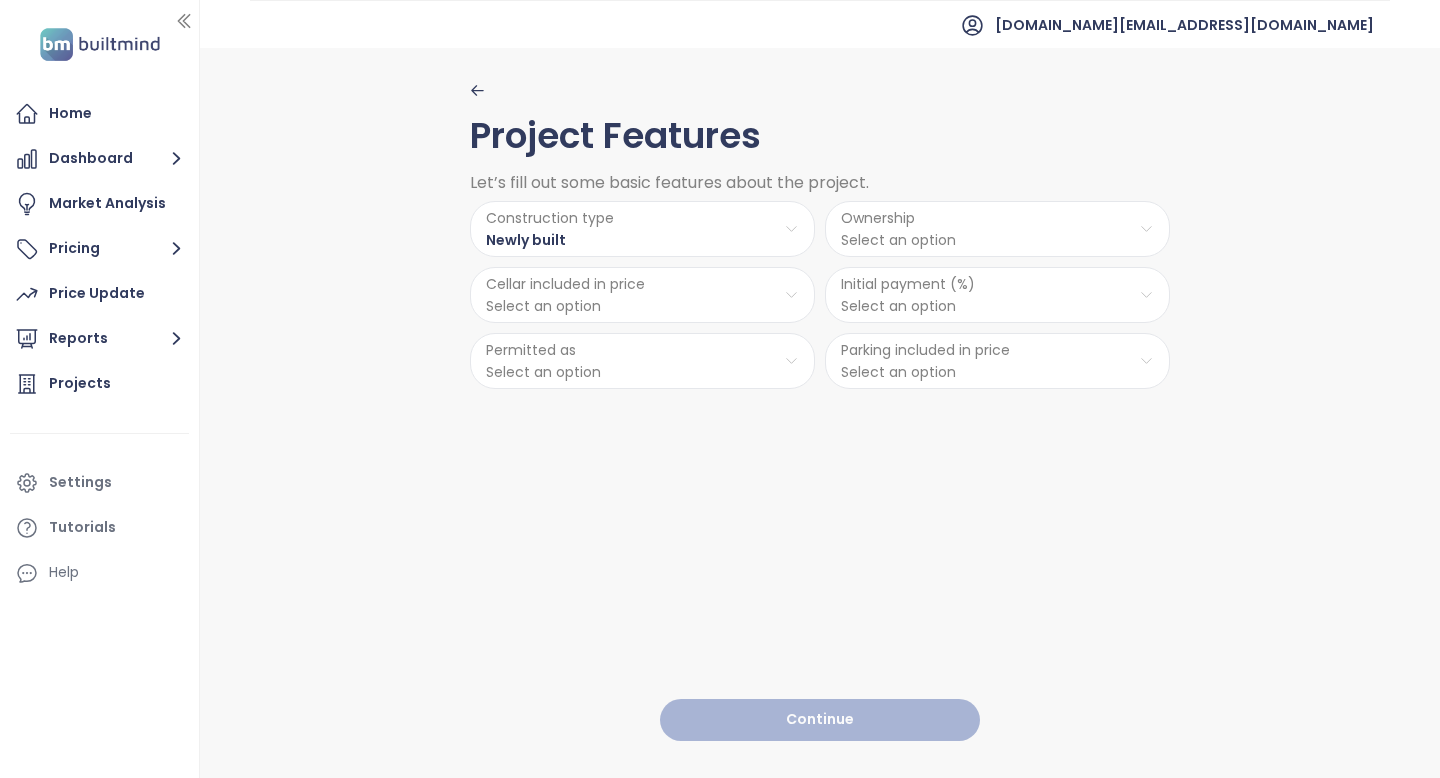 click on "Home Dashboard Market Analysis Pricing Price Update   Reports Projects Settings Tutorials Help [DOMAIN_NAME][EMAIL_ADDRESS][DOMAIN_NAME] Project Features Let’s fill out some basic features about the project. Construction type Newly built Ownership Select an option Cellar included in price Select an option Initial payment (%) Select an option Permitted as Select an option Parking included in price Select an option Continue
Press space bar to start a drag.
When dragging you can use the arrow keys to move the item around and escape to cancel.
Some screen readers may require you to be in focus mode or to use your pass through key" at bounding box center (720, 389) 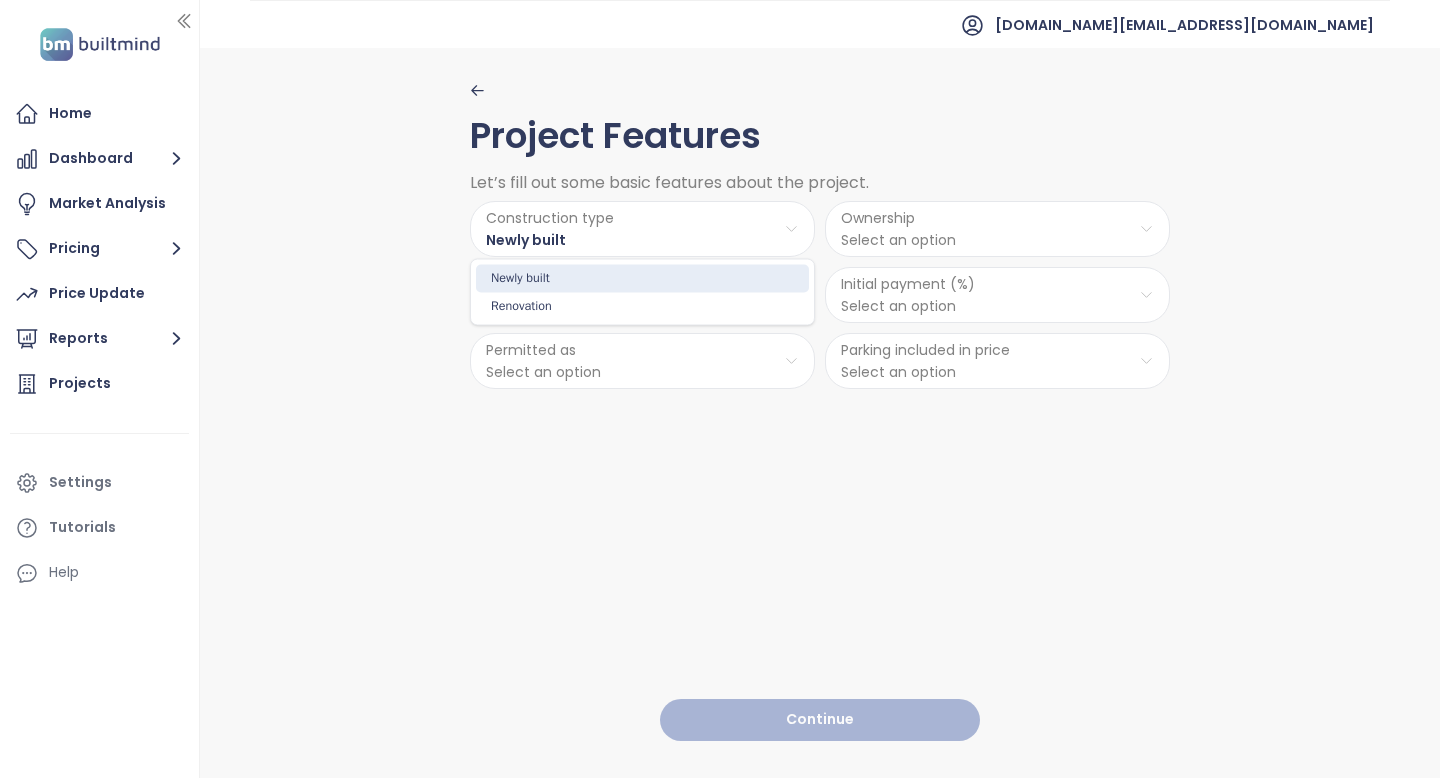click on "Home Dashboard Market Analysis Pricing Price Update   Reports Projects Settings Tutorials Help [DOMAIN_NAME][EMAIL_ADDRESS][DOMAIN_NAME] Project Features Let’s fill out some basic features about the project. Construction type Newly built Ownership Select an option Cellar included in price Select an option Initial payment (%) Select an option Permitted as Select an option Parking included in price Select an option Continue
Press space bar to start a drag.
When dragging you can use the arrow keys to move the item around and escape to cancel.
Some screen readers may require you to be in focus mode or to use your pass through key
Newly built Renovation" at bounding box center (720, 389) 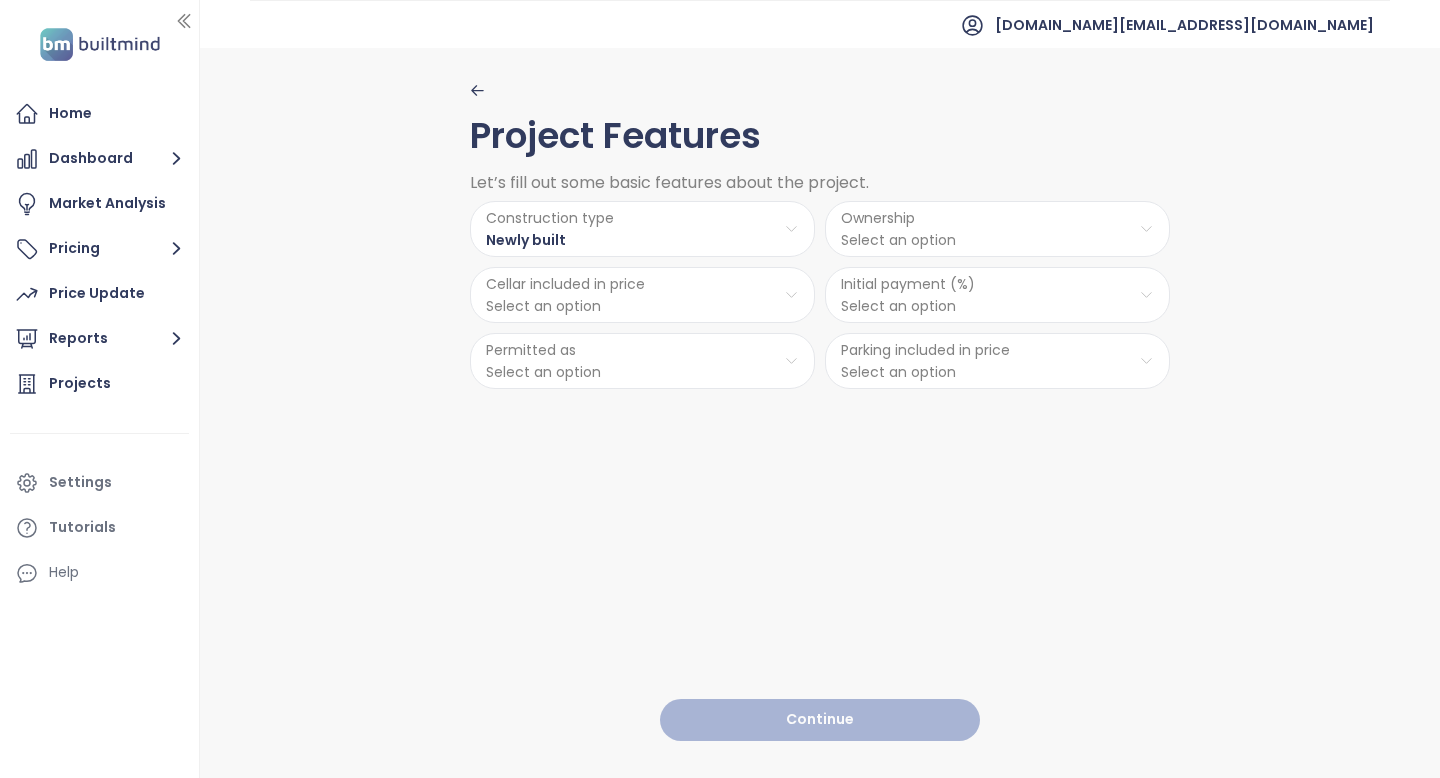 click on "Home Dashboard Market Analysis Pricing Price Update   Reports Projects Settings Tutorials Help [DOMAIN_NAME][EMAIL_ADDRESS][DOMAIN_NAME] Project Features Let’s fill out some basic features about the project. Construction type Newly built Ownership Select an option Cellar included in price Select an option Initial payment (%) Select an option Permitted as Select an option Parking included in price Select an option Continue
Press space bar to start a drag.
When dragging you can use the arrow keys to move the item around and escape to cancel.
Some screen readers may require you to be in focus mode or to use your pass through key" at bounding box center [720, 389] 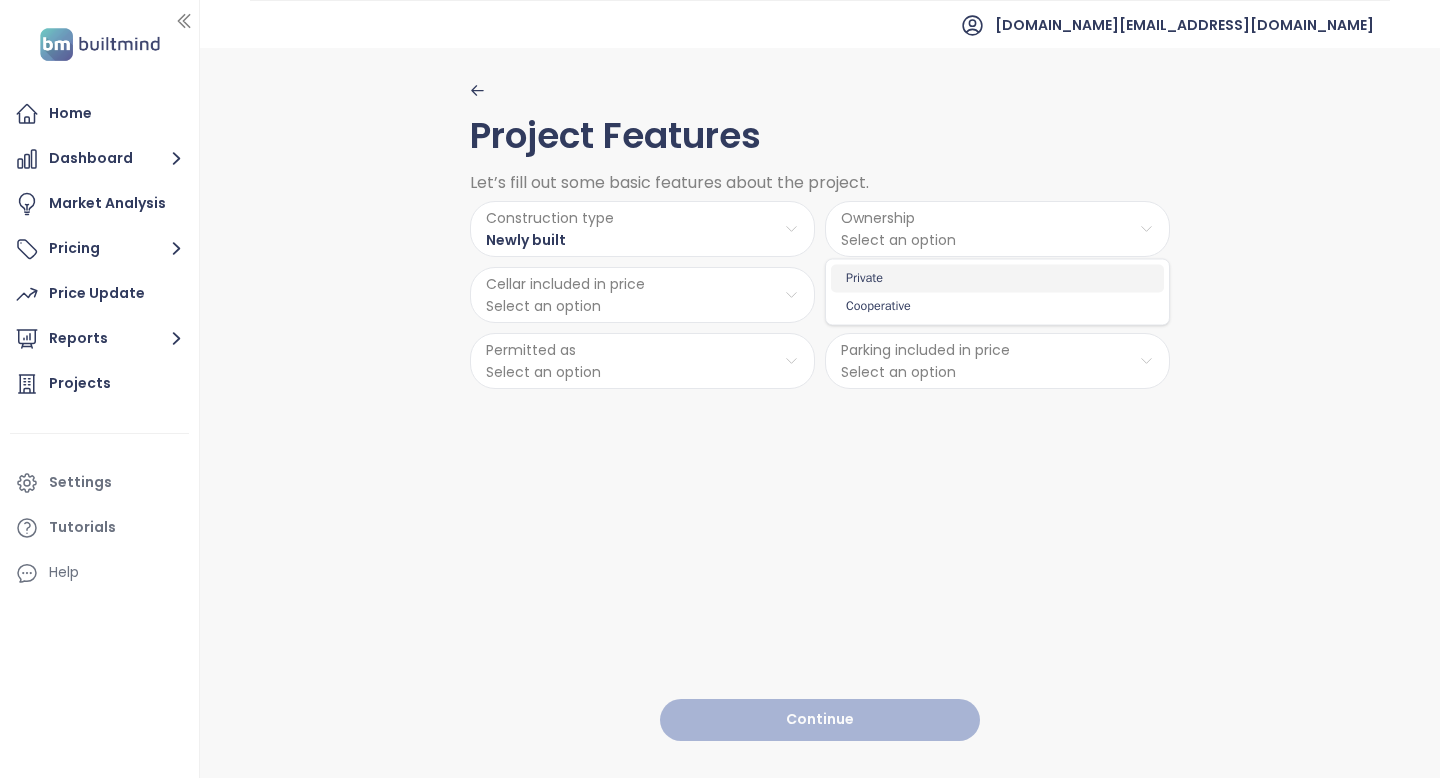 click on "Private" at bounding box center (997, 279) 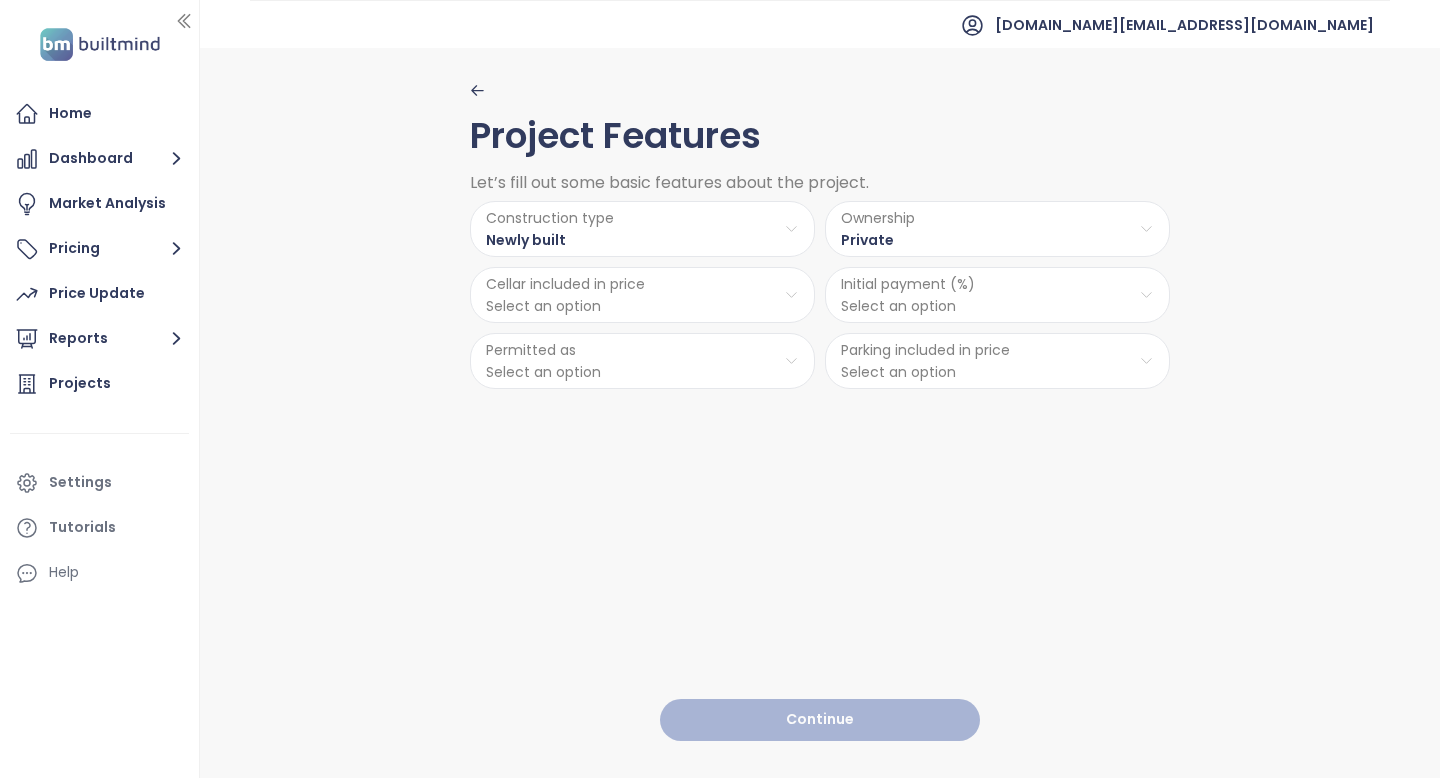 click on "Home Dashboard Market Analysis Pricing Price Update   Reports Projects Settings Tutorials Help [DOMAIN_NAME][EMAIL_ADDRESS][DOMAIN_NAME] Project Features Let’s fill out some basic features about the project. Construction type Newly built Ownership Private Cellar included in price Select an option Initial payment (%) Select an option Permitted as Select an option Parking included in price Select an option Continue
Press space bar to start a drag.
When dragging you can use the arrow keys to move the item around and escape to cancel.
Some screen readers may require you to be in focus mode or to use your pass through key" at bounding box center (720, 389) 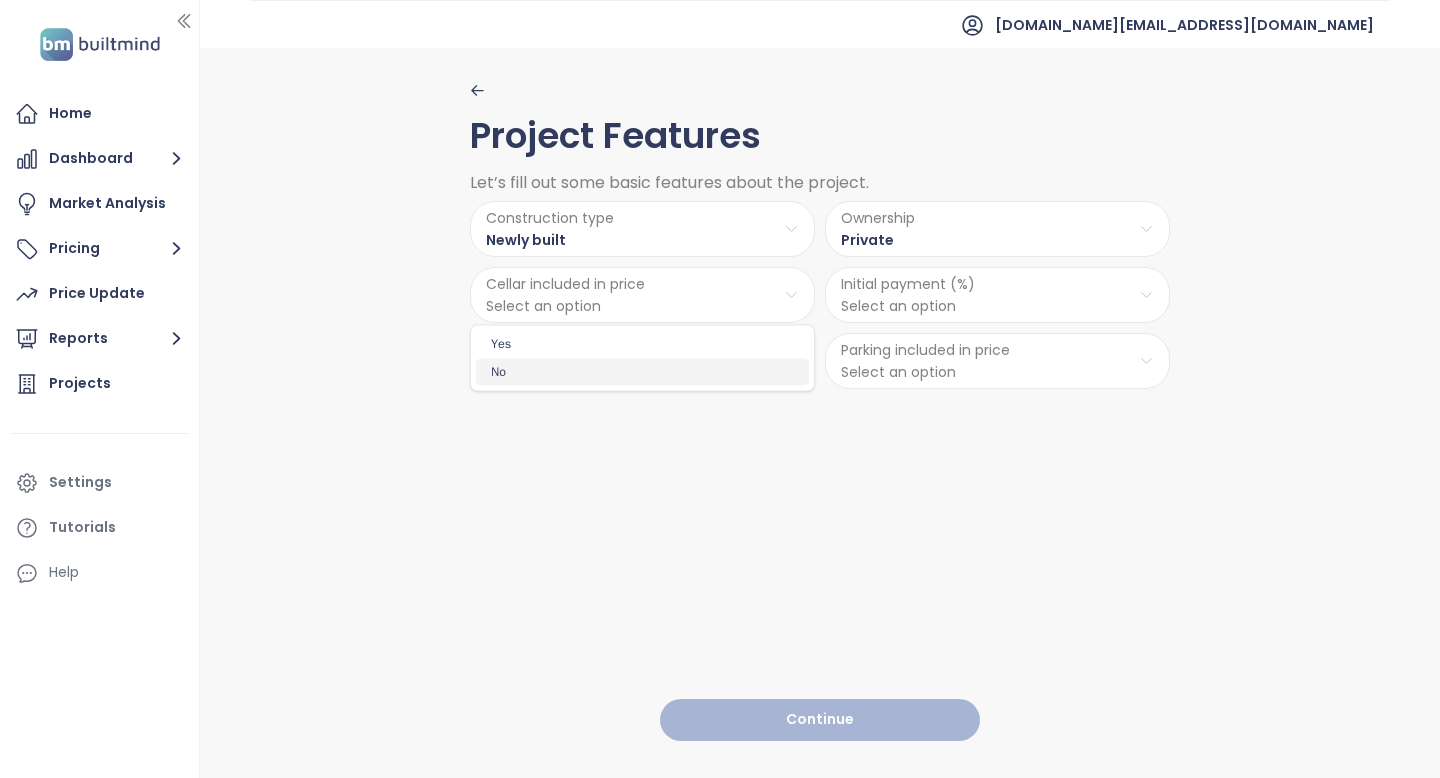 click on "No" at bounding box center (642, 372) 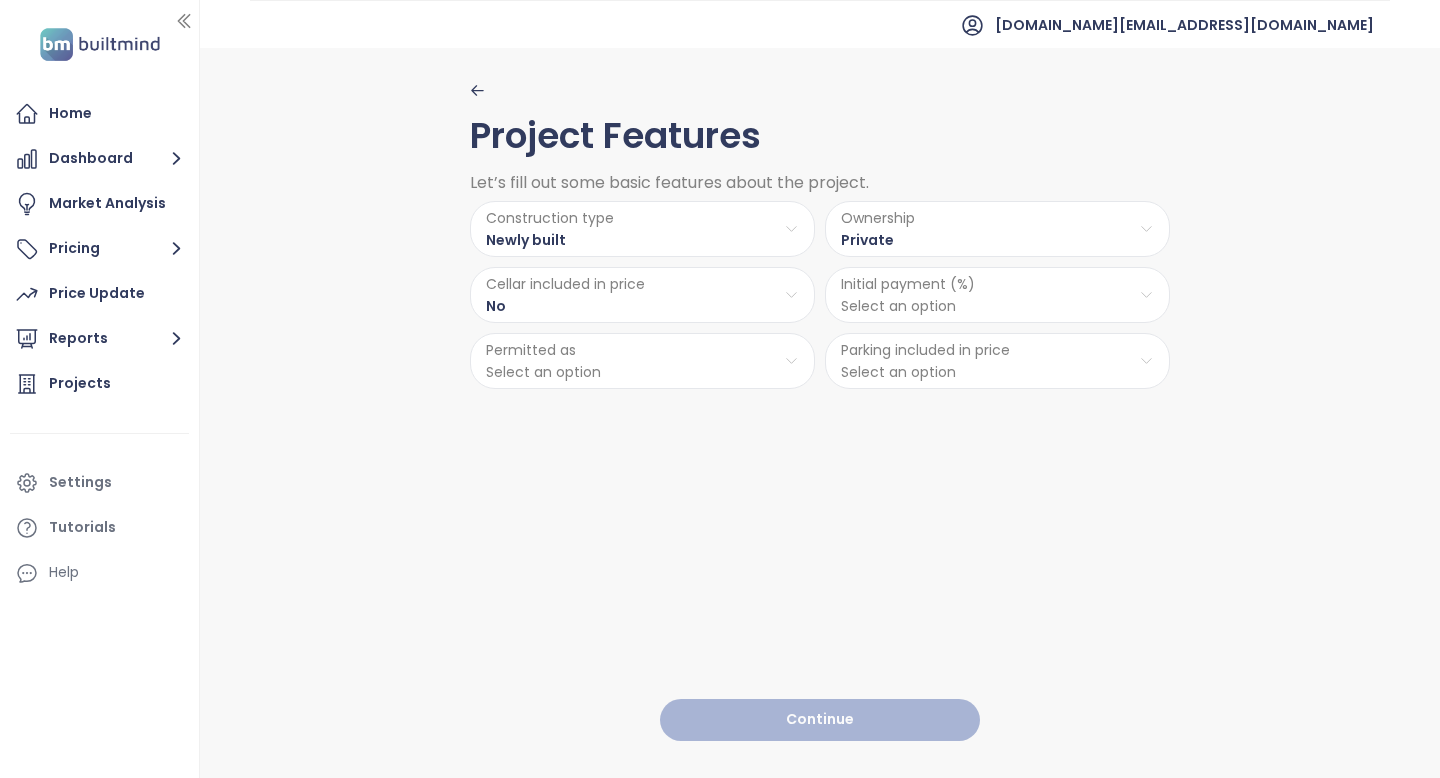 click on "Home Dashboard Market Analysis Pricing Price Update   Reports Projects Settings Tutorials Help [DOMAIN_NAME][EMAIL_ADDRESS][DOMAIN_NAME] Project Features Let’s fill out some basic features about the project. Construction type Newly built Ownership Private Cellar included in price No Initial payment (%) Select an option Permitted as Select an option Parking included in price Select an option Continue
Press space bar to start a drag.
When dragging you can use the arrow keys to move the item around and escape to cancel.
Some screen readers may require you to be in focus mode or to use your pass through key" at bounding box center (720, 389) 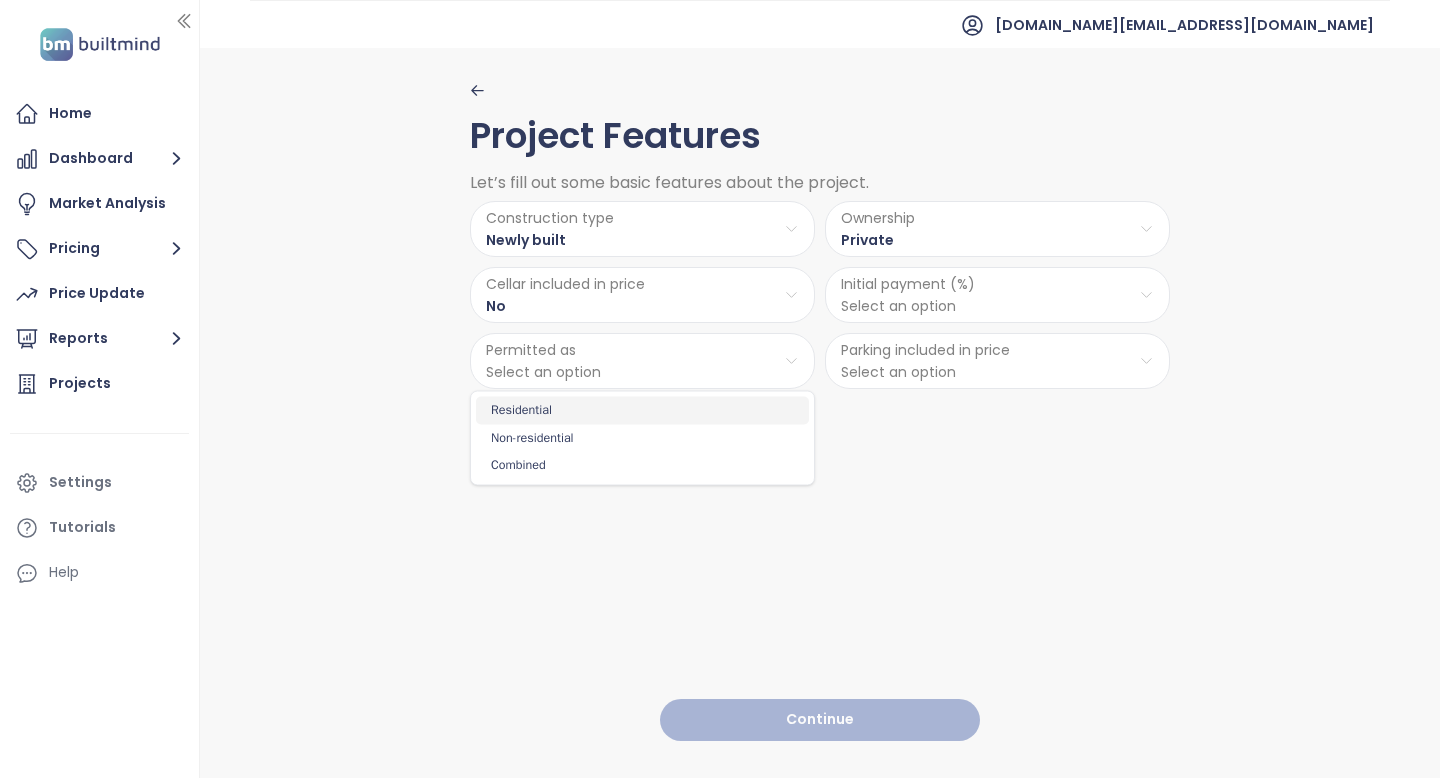 click on "Residential" at bounding box center (642, 411) 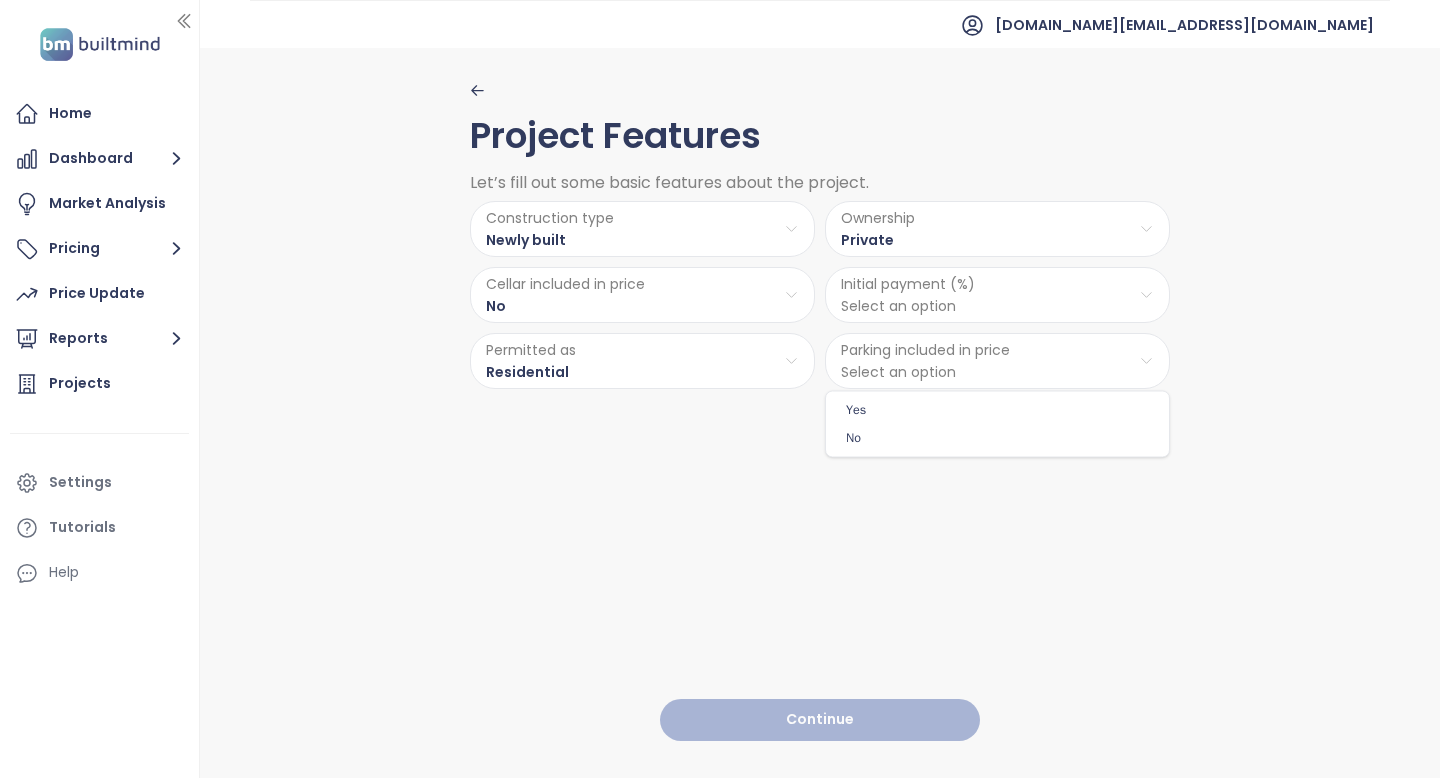click on "Home Dashboard Market Analysis Pricing Price Update   Reports Projects Settings Tutorials Help [DOMAIN_NAME][EMAIL_ADDRESS][DOMAIN_NAME] Project Features Let’s fill out some basic features about the project. Construction type Newly built Ownership Private Cellar included in price No Initial payment (%) Select an option Permitted as Residential Parking included in price Select an option Continue
Press space bar to start a drag.
When dragging you can use the arrow keys to move the item around and escape to cancel.
Some screen readers may require you to be in focus mode or to use your pass through key
Yes No" at bounding box center [720, 389] 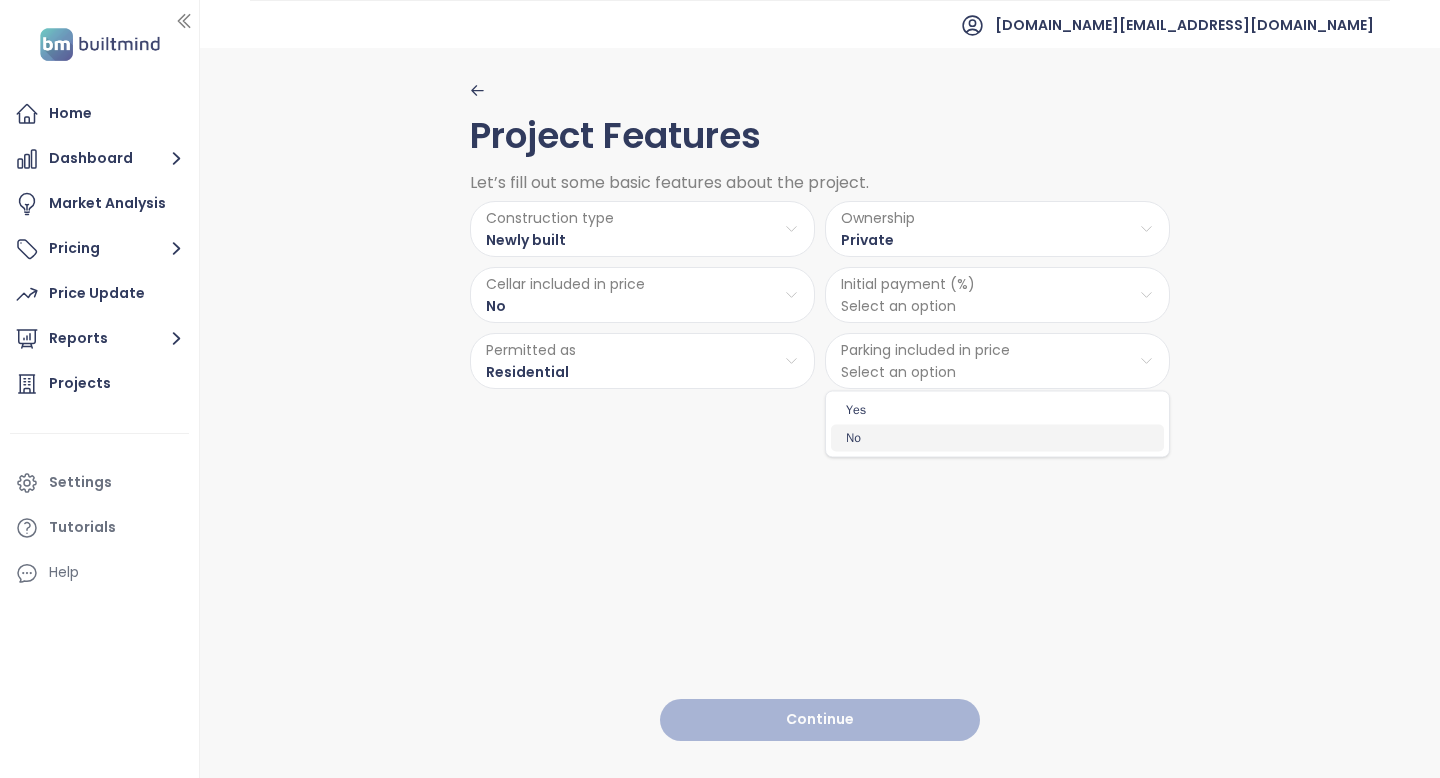 click on "No" at bounding box center (997, 438) 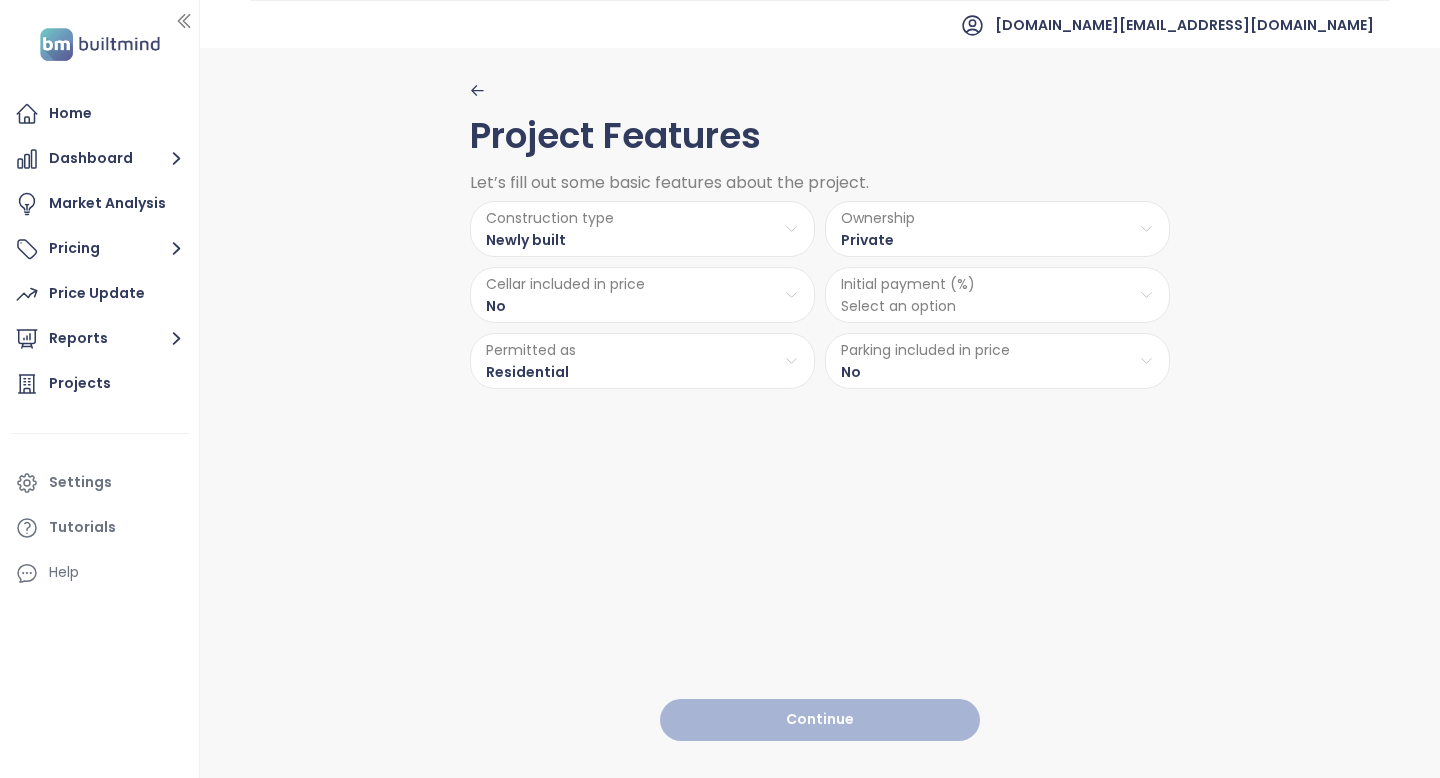 click on "Home Dashboard Market Analysis Pricing Price Update   Reports Projects Settings Tutorials Help [DOMAIN_NAME][EMAIL_ADDRESS][DOMAIN_NAME] Project Features Let’s fill out some basic features about the project. Construction type Newly built Ownership Private Cellar included in price No Initial payment (%) Select an option Permitted as Residential Parking included in price No Continue
Press space bar to start a drag.
When dragging you can use the arrow keys to move the item around and escape to cancel.
Some screen readers may require you to be in focus mode or to use your pass through key" at bounding box center [720, 389] 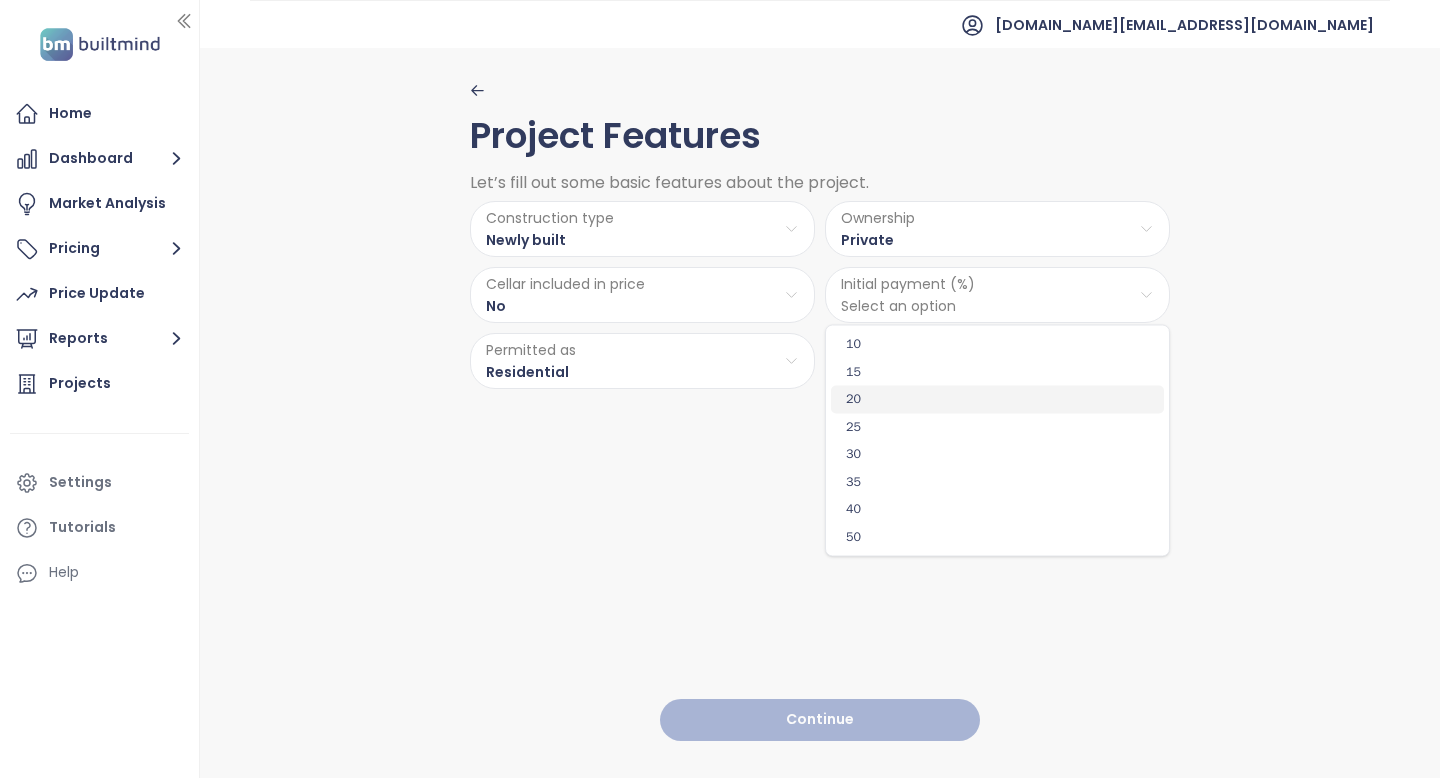 click on "20" at bounding box center [997, 400] 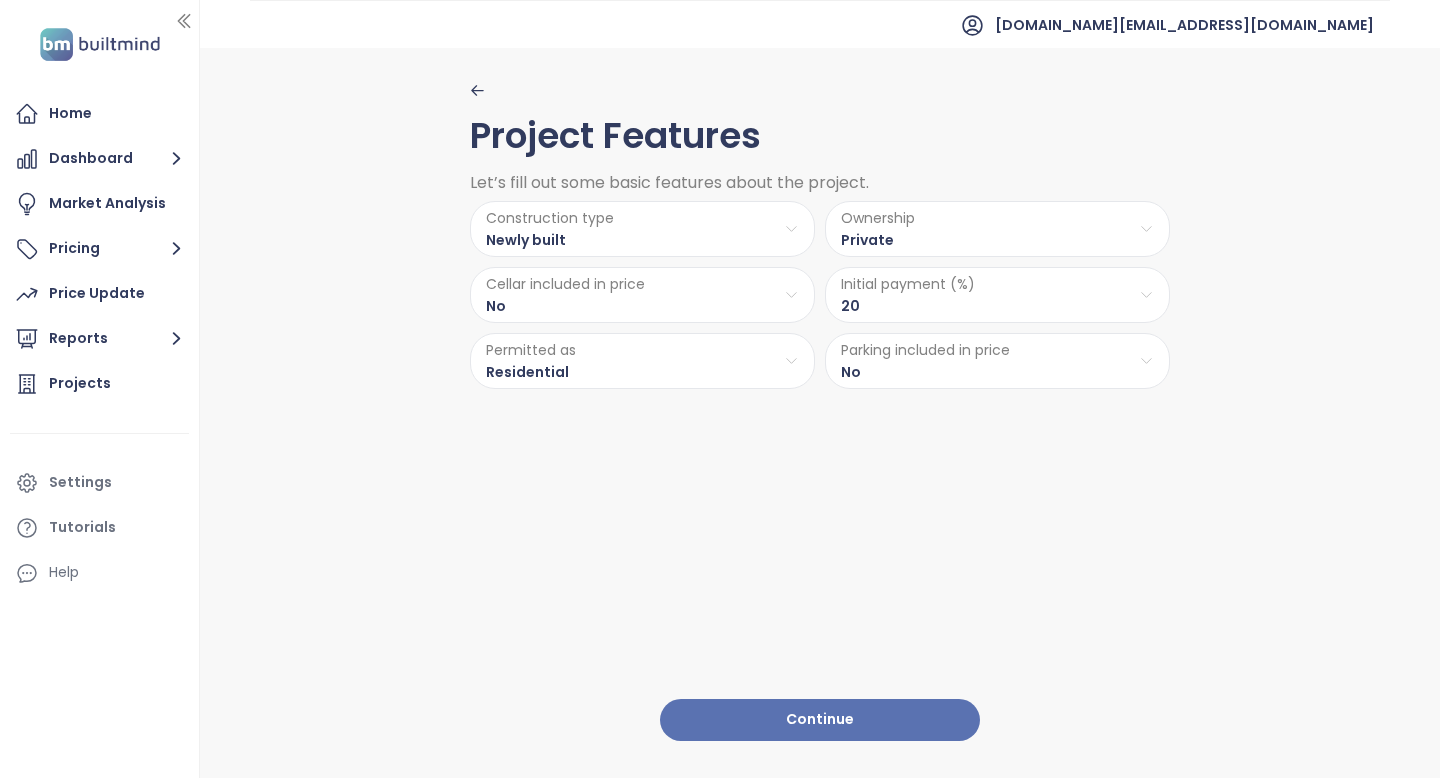 click on "Continue" at bounding box center [820, 720] 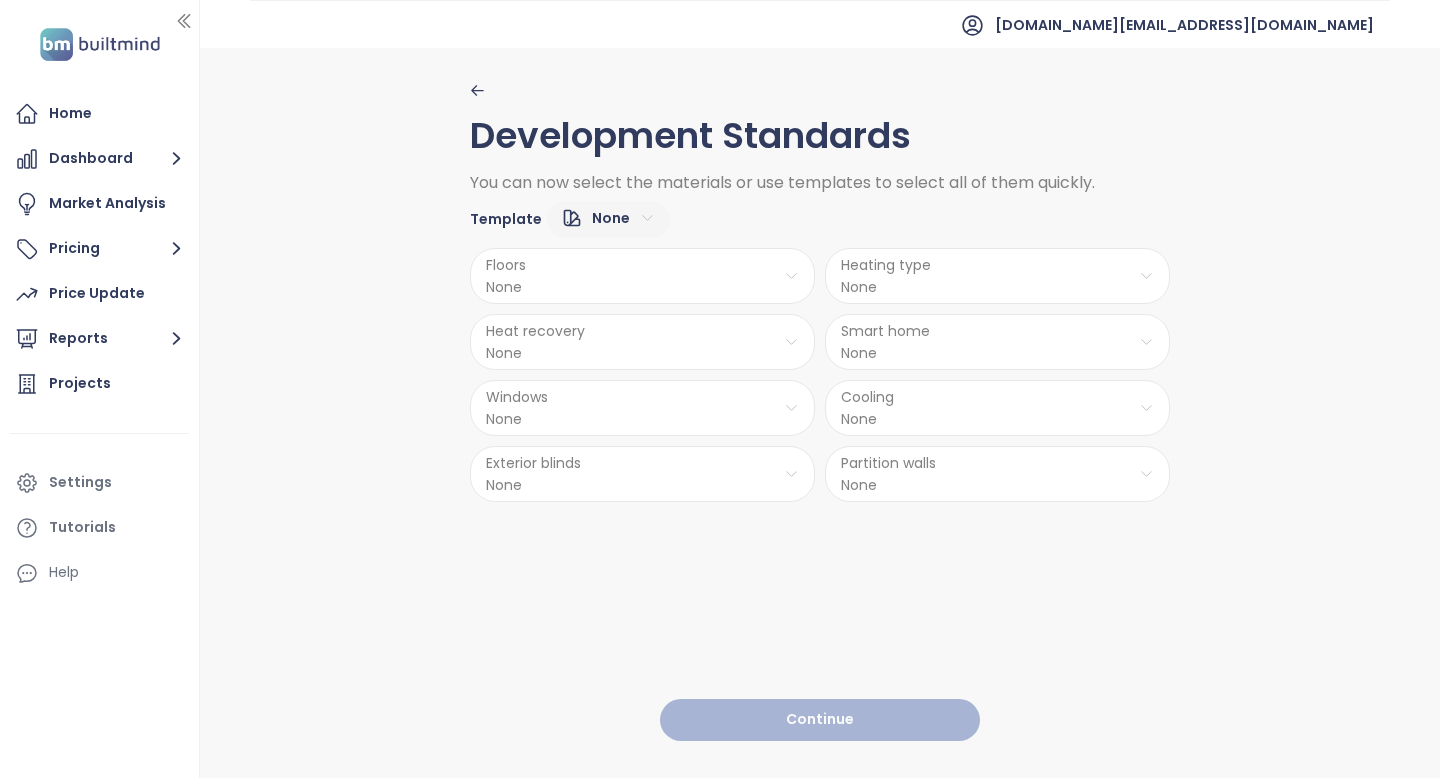 click on "Home Dashboard Market Analysis Pricing Price Update   Reports Projects Settings Tutorials Help [DOMAIN_NAME][EMAIL_ADDRESS][DOMAIN_NAME] Development Standards You can now select the materials or use templates to select all of them quickly. Template None Floors None Heating type None Heat recovery None Smart home None Windows None Cooling None Exterior blinds None Partition walls None Continue
Press space bar to start a drag.
When dragging you can use the arrow keys to move the item around and escape to cancel.
Some screen readers may require you to be in focus mode or to use your pass through key" at bounding box center (720, 389) 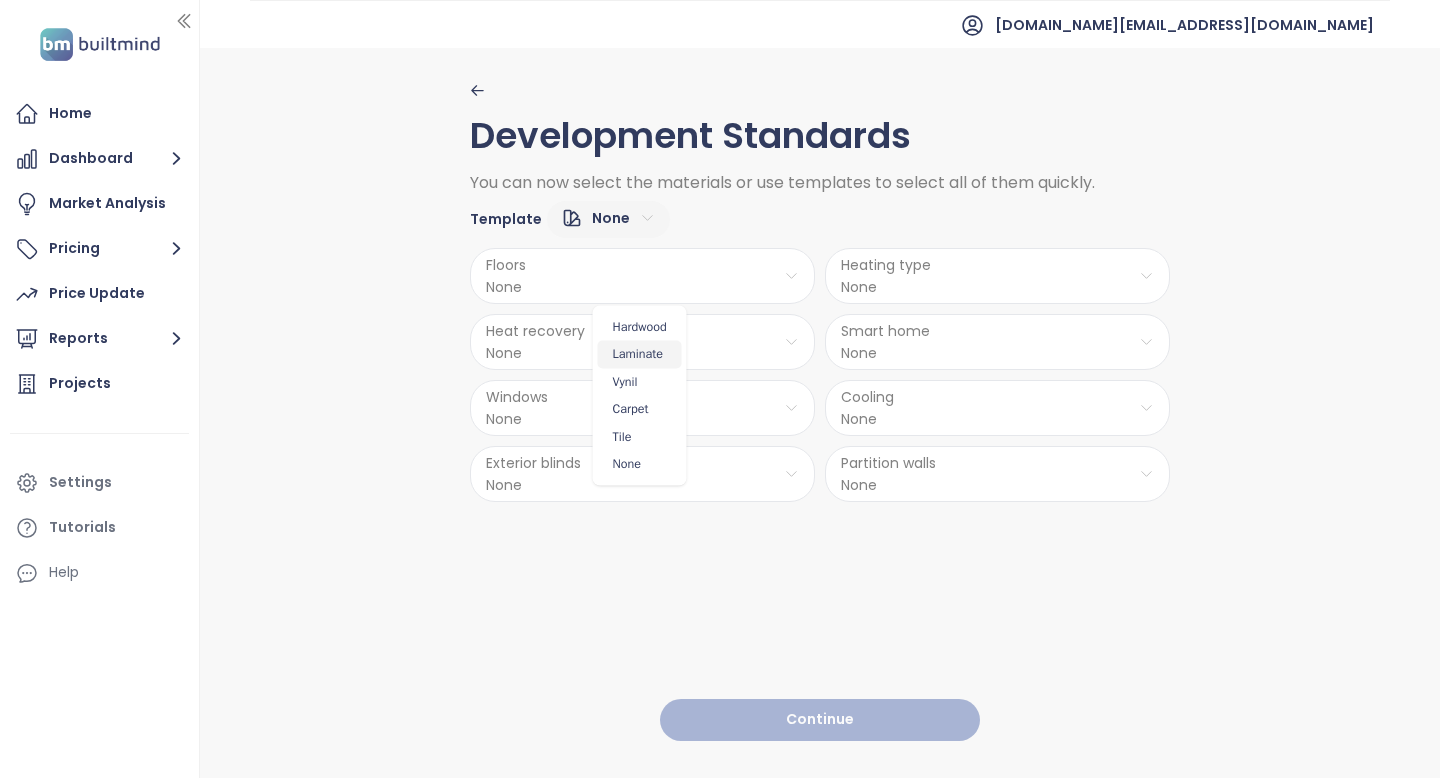 click on "Laminate" at bounding box center [640, 355] 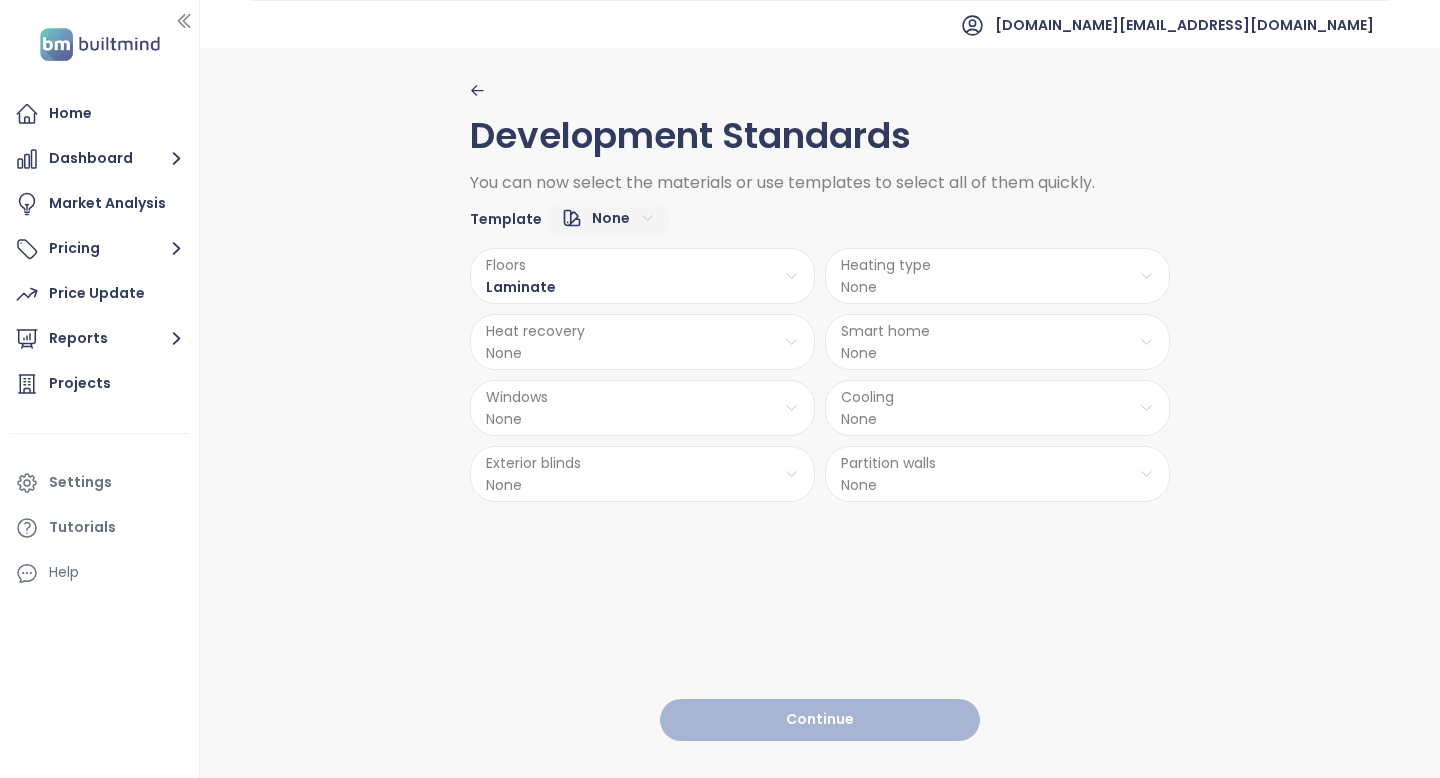 click on "Home Dashboard Market Analysis Pricing Price Update   Reports Projects Settings Tutorials Help [DOMAIN_NAME][EMAIL_ADDRESS][DOMAIN_NAME] Development Standards You can now select the materials or use templates to select all of them quickly. Template None Floors Laminate Heating type None Heat recovery None Smart home None Windows None Cooling None Exterior blinds None Partition walls None Continue
Press space bar to start a drag.
When dragging you can use the arrow keys to move the item around and escape to cancel.
Some screen readers may require you to be in focus mode or to use your pass through key" at bounding box center (720, 389) 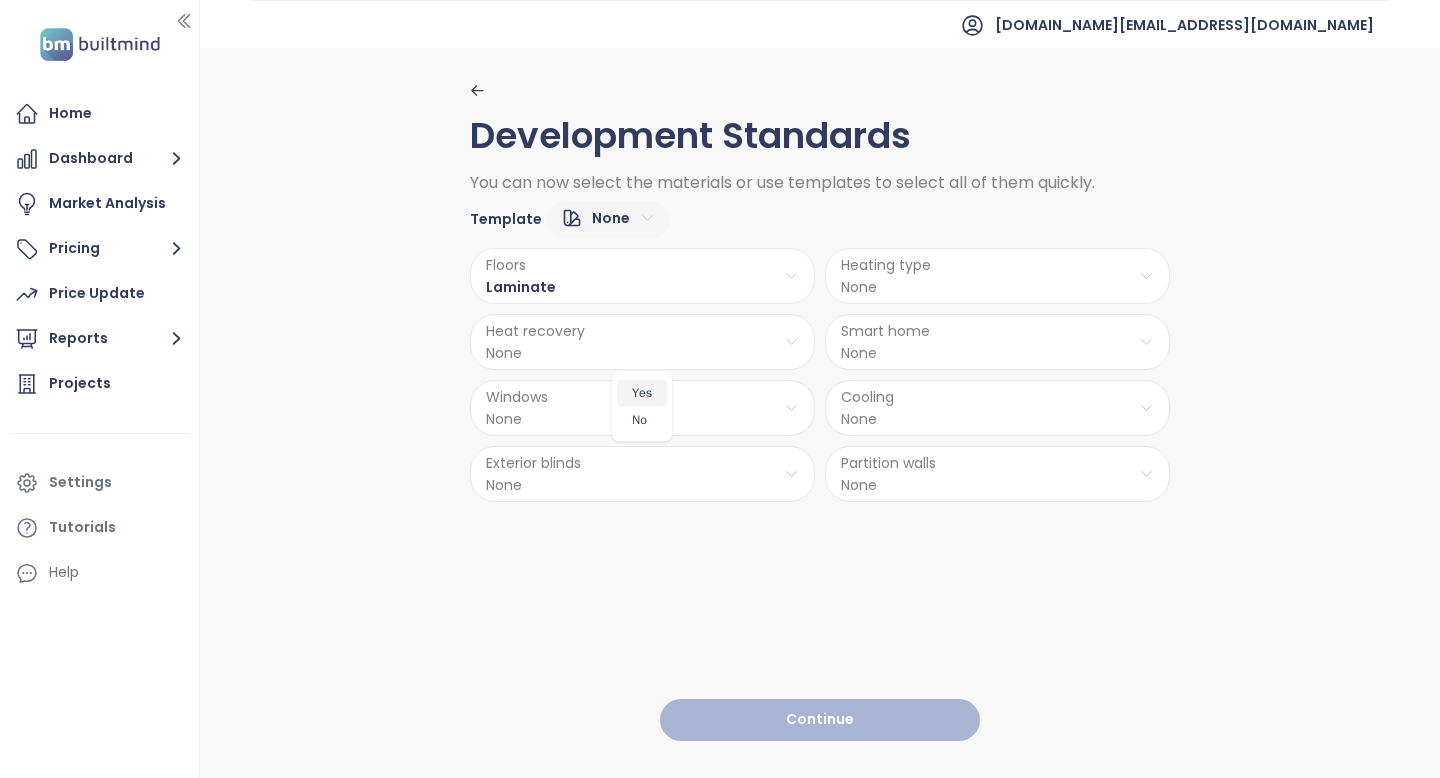 click on "Yes" at bounding box center [642, 393] 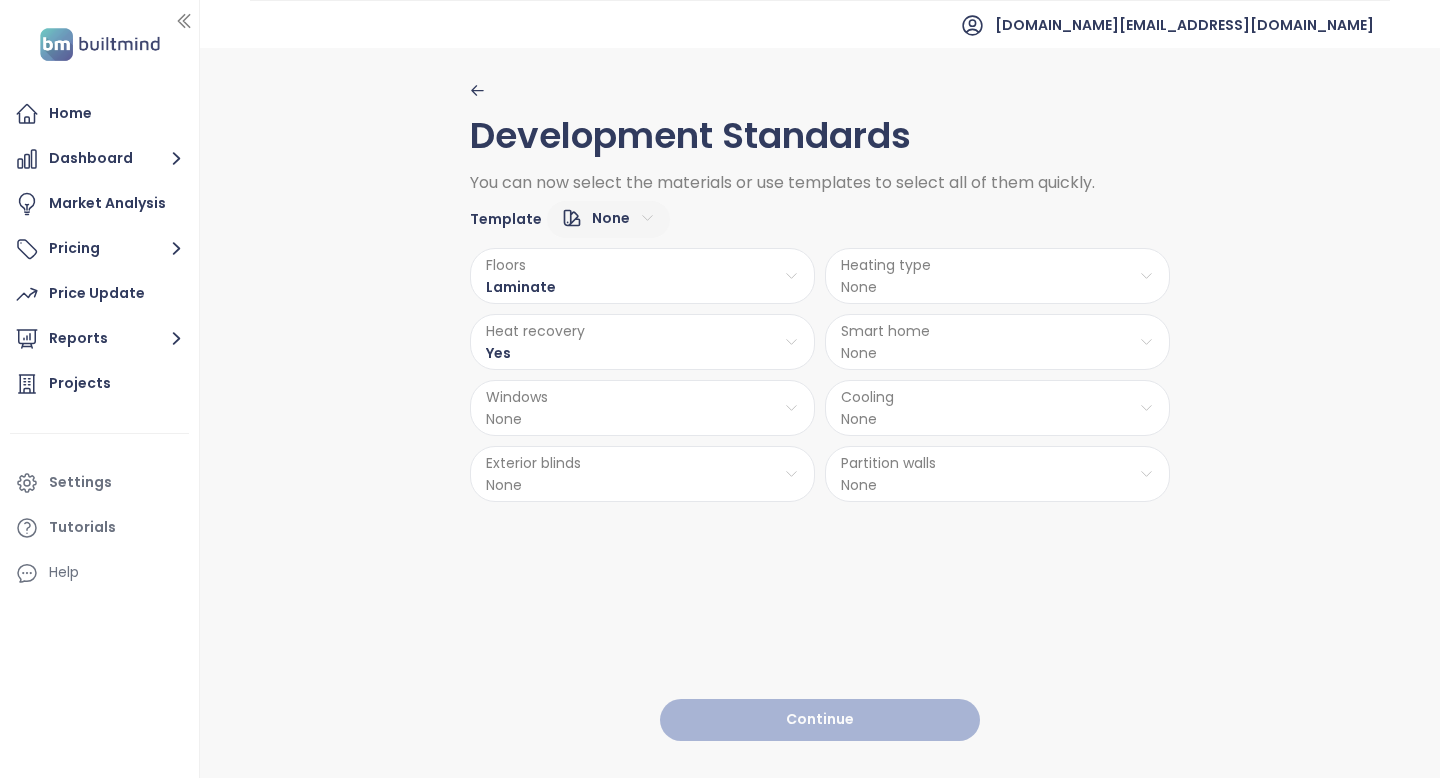 click on "Home Dashboard Market Analysis Pricing Price Update   Reports Projects Settings Tutorials Help [DOMAIN_NAME][EMAIL_ADDRESS][DOMAIN_NAME] Development Standards You can now select the materials or use templates to select all of them quickly. Template None Floors Laminate Heating type None Heat recovery Yes Smart home None Windows None Cooling None Exterior blinds None Partition walls None Continue
Press space bar to start a drag.
When dragging you can use the arrow keys to move the item around and escape to cancel.
Some screen readers may require you to be in focus mode or to use your pass through key" at bounding box center (720, 389) 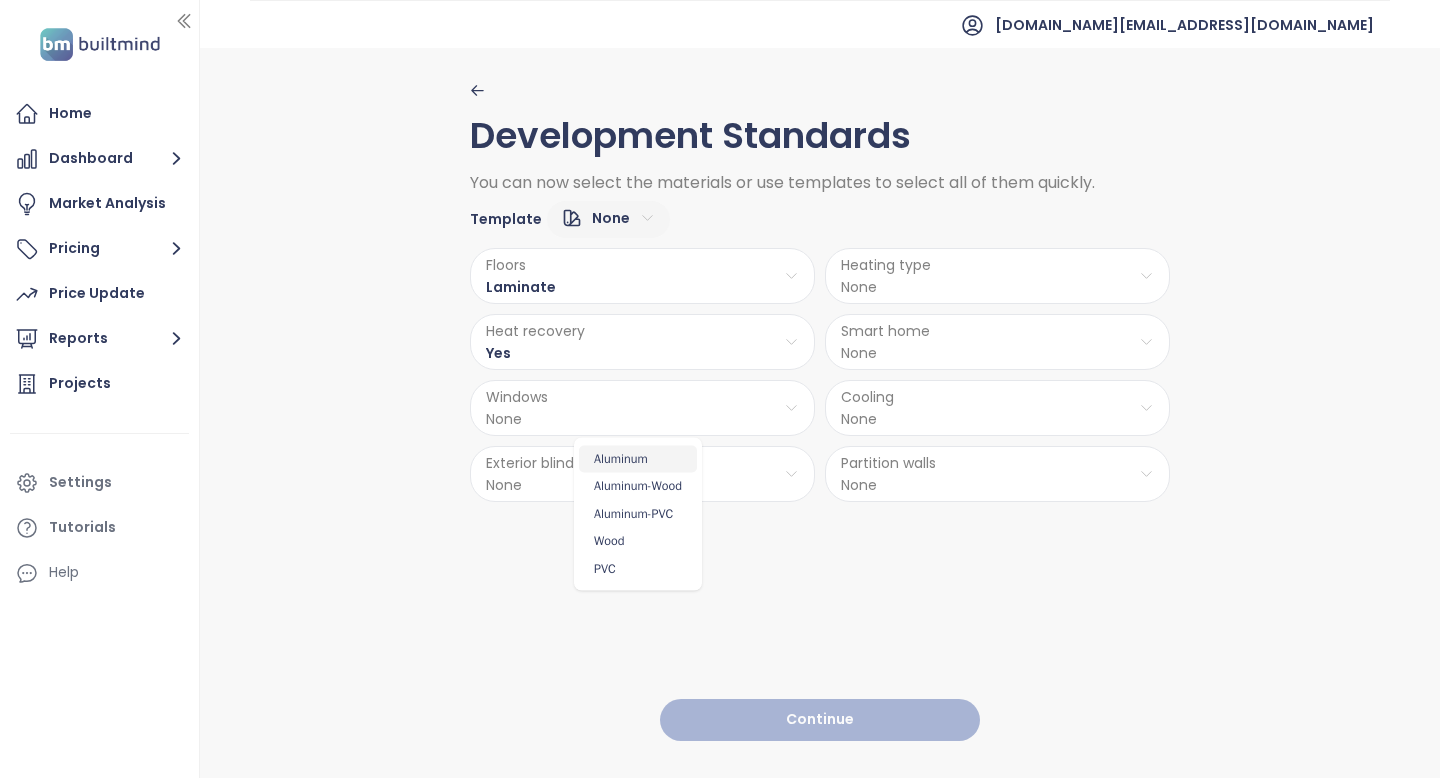 click on "Aluminum" at bounding box center (638, 459) 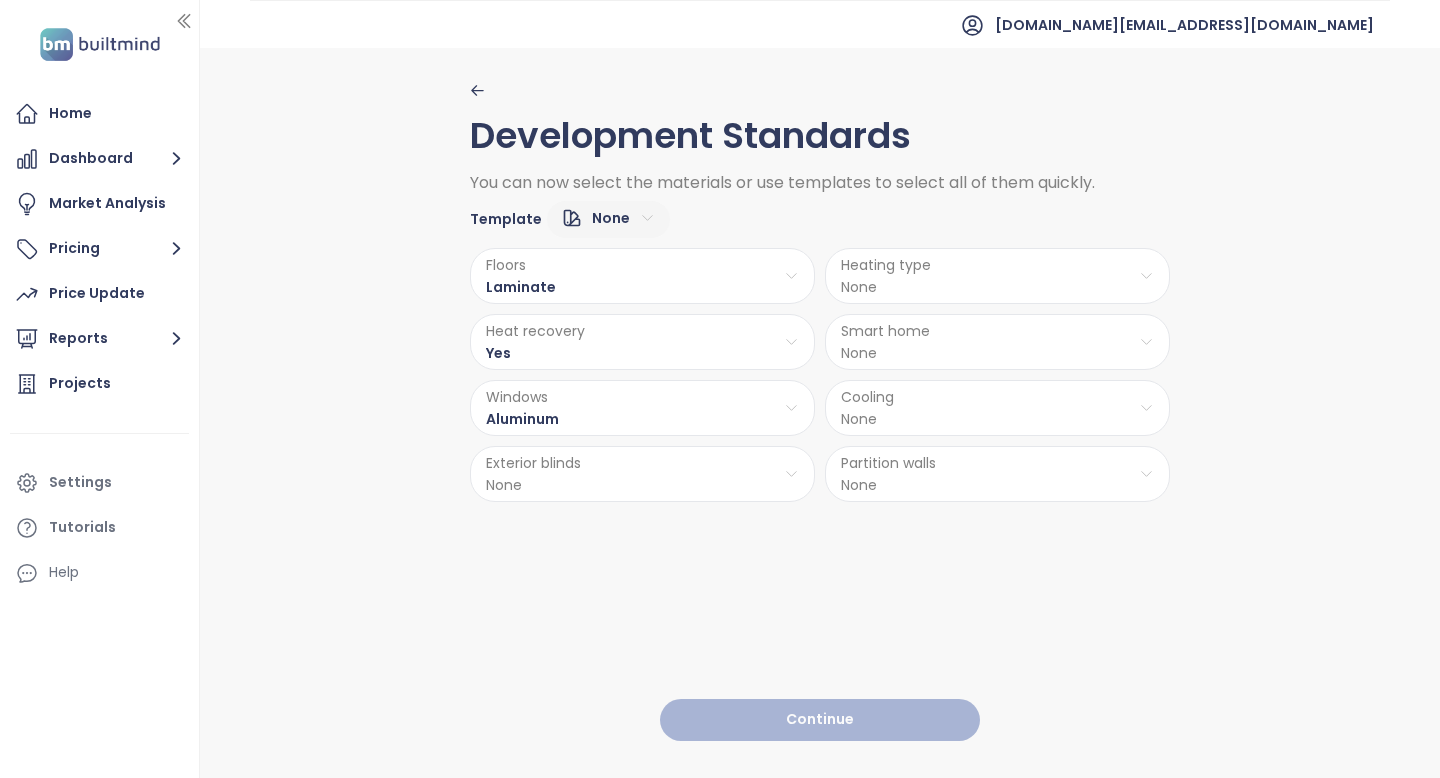 click on "Home Dashboard Market Analysis Pricing Price Update   Reports Projects Settings Tutorials Help [DOMAIN_NAME][EMAIL_ADDRESS][DOMAIN_NAME] Development Standards You can now select the materials or use templates to select all of them quickly. Template None Floors Laminate Heating type None Heat recovery Yes Smart home None Windows Aluminum Cooling None Exterior blinds None Partition walls None Continue
Press space bar to start a drag.
When dragging you can use the arrow keys to move the item around and escape to cancel.
Some screen readers may require you to be in focus mode or to use your pass through key" at bounding box center (720, 389) 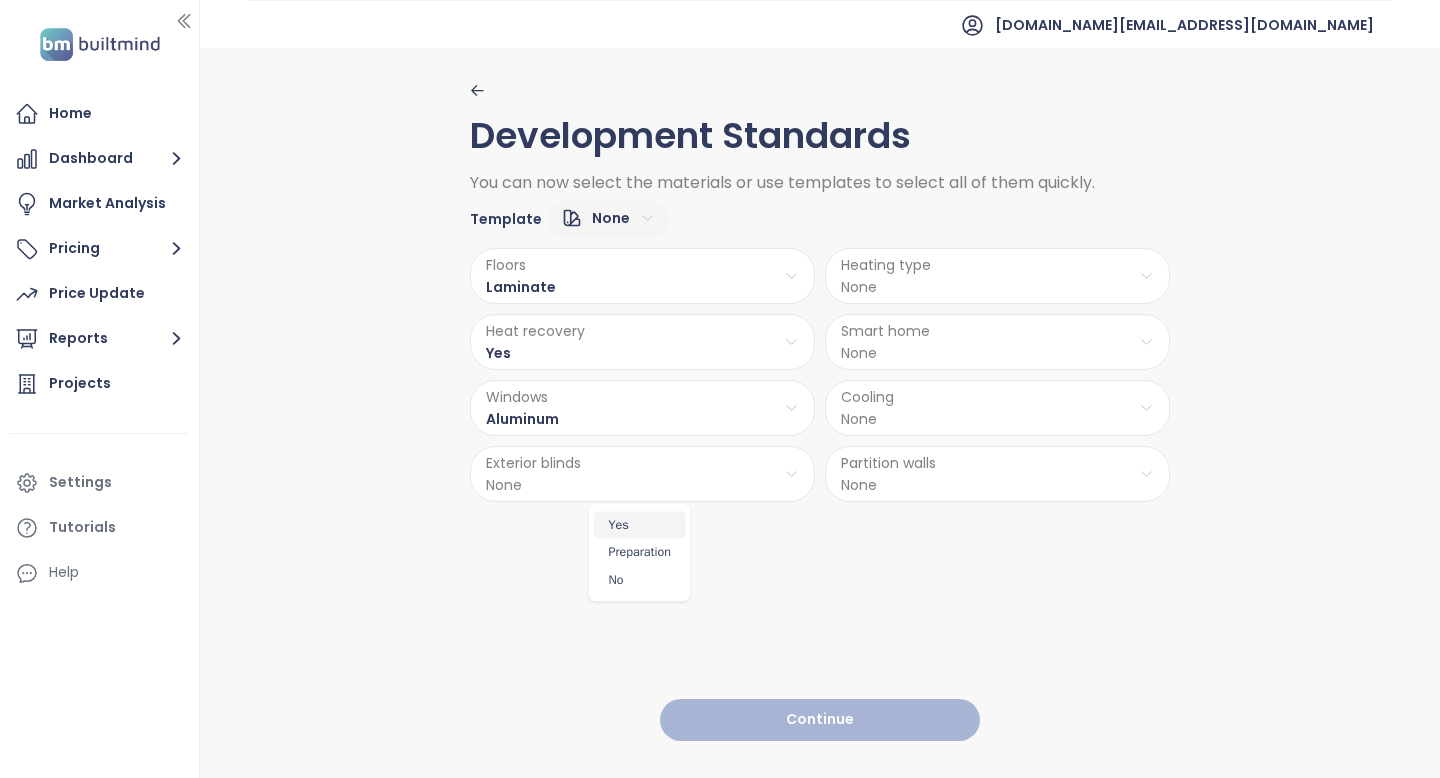 click on "Yes" at bounding box center (640, 525) 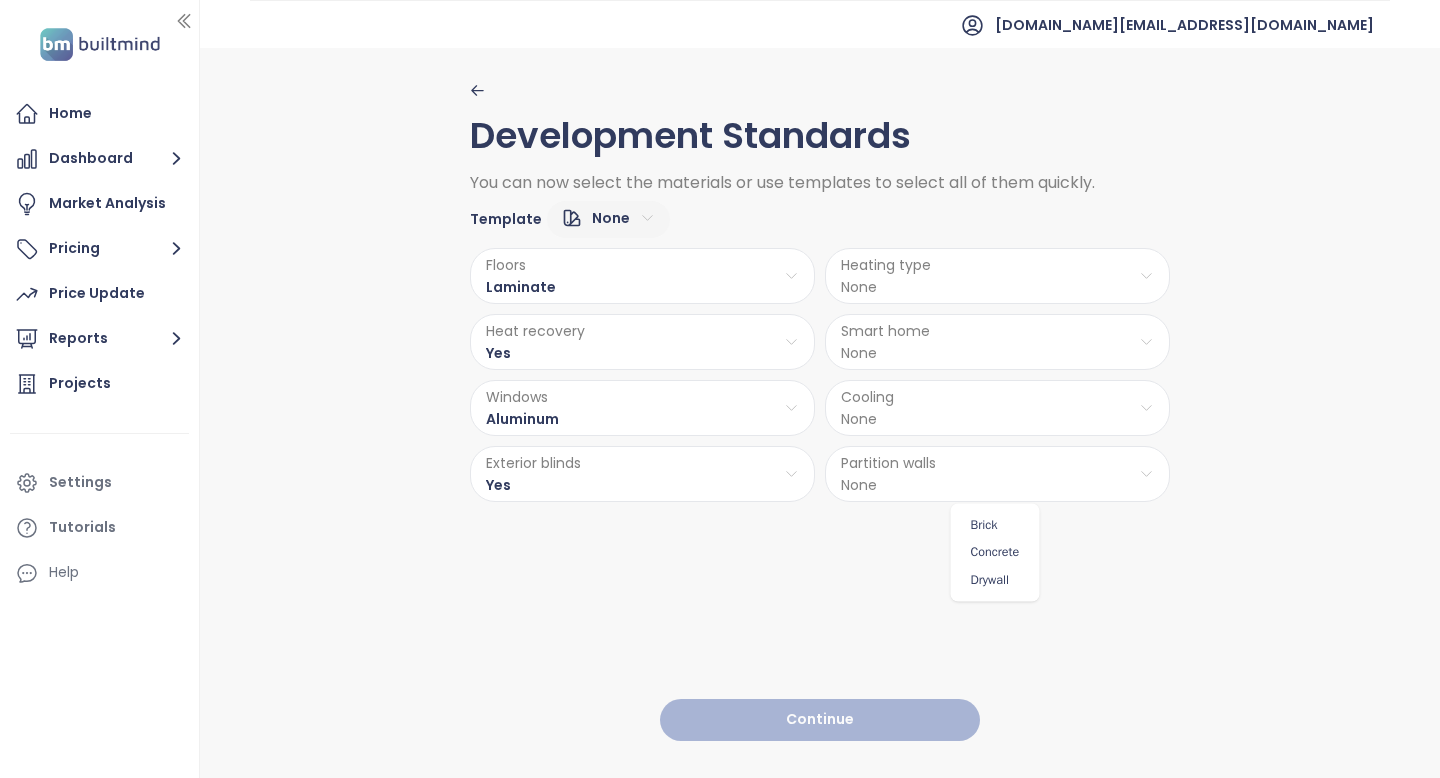 click on "Home Dashboard Market Analysis Pricing Price Update   Reports Projects Settings Tutorials Help [DOMAIN_NAME][EMAIL_ADDRESS][DOMAIN_NAME] Development Standards You can now select the materials or use templates to select all of them quickly. Template None Floors Laminate Heating type None Heat recovery Yes Smart home None Windows Aluminum Cooling None Exterior blinds Yes Partition walls None Continue
Press space bar to start a drag.
When dragging you can use the arrow keys to move the item around and escape to cancel.
Some screen readers may require you to be in focus mode or to use your pass through key
Brick Concrete Drywall" at bounding box center [720, 389] 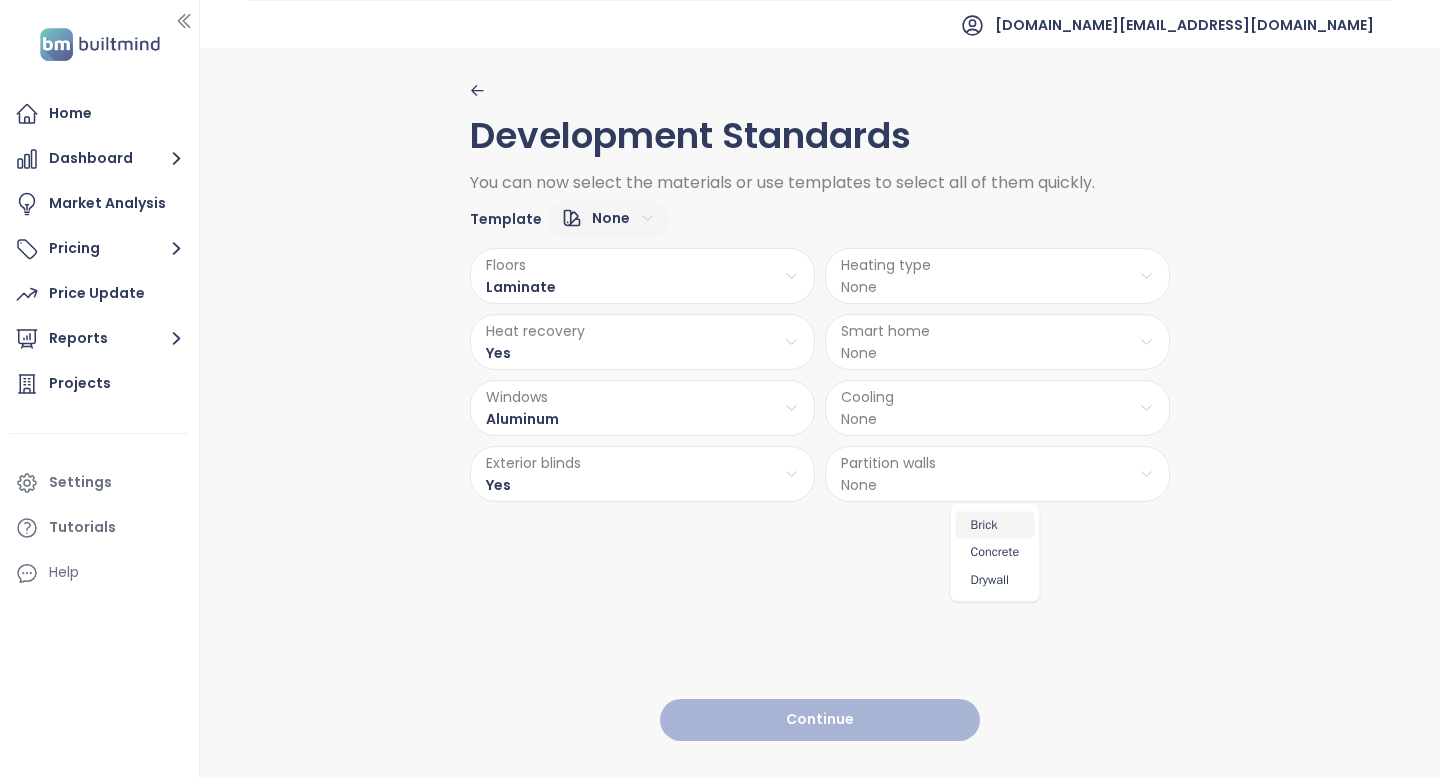 click on "Brick" at bounding box center (995, 525) 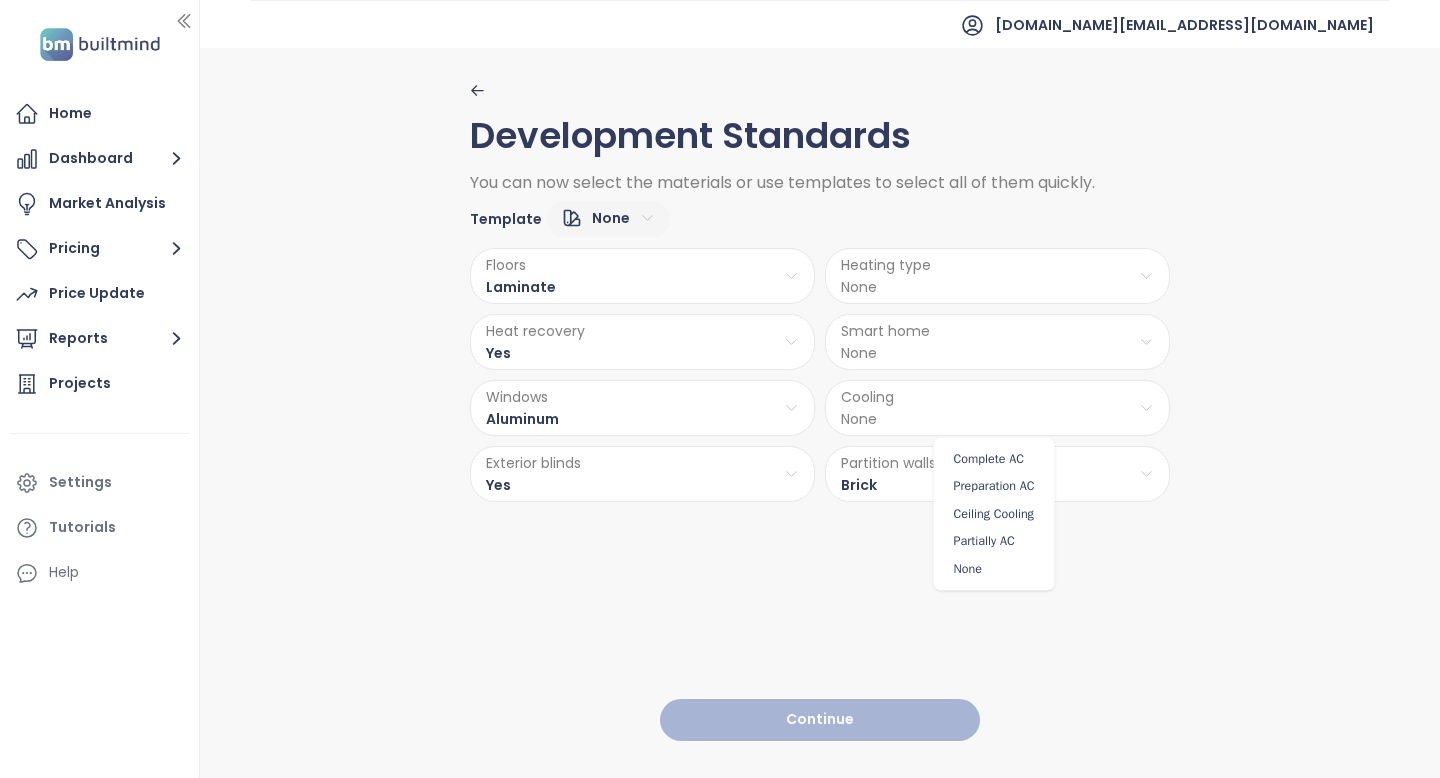 click on "Home Dashboard Market Analysis Pricing Price Update   Reports Projects Settings Tutorials Help [DOMAIN_NAME][EMAIL_ADDRESS][DOMAIN_NAME] Development Standards You can now select the materials or use templates to select all of them quickly. Template None Floors Laminate Heating type None Heat recovery Yes Smart home None Windows Aluminum Cooling None Exterior blinds Yes Partition walls Brick Continue
Press space bar to start a drag.
When dragging you can use the arrow keys to move the item around and escape to cancel.
Some screen readers may require you to be in focus mode or to use your pass through key
Complete AC Preparation AC Ceiling Cooling Partially AC None" at bounding box center [720, 389] 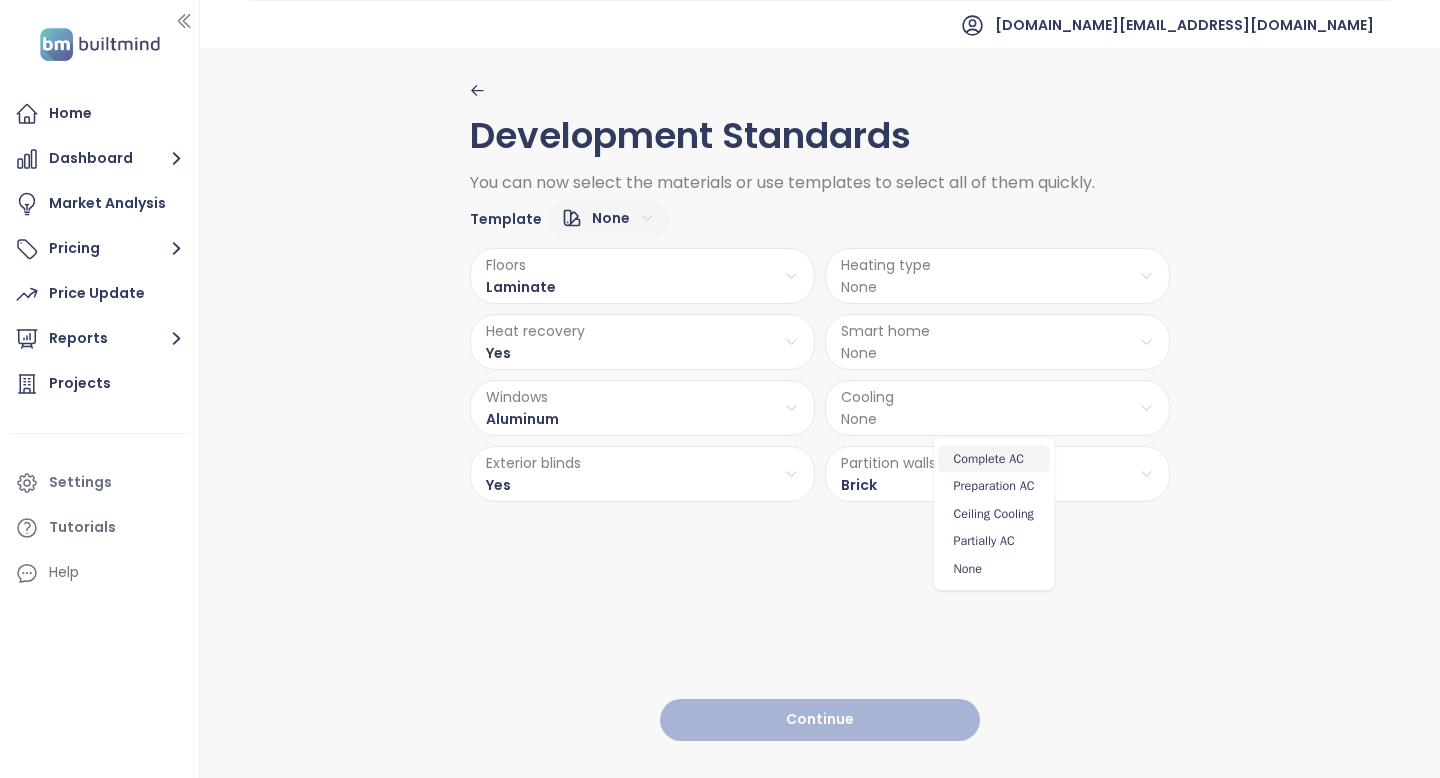 click on "Complete AC" at bounding box center [994, 459] 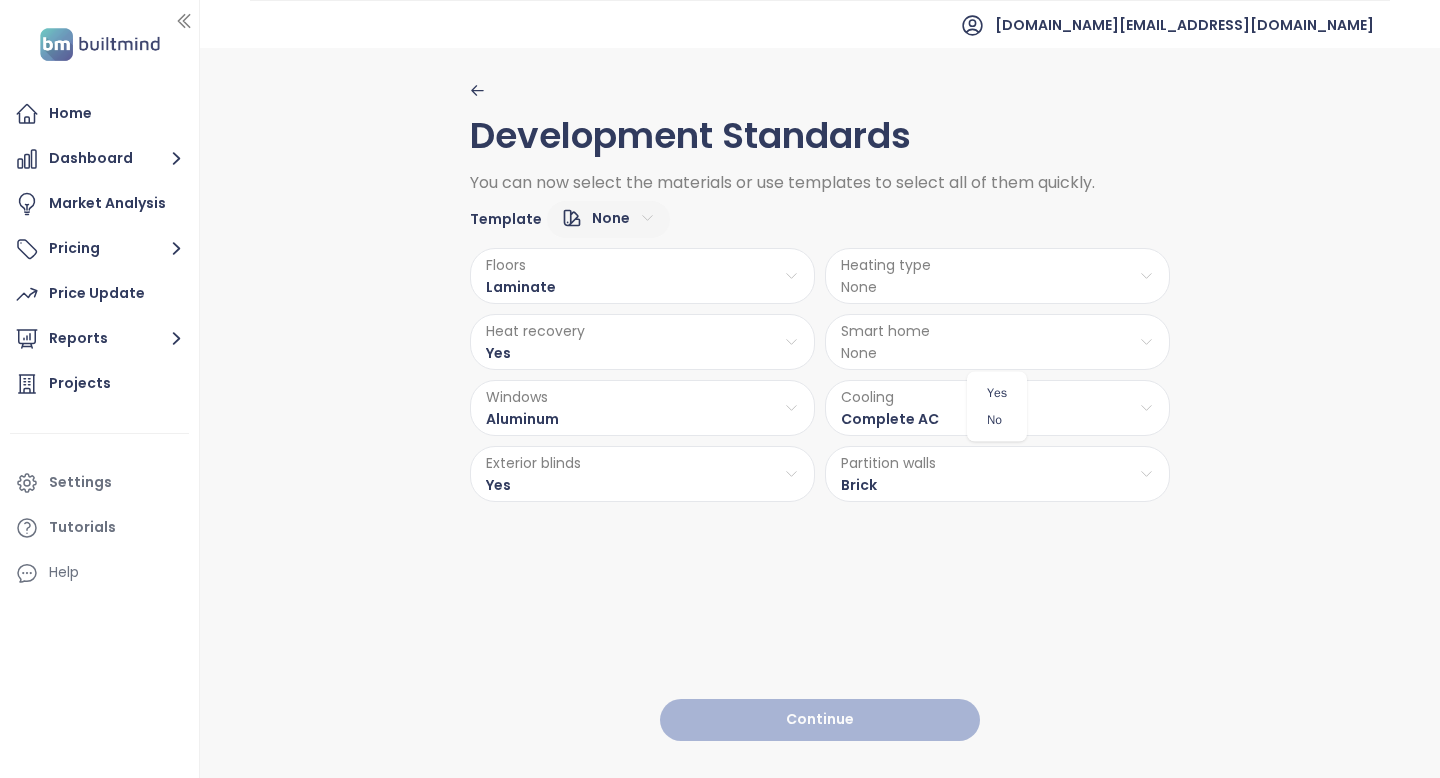 click on "Home Dashboard Market Analysis Pricing Price Update   Reports Projects Settings Tutorials Help [DOMAIN_NAME][EMAIL_ADDRESS][DOMAIN_NAME] Development Standards You can now select the materials or use templates to select all of them quickly. Template None Floors Laminate Heating type None Heat recovery Yes Smart home None Windows Aluminum Cooling Complete AC Exterior blinds Yes Partition walls Brick Continue
Press space bar to start a drag.
When dragging you can use the arrow keys to move the item around and escape to cancel.
Some screen readers may require you to be in focus mode or to use your pass through key
Yes No" at bounding box center [720, 389] 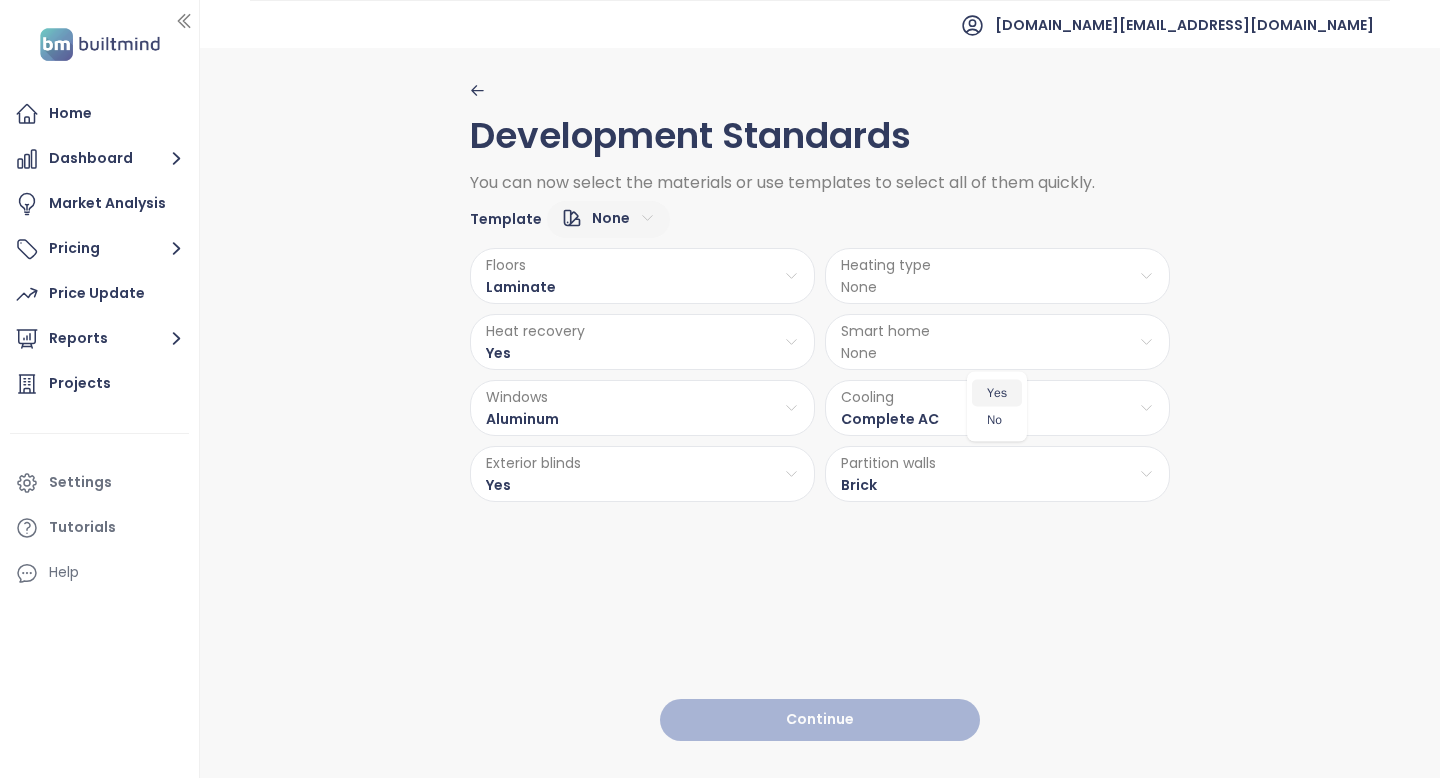 click on "Yes" at bounding box center (997, 393) 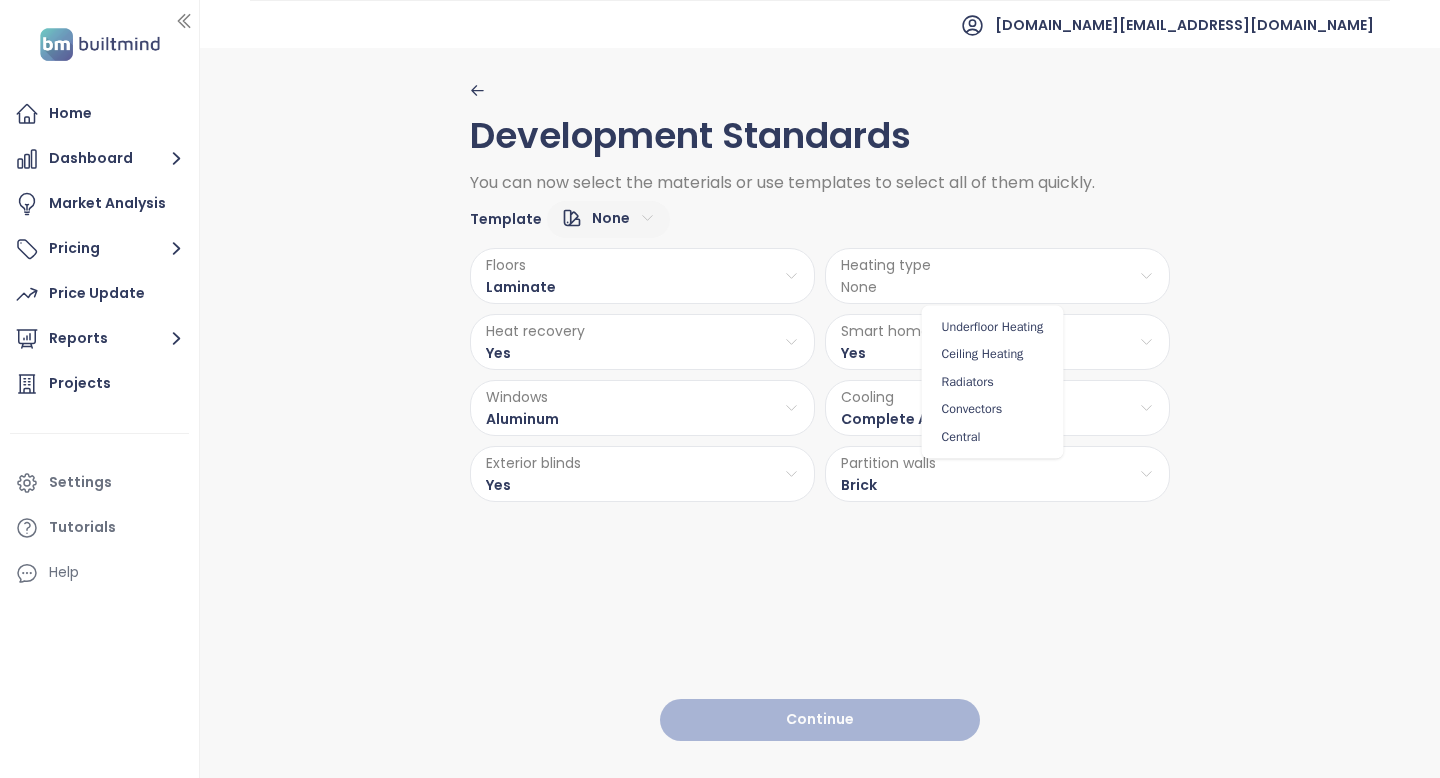 click on "Home Dashboard Market Analysis Pricing Price Update   Reports Projects Settings Tutorials Help [DOMAIN_NAME][EMAIL_ADDRESS][DOMAIN_NAME] Development Standards You can now select the materials or use templates to select all of them quickly. Template None Floors Laminate Heating type None Heat recovery Yes Smart home Yes Windows Aluminum Cooling Complete AC Exterior blinds Yes Partition walls Brick Continue
Press space bar to start a drag.
When dragging you can use the arrow keys to move the item around and escape to cancel.
Some screen readers may require you to be in focus mode or to use your pass through key
Underfloor Heating Ceiling Heating Radiators Convectors Central" at bounding box center [720, 389] 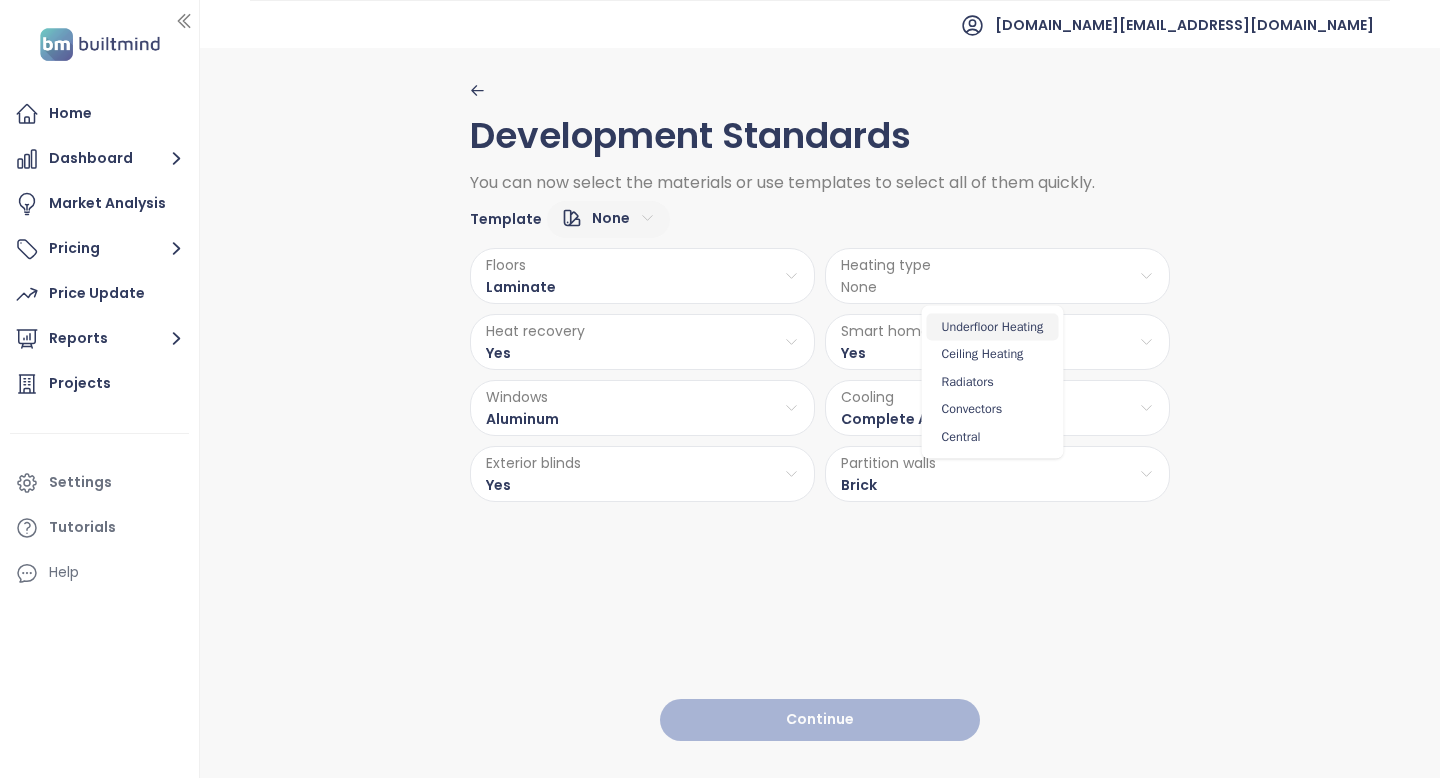 click on "Underfloor Heating" at bounding box center (993, 327) 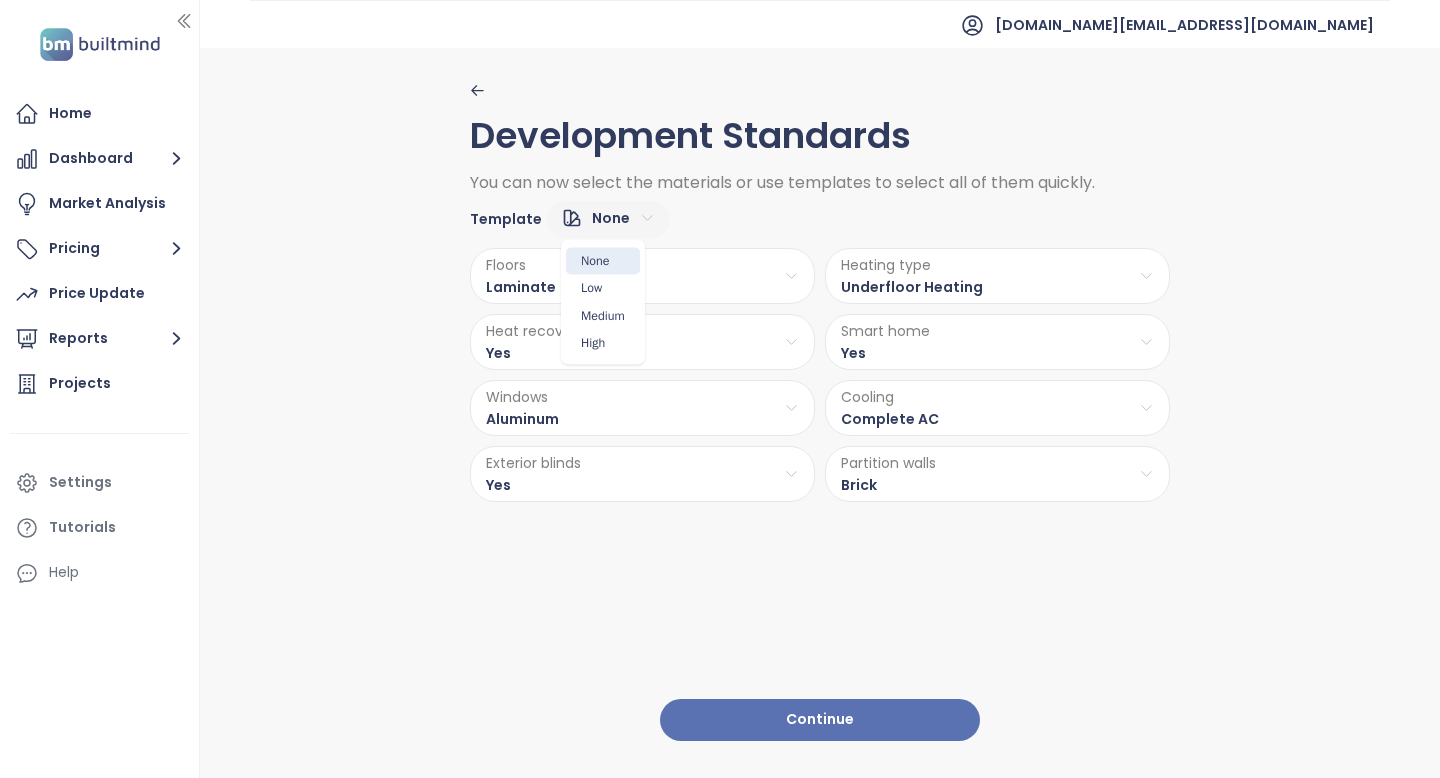 click on "Home Dashboard Market Analysis Pricing Price Update   Reports Projects Settings Tutorials Help [DOMAIN_NAME][EMAIL_ADDRESS][DOMAIN_NAME] Development Standards You can now select the materials or use templates to select all of them quickly. Template None Floors Laminate Heating type Underfloor Heating Heat recovery Yes Smart home Yes Windows Aluminum Cooling Complete AC Exterior blinds Yes Partition walls Brick Continue
Press space bar to start a drag.
When dragging you can use the arrow keys to move the item around and escape to cancel.
Some screen readers may require you to be in focus mode or to use your pass through key
None Low Medium High" at bounding box center (720, 389) 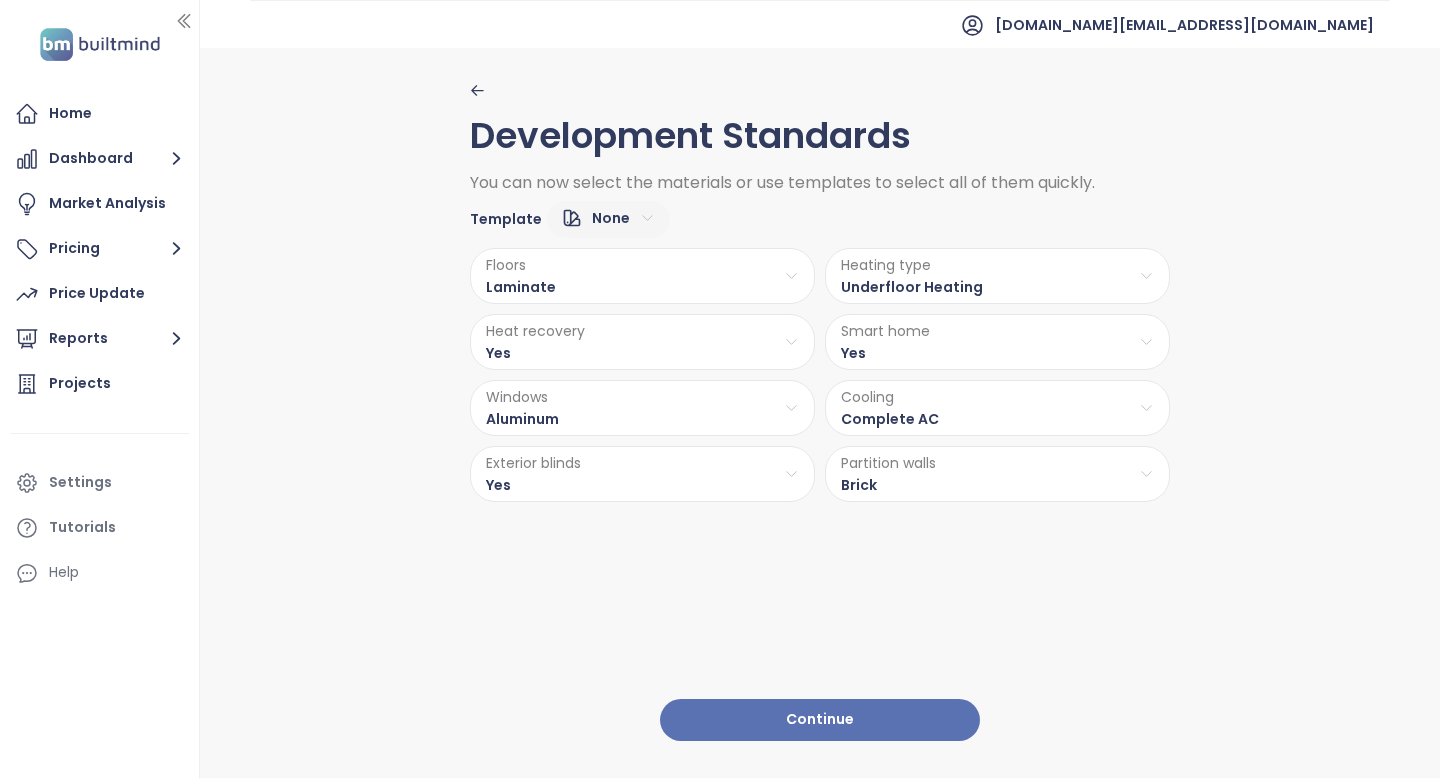 click on "Continue" at bounding box center [820, 720] 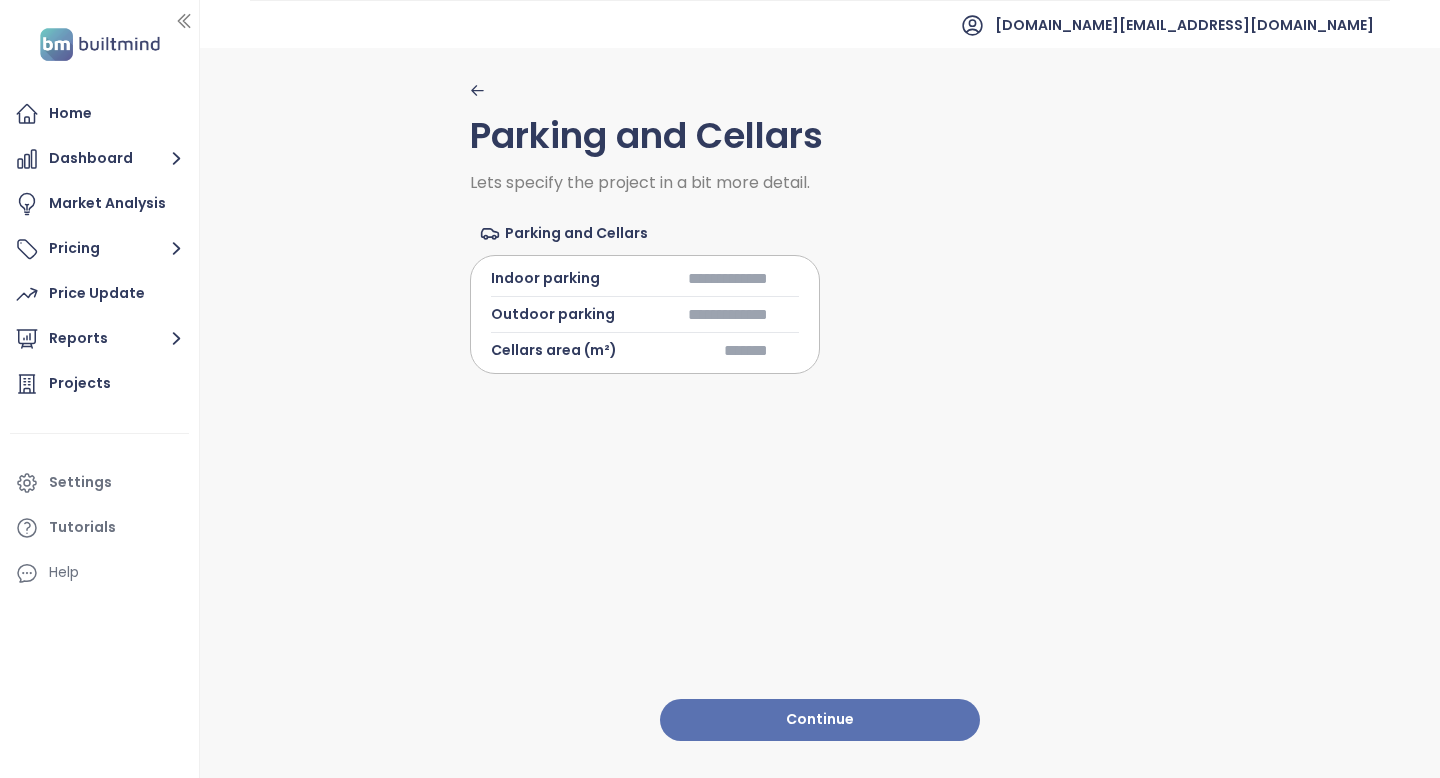 click at bounding box center [695, 350] 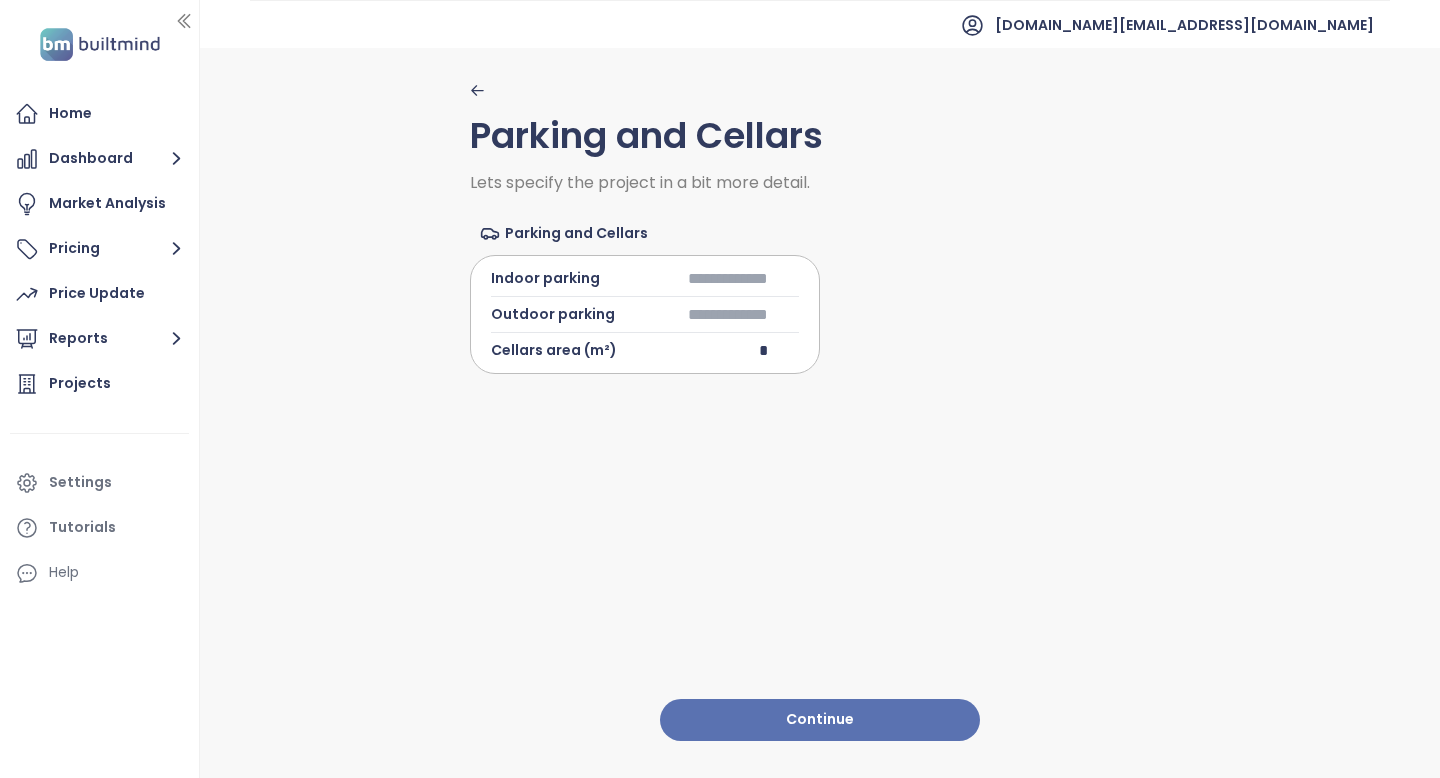 type on "****" 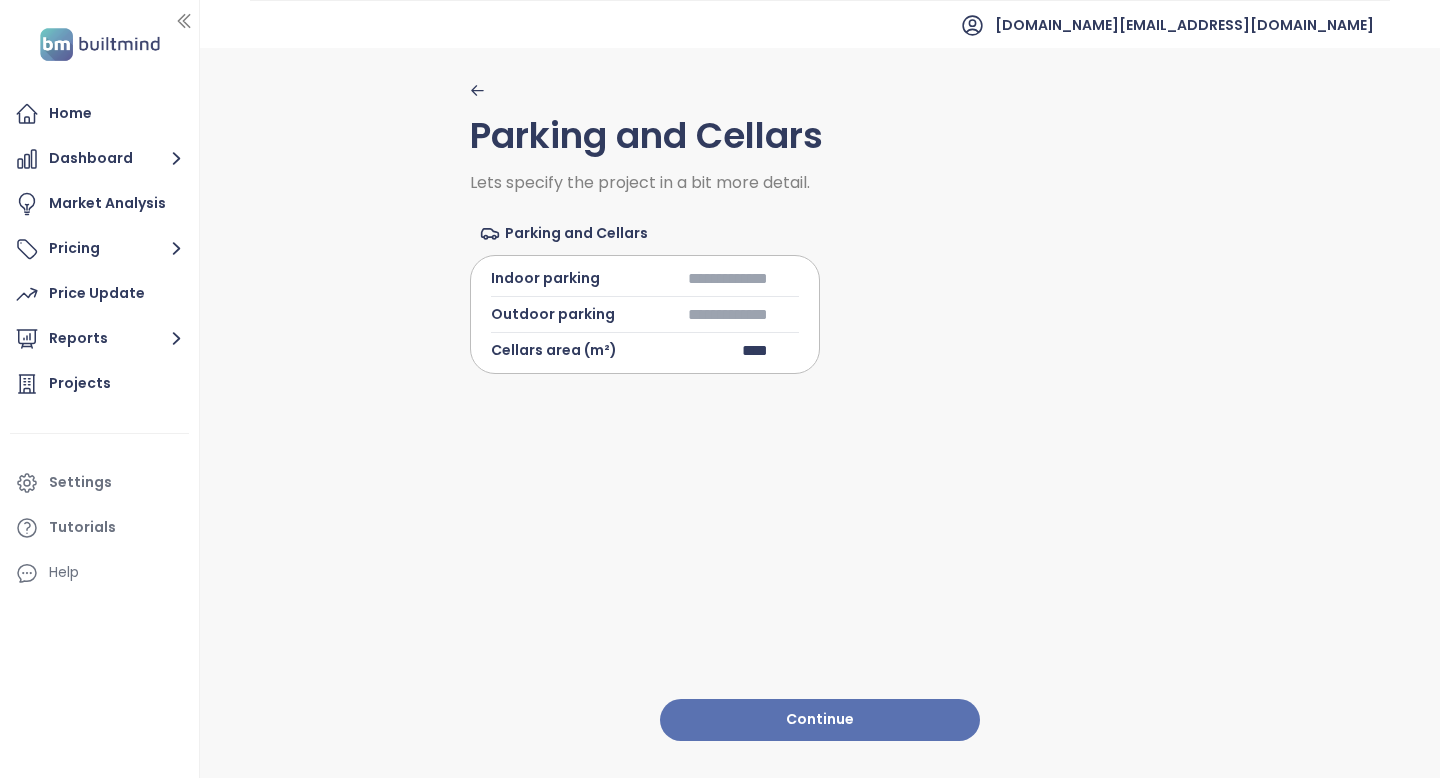 click at bounding box center (694, 314) 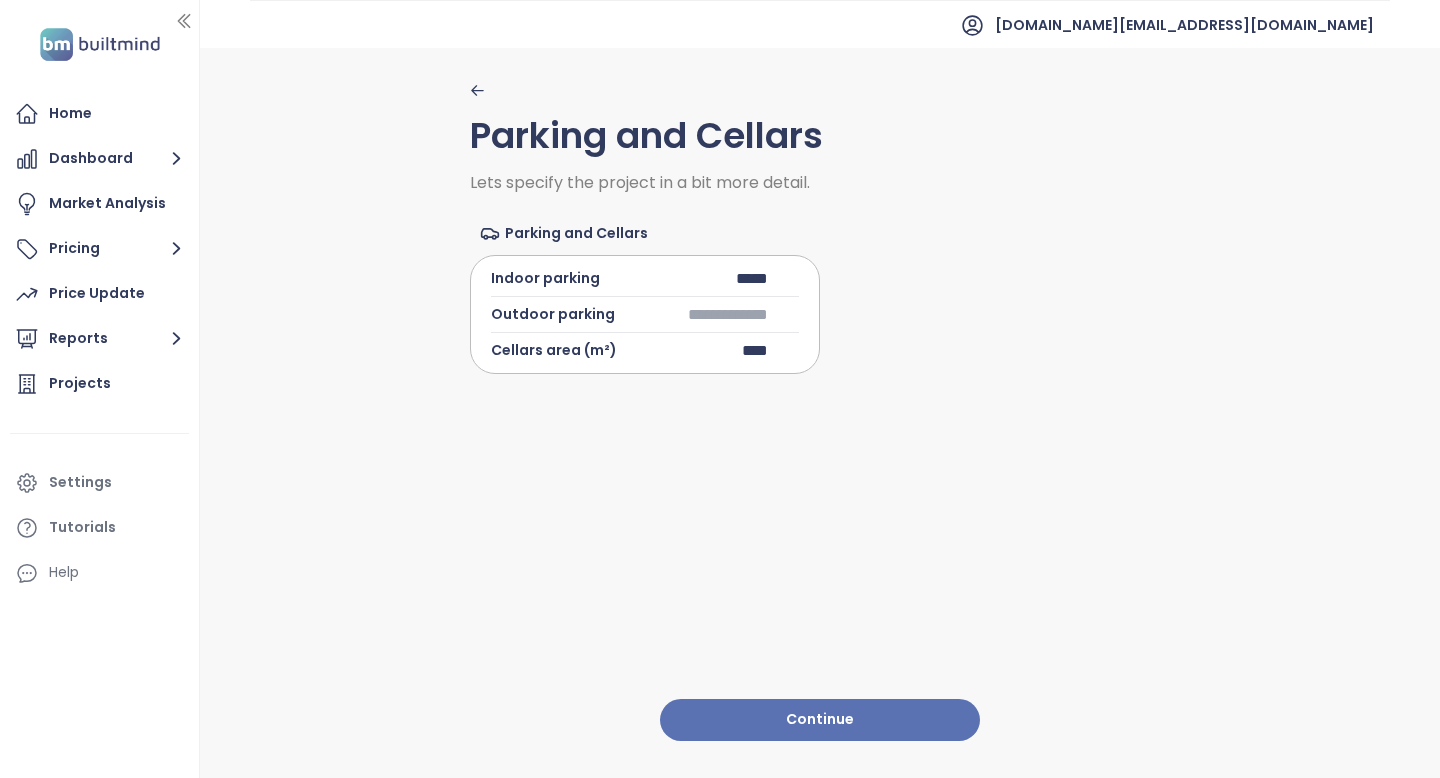 type on "*****" 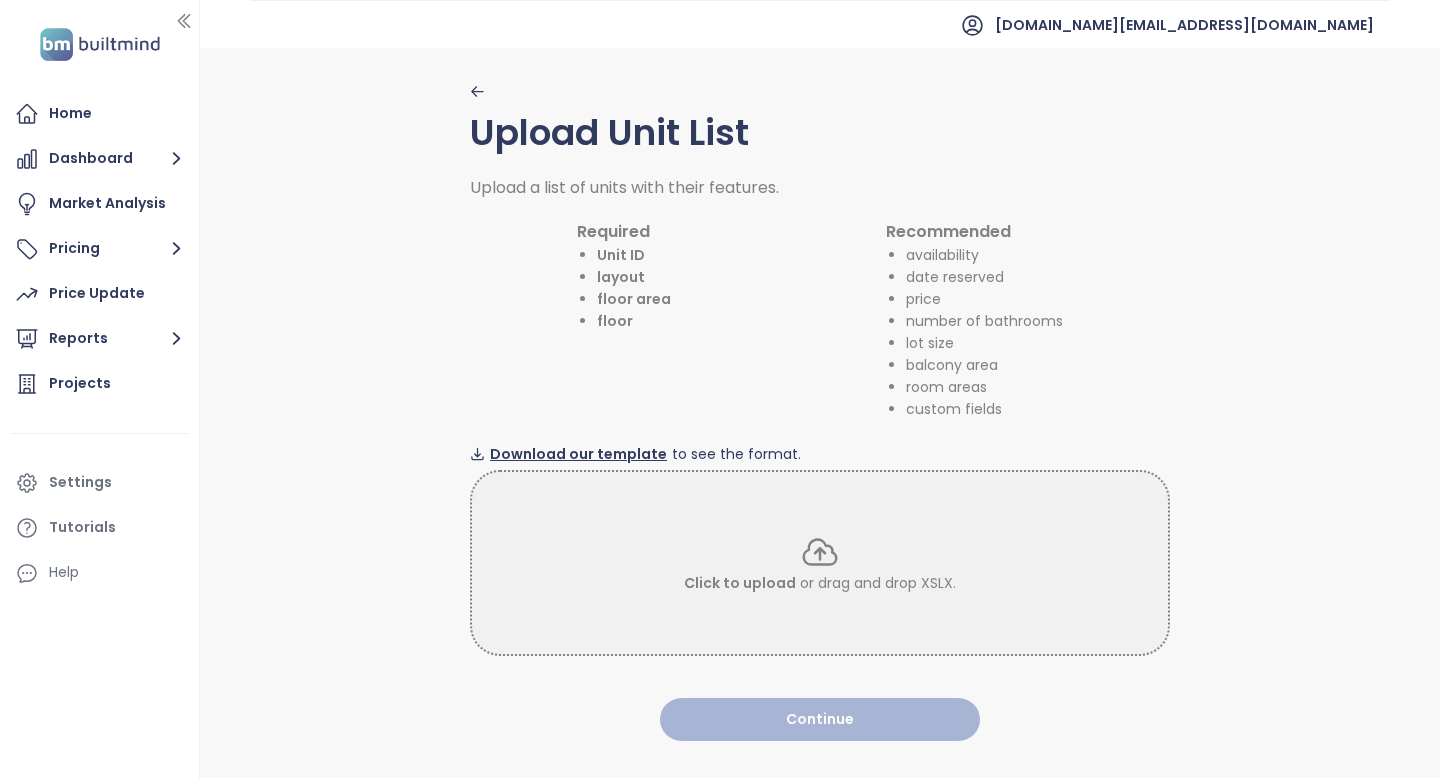 click on "Download our template" at bounding box center (578, 454) 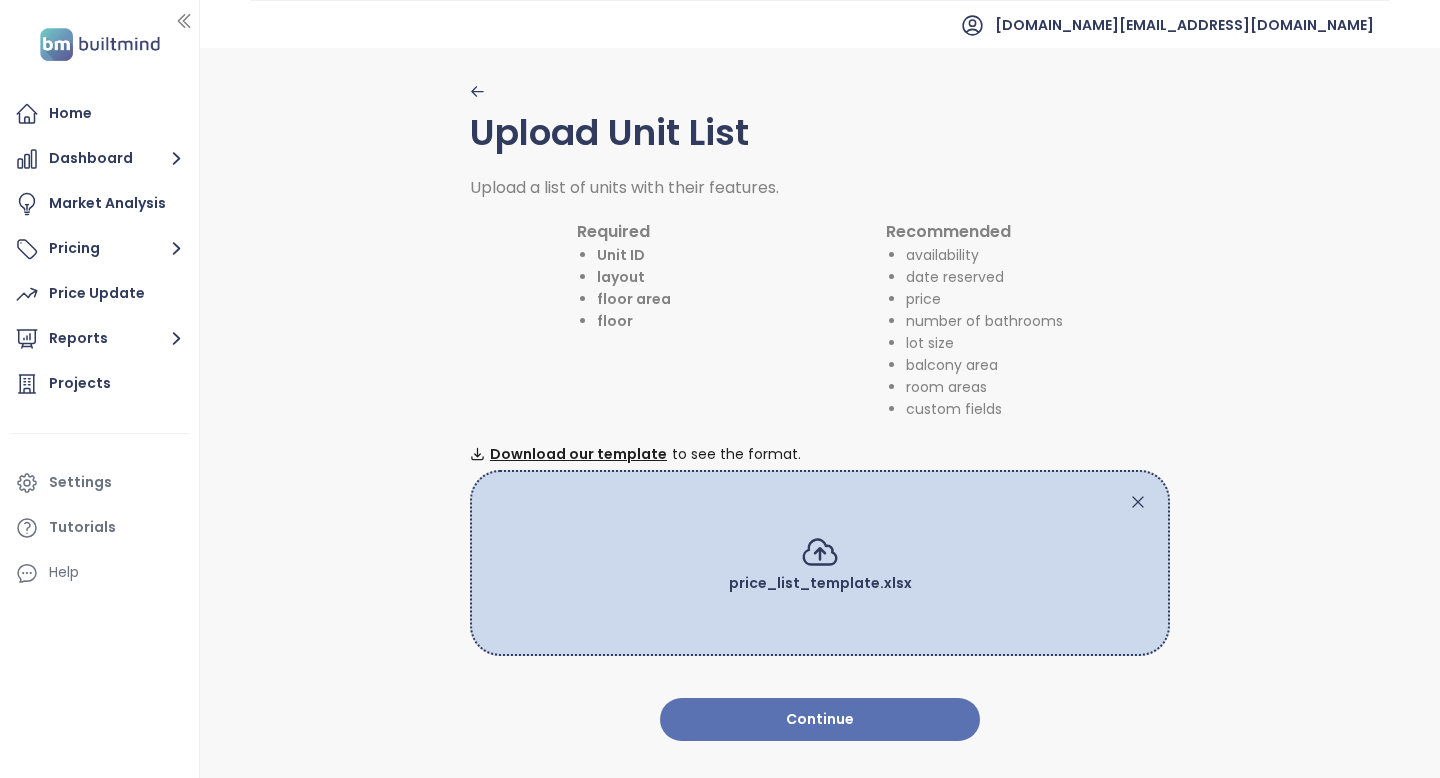 click on "Continue" at bounding box center [820, 719] 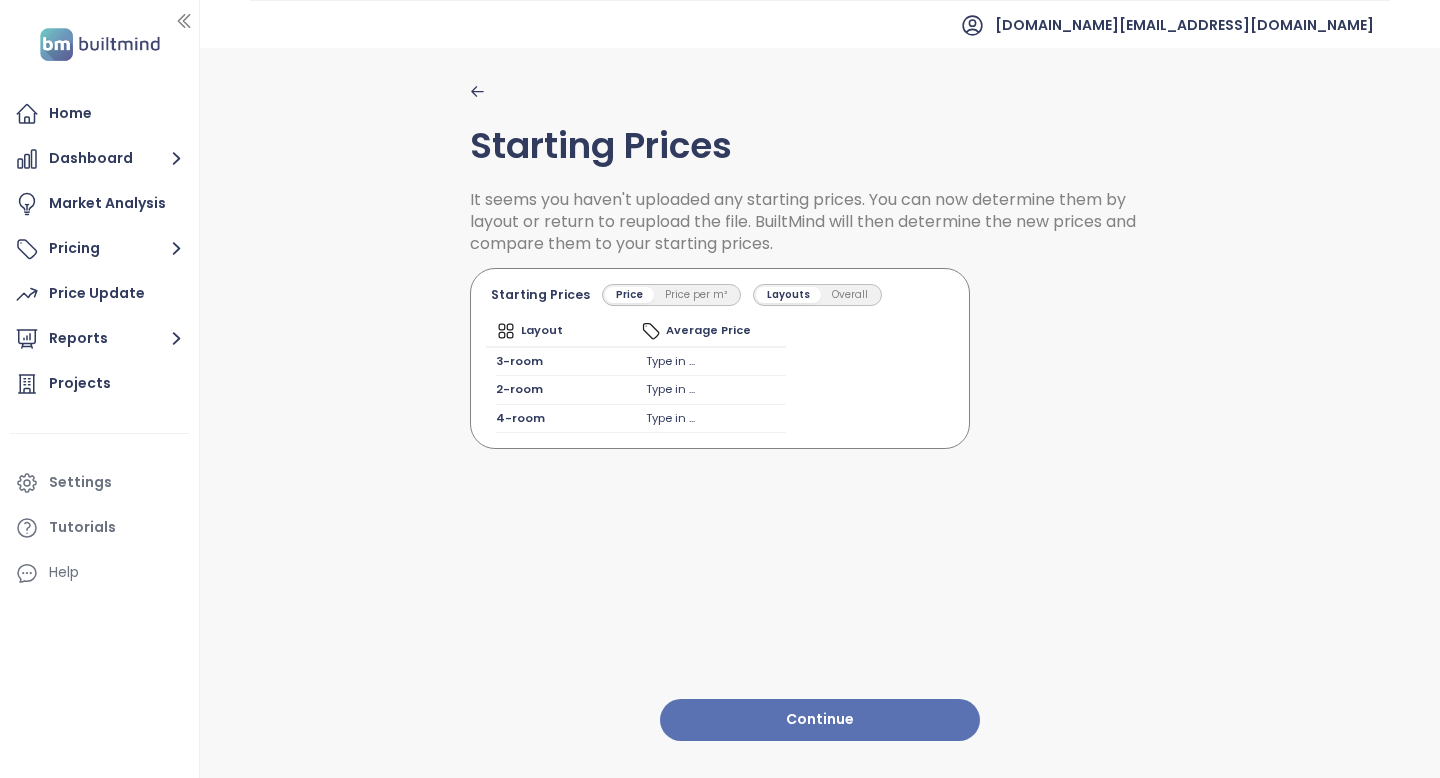 click on "Type in ..." at bounding box center (670, 361) 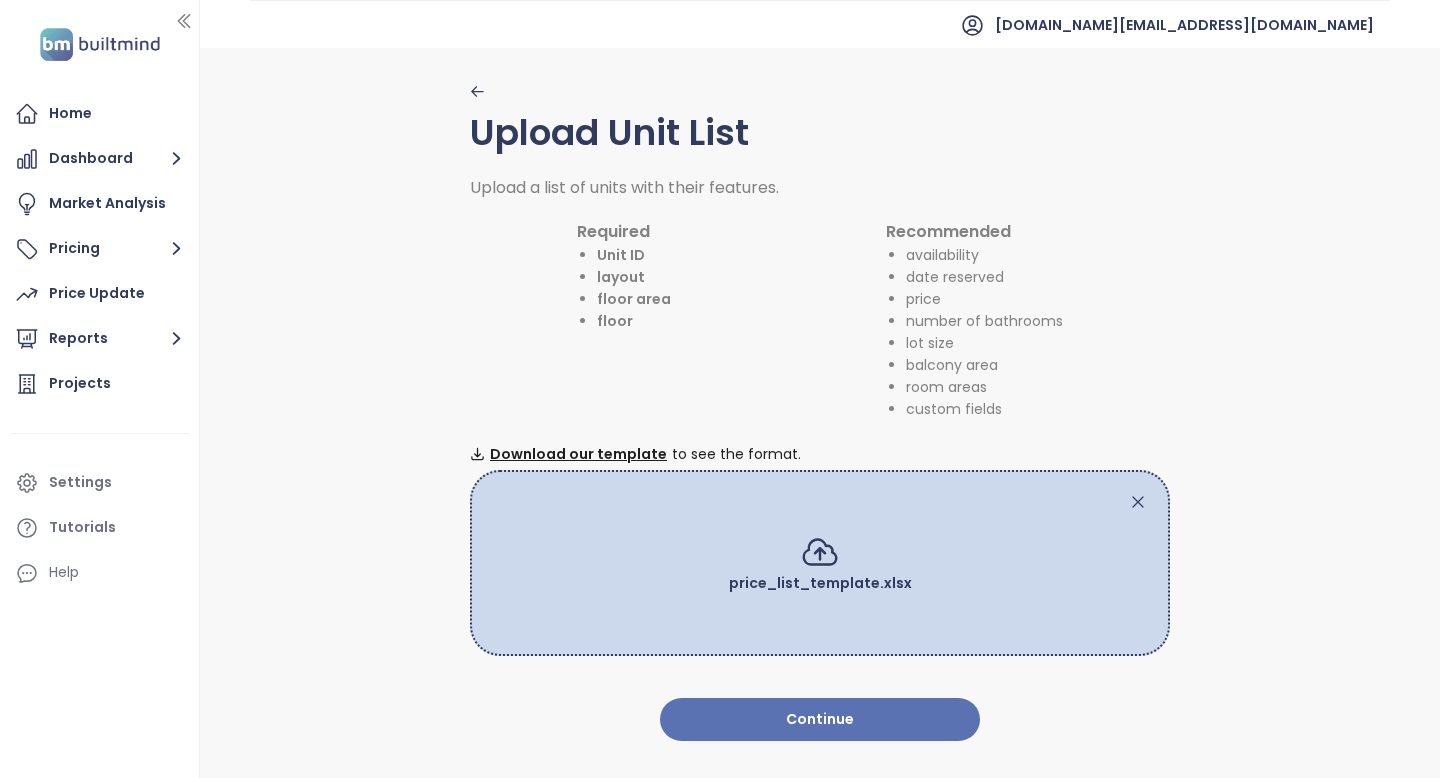 click 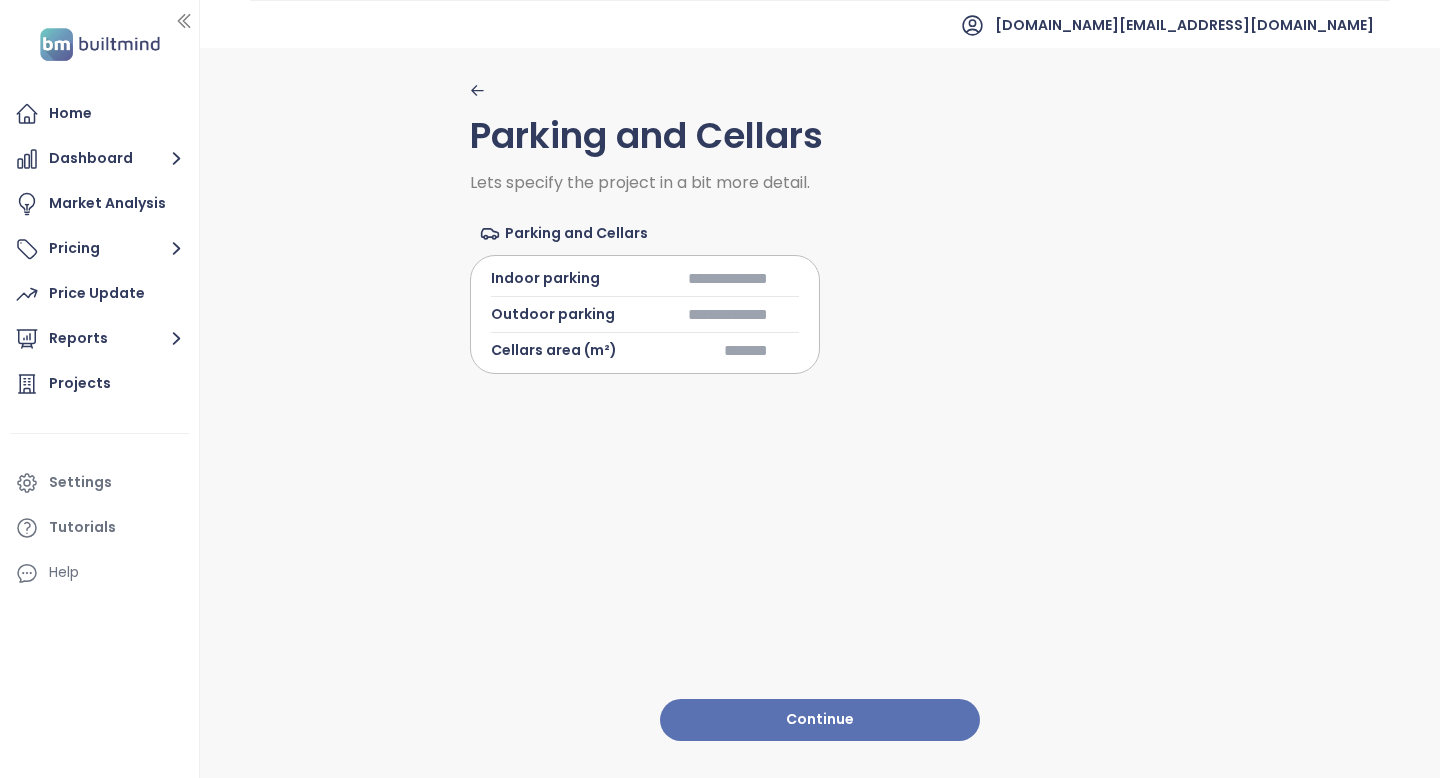 click 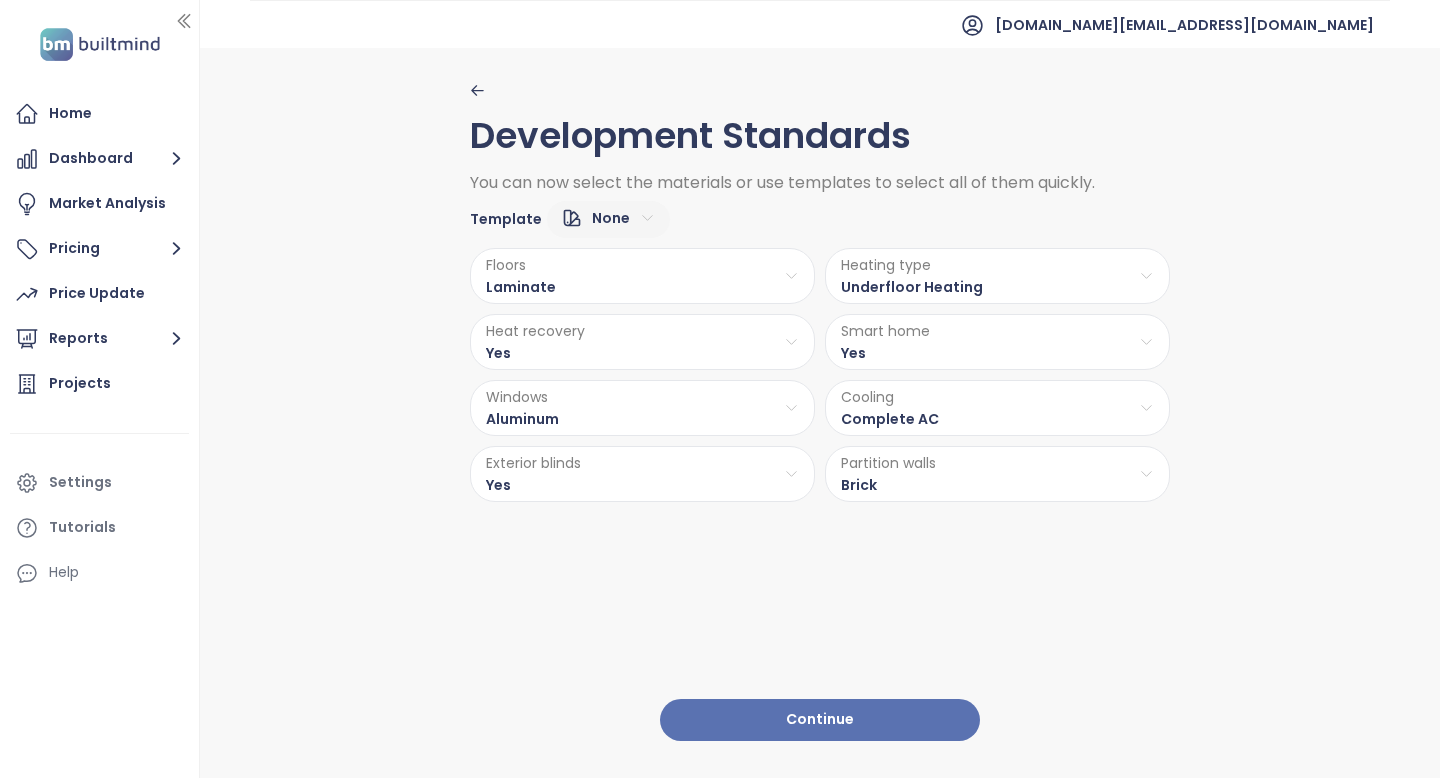 click 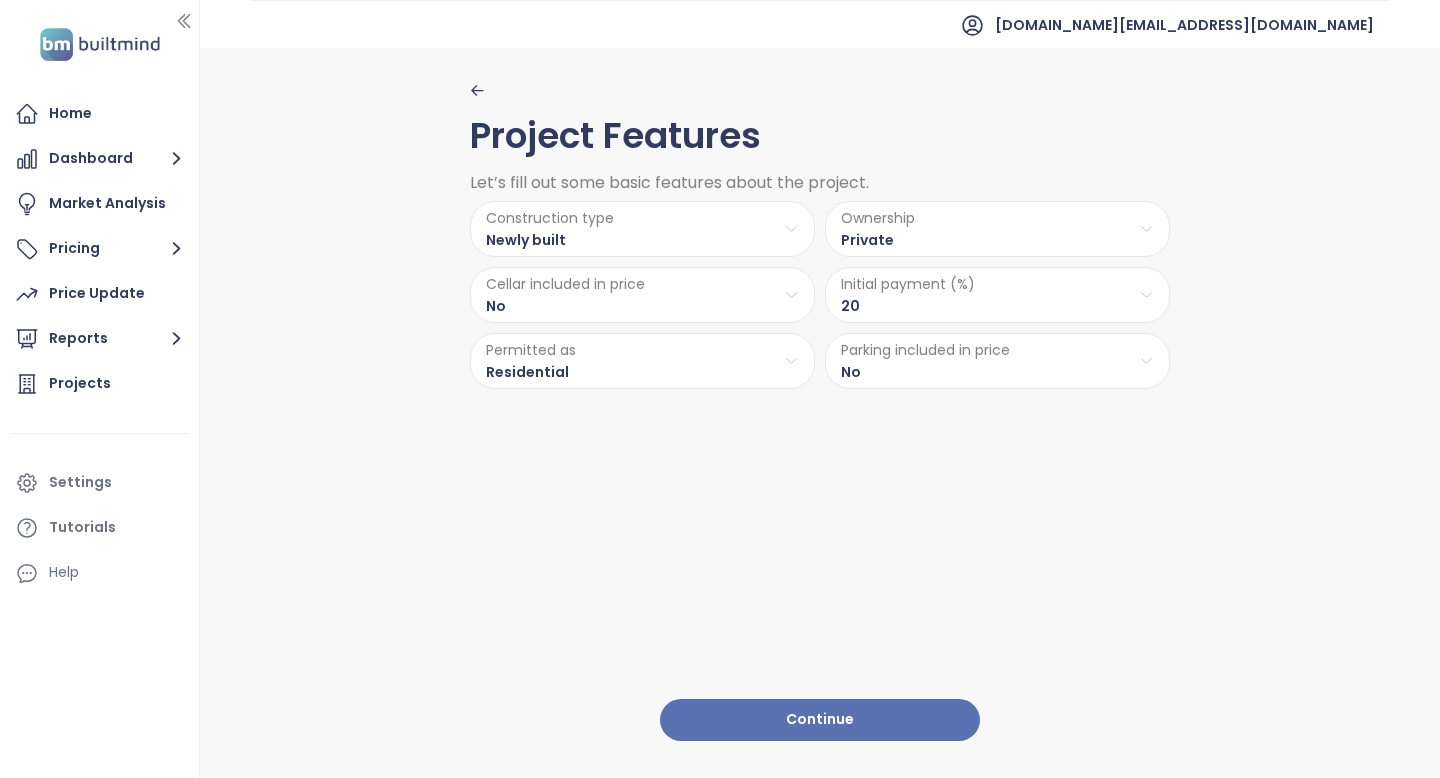 click on "Continue" at bounding box center [820, 720] 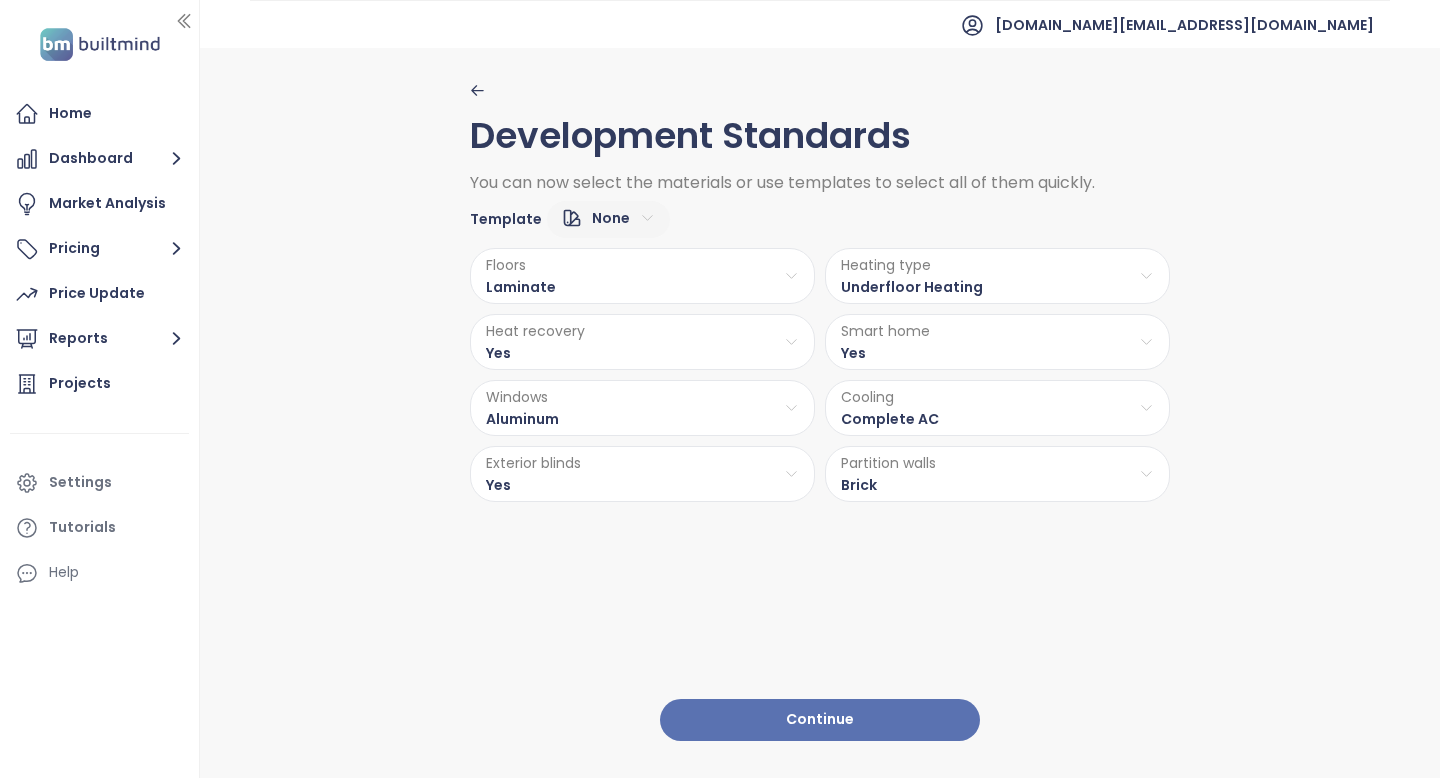 click on "Home Dashboard Market Analysis Pricing Price Update   Reports Projects Settings Tutorials Help [DOMAIN_NAME][EMAIL_ADDRESS][DOMAIN_NAME] Development Standards You can now select the materials or use templates to select all of them quickly. Template None Floors Laminate Heating type Underfloor Heating Heat recovery Yes Smart home Yes Windows Aluminum Cooling Complete AC Exterior blinds Yes Partition walls Brick Continue
Press space bar to start a drag.
When dragging you can use the arrow keys to move the item around and escape to cancel.
Some screen readers may require you to be in focus mode or to use your pass through key" at bounding box center [720, 389] 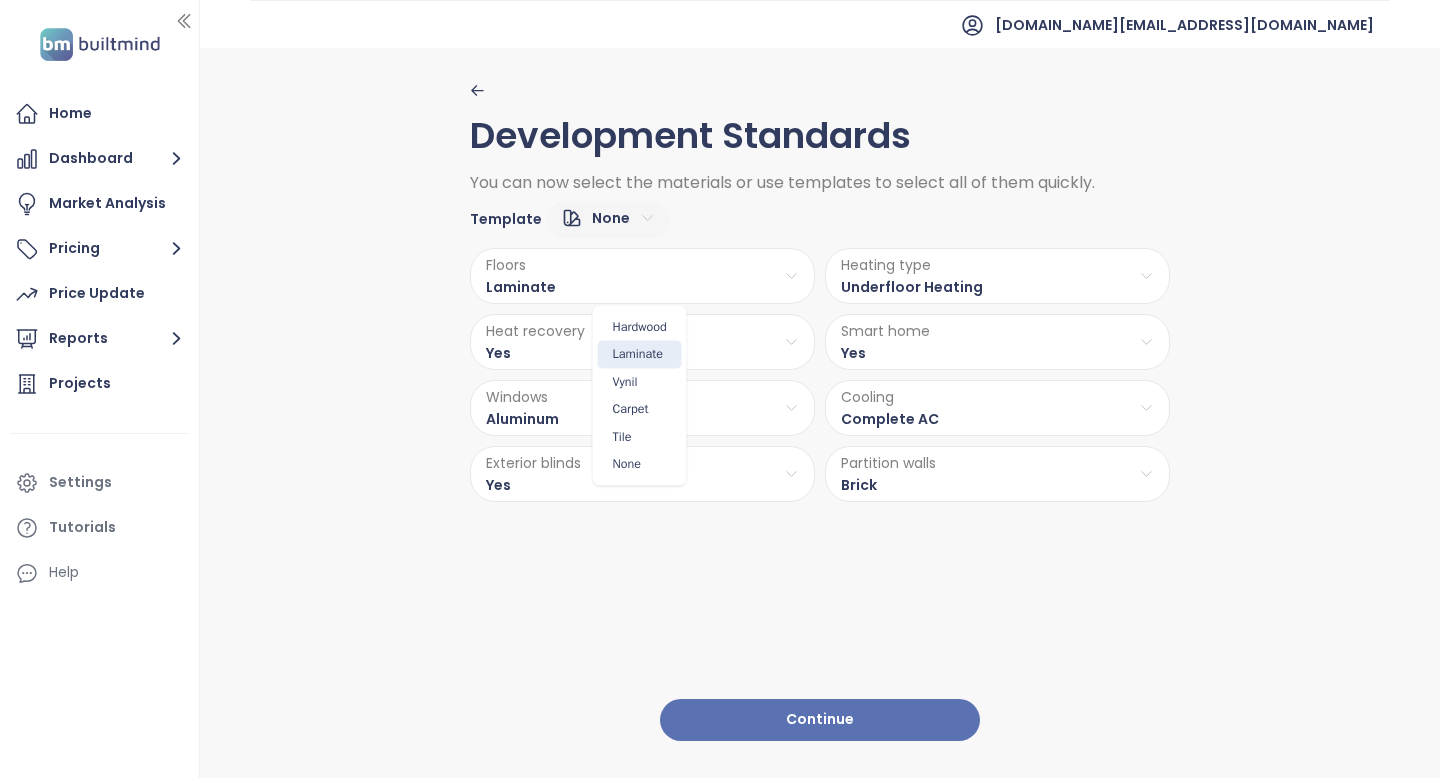 click on "Home Dashboard Market Analysis Pricing Price Update   Reports Projects Settings Tutorials Help [DOMAIN_NAME][EMAIL_ADDRESS][DOMAIN_NAME] Development Standards You can now select the materials or use templates to select all of them quickly. Template None Floors Laminate Heating type Underfloor Heating Heat recovery Yes Smart home Yes Windows Aluminum Cooling Complete AC Exterior blinds Yes Partition walls Brick Continue
Press space bar to start a drag.
When dragging you can use the arrow keys to move the item around and escape to cancel.
Some screen readers may require you to be in focus mode or to use your pass through key
Hardwood Laminate Vynil Carpet Tile None" at bounding box center [720, 389] 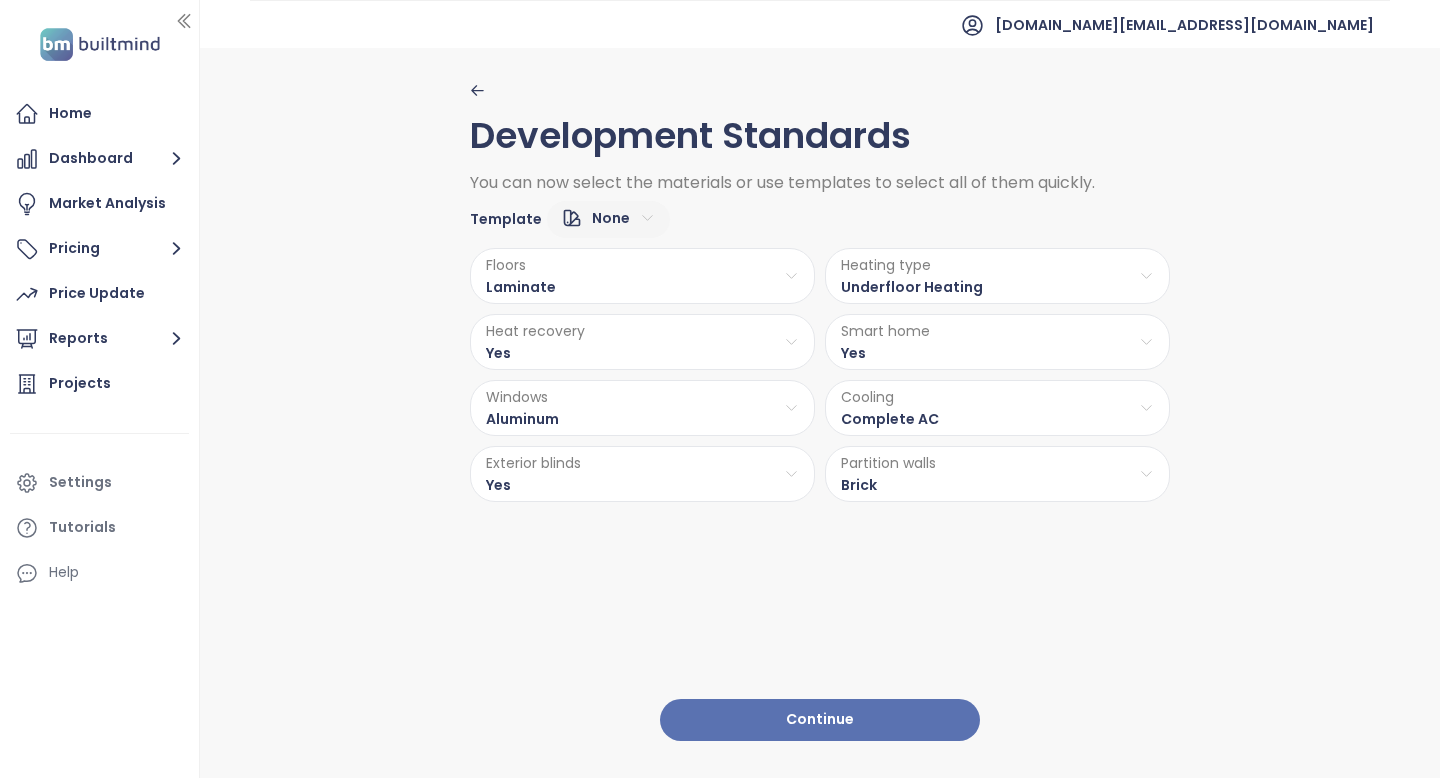 click 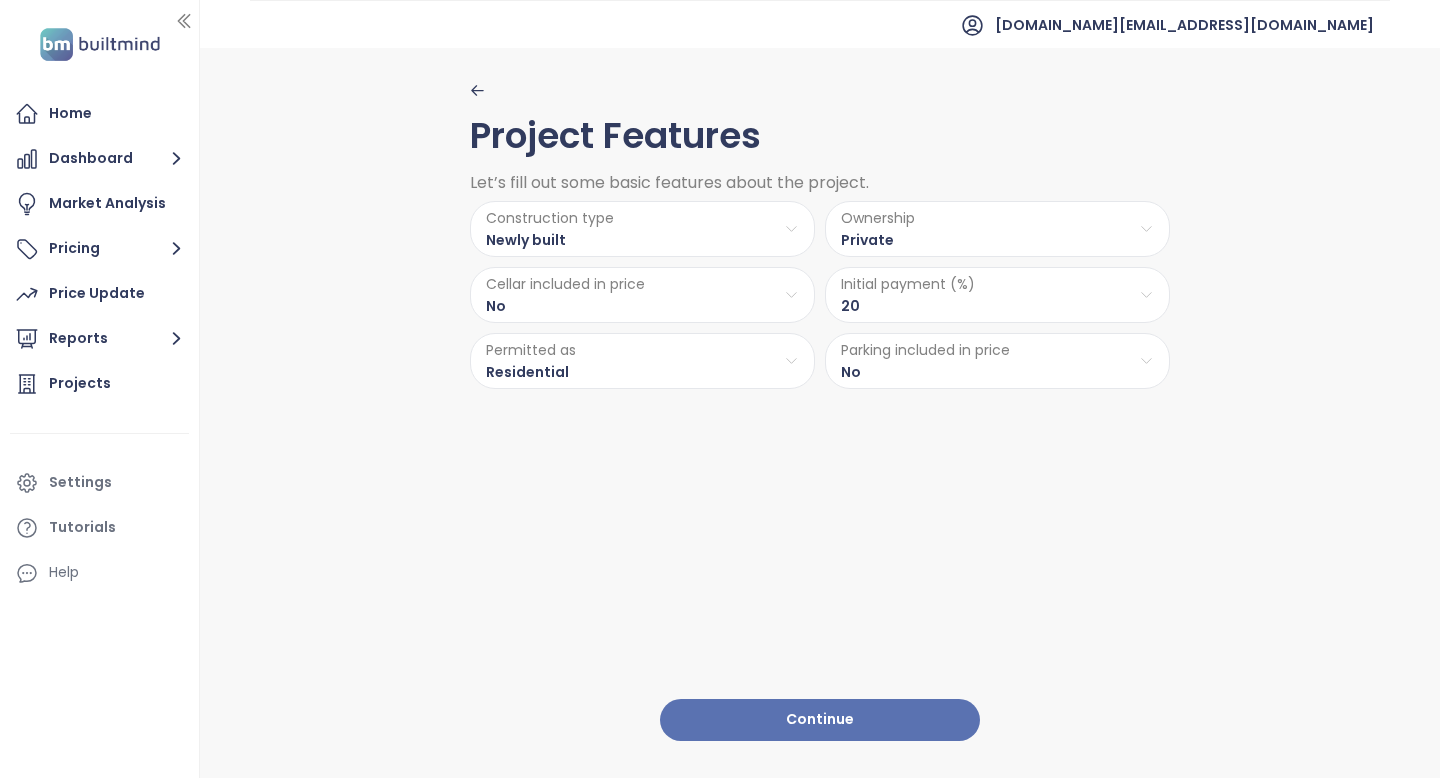 click 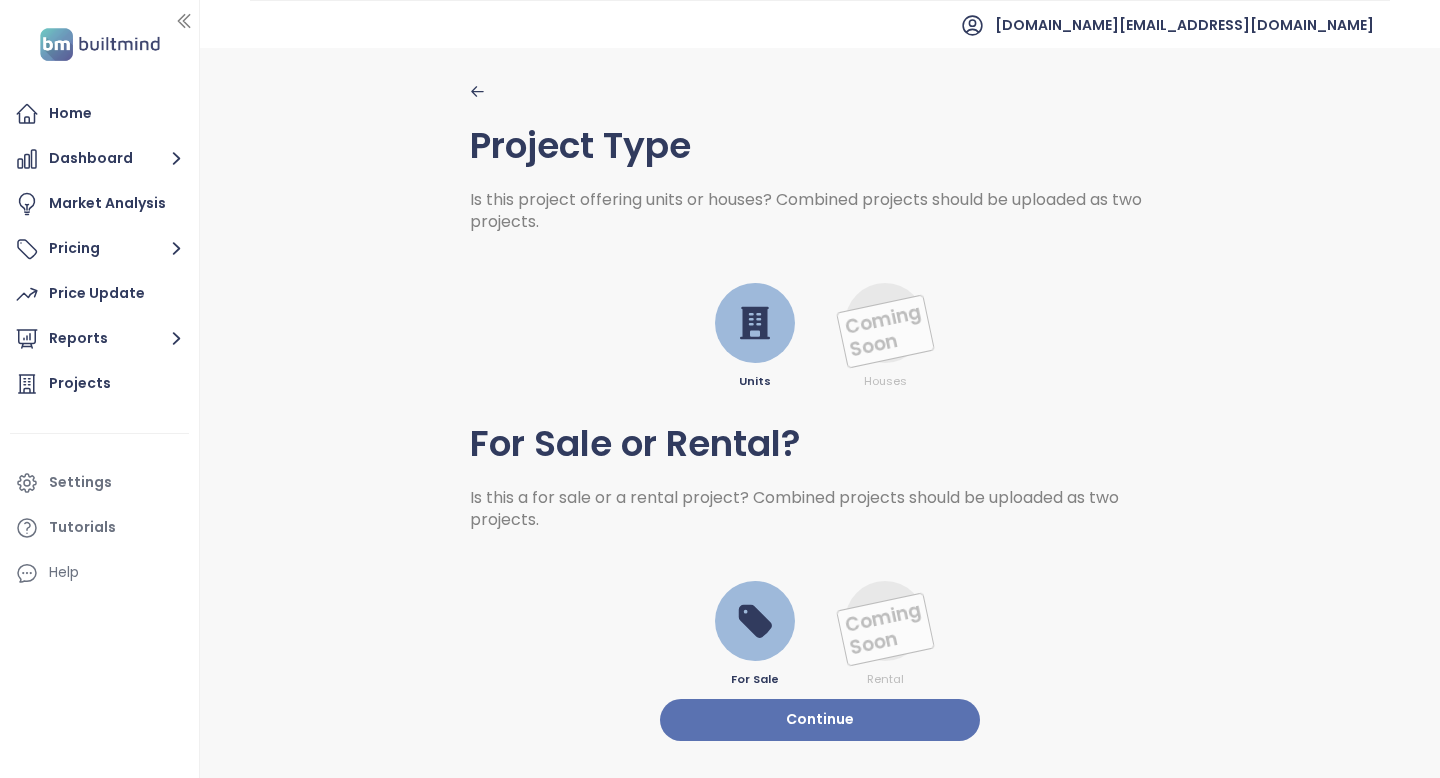 click on "Coming Soon" at bounding box center [885, 332] 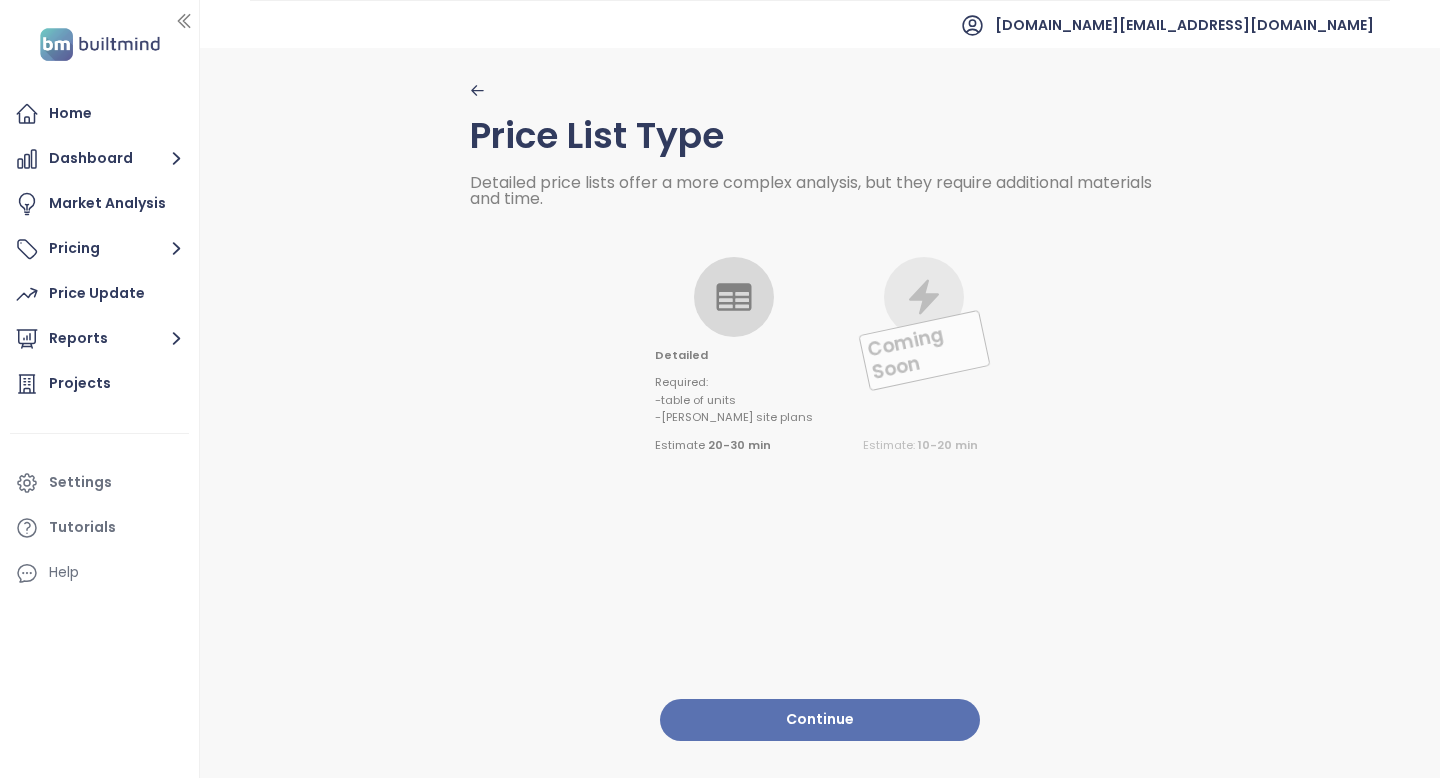 click on "Coming Soon" at bounding box center (924, 351) 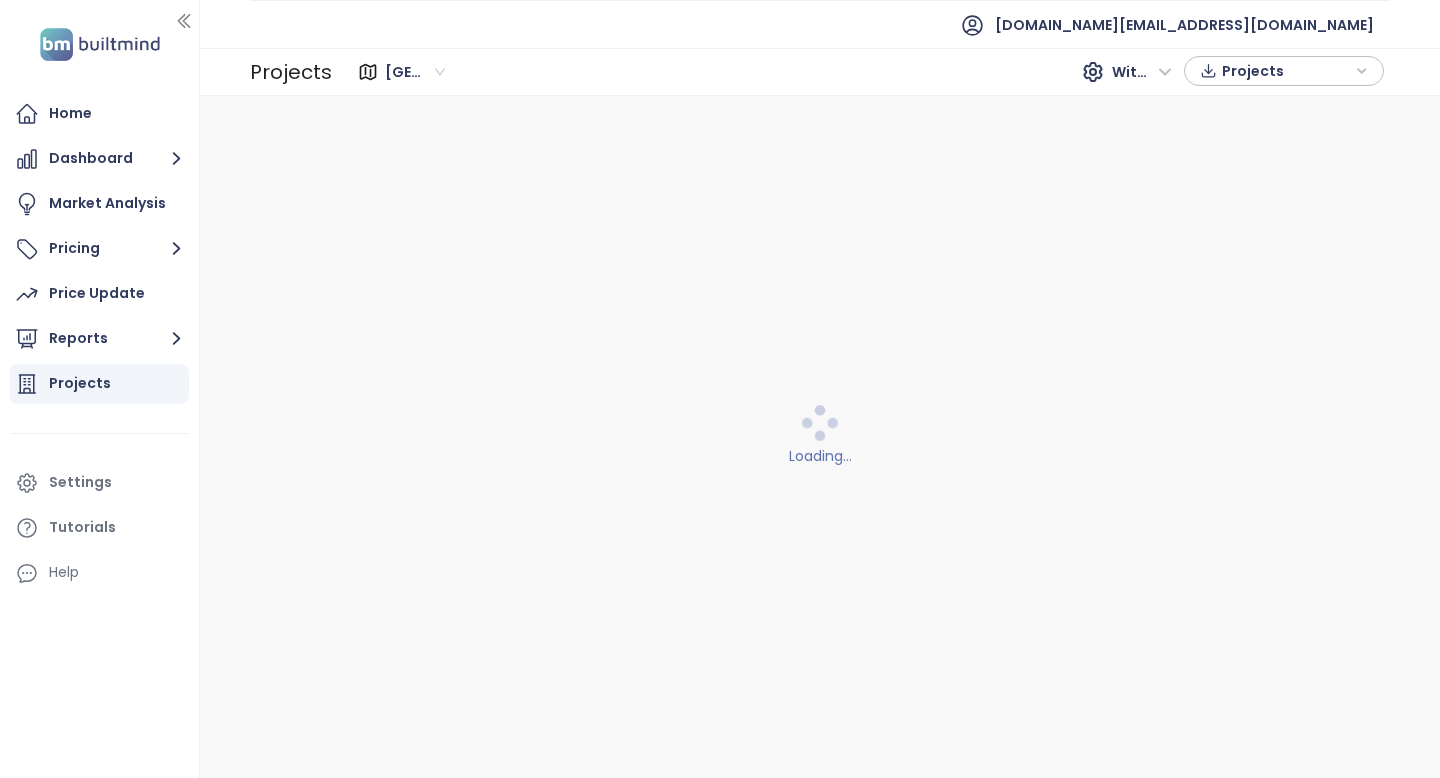 scroll, scrollTop: 0, scrollLeft: 0, axis: both 